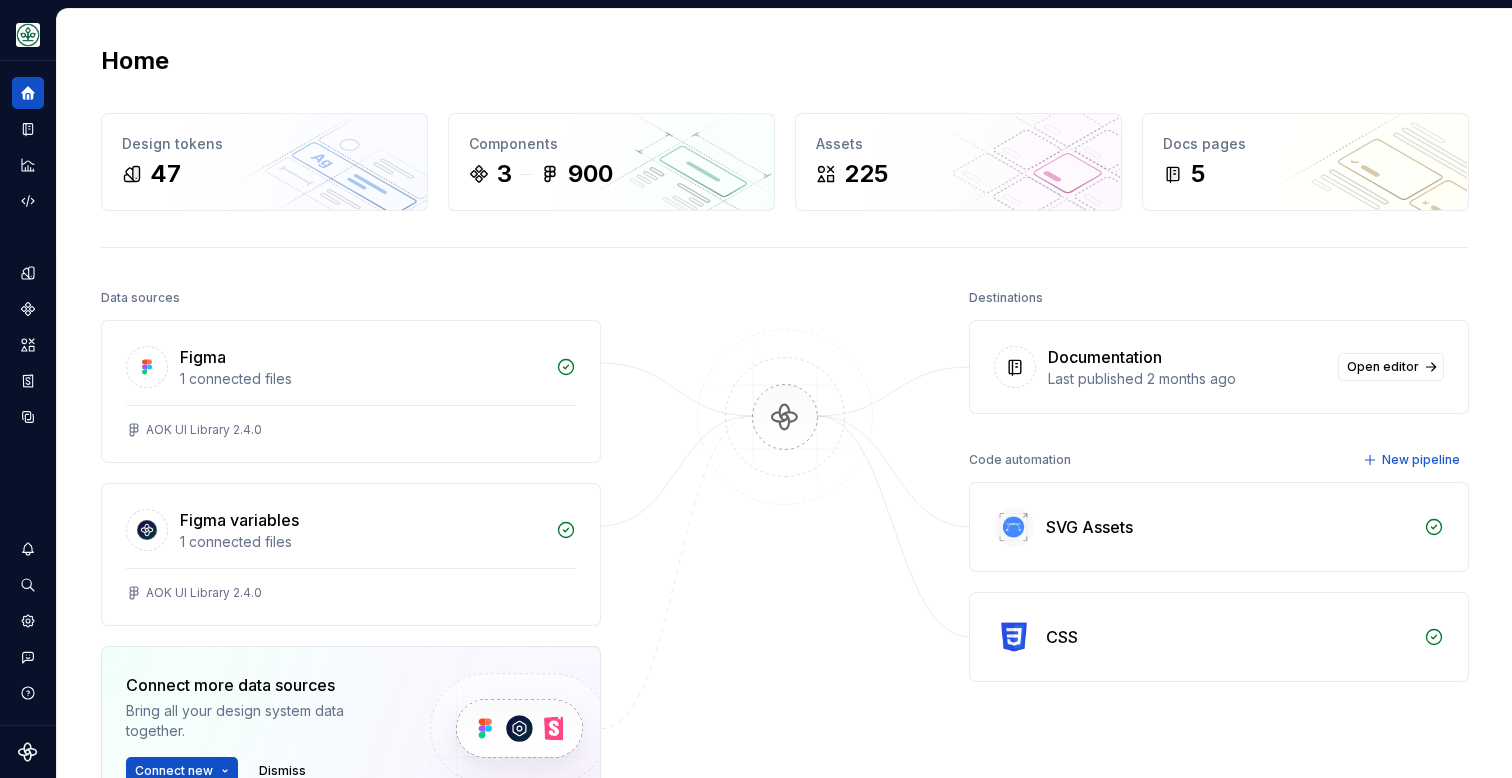 scroll, scrollTop: 0, scrollLeft: 0, axis: both 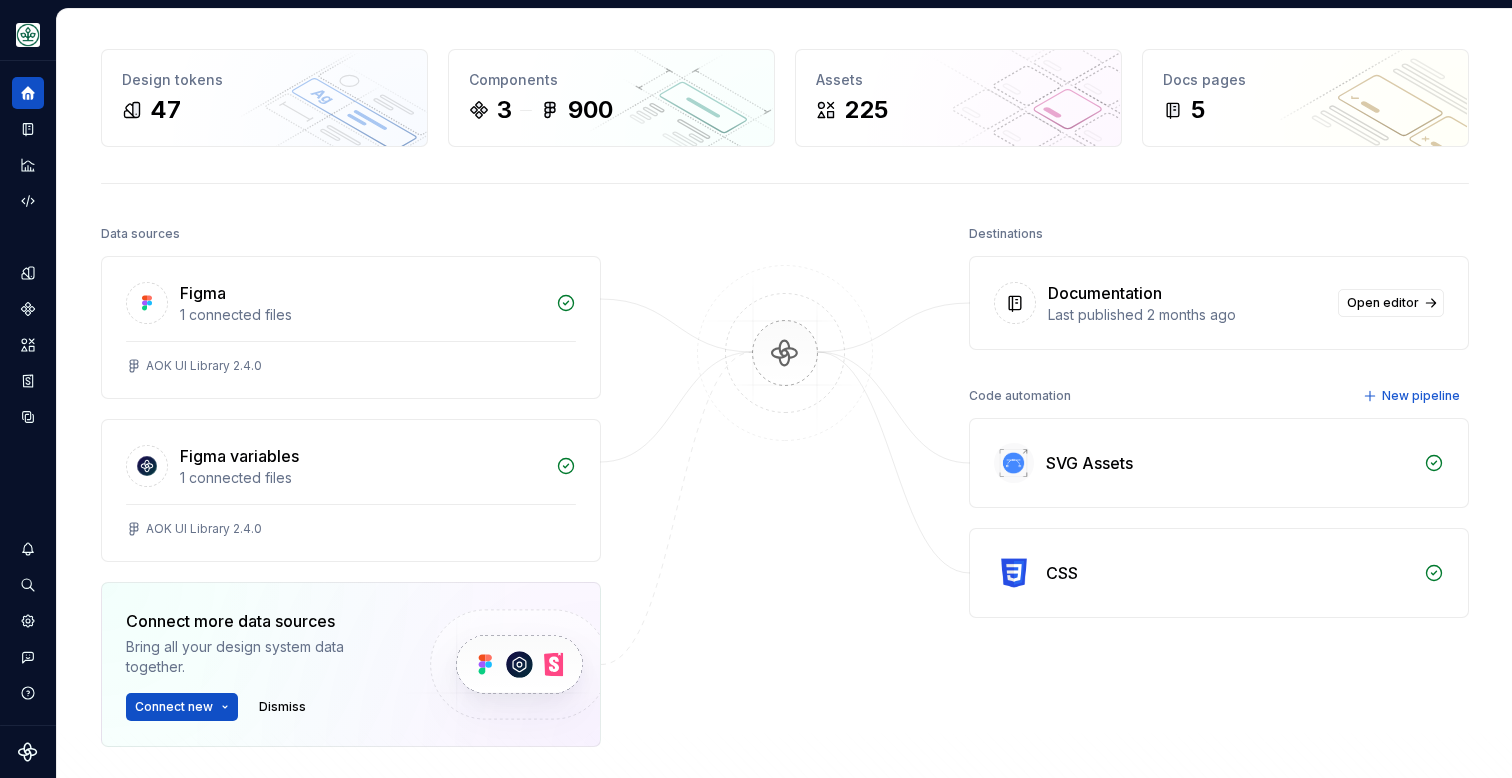 click 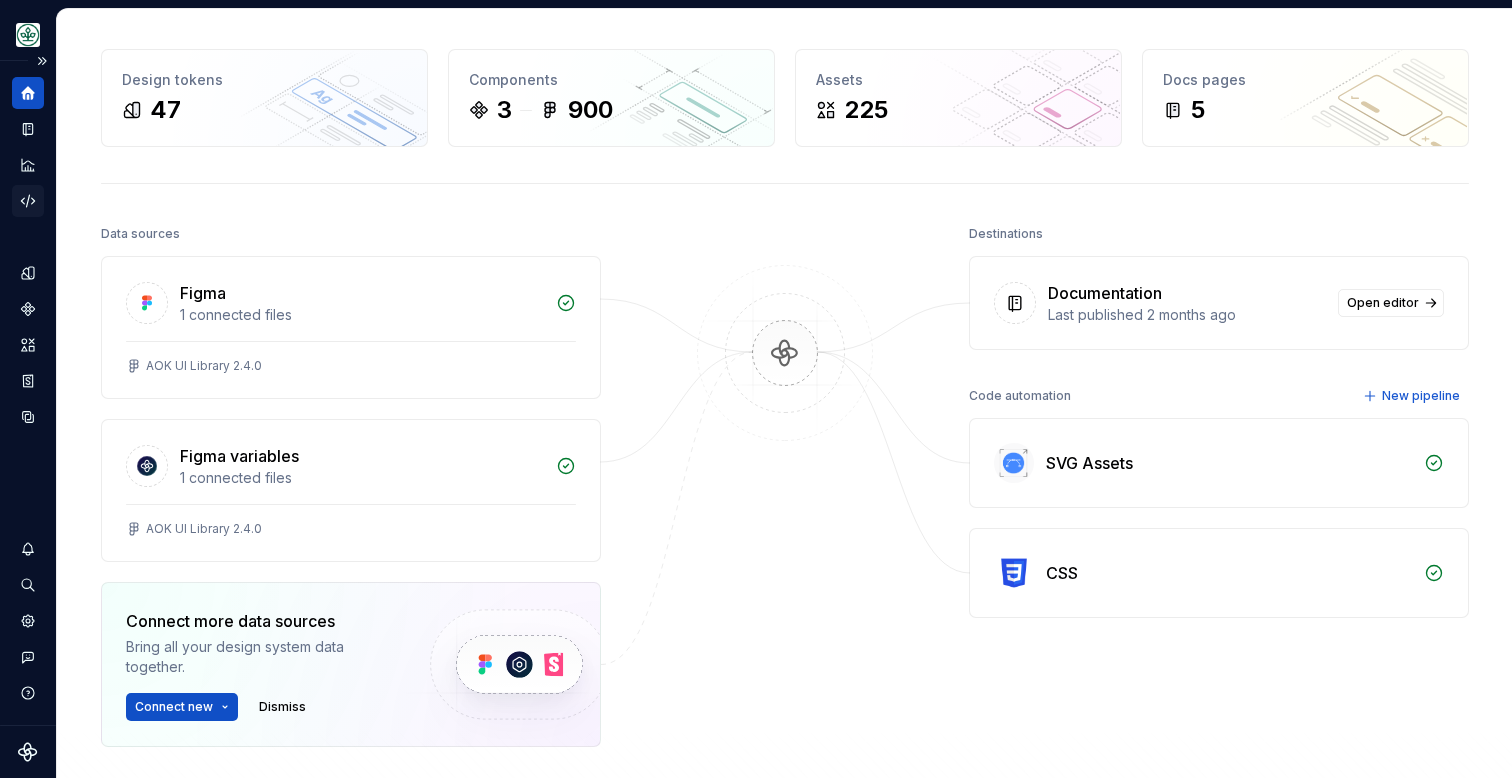 click 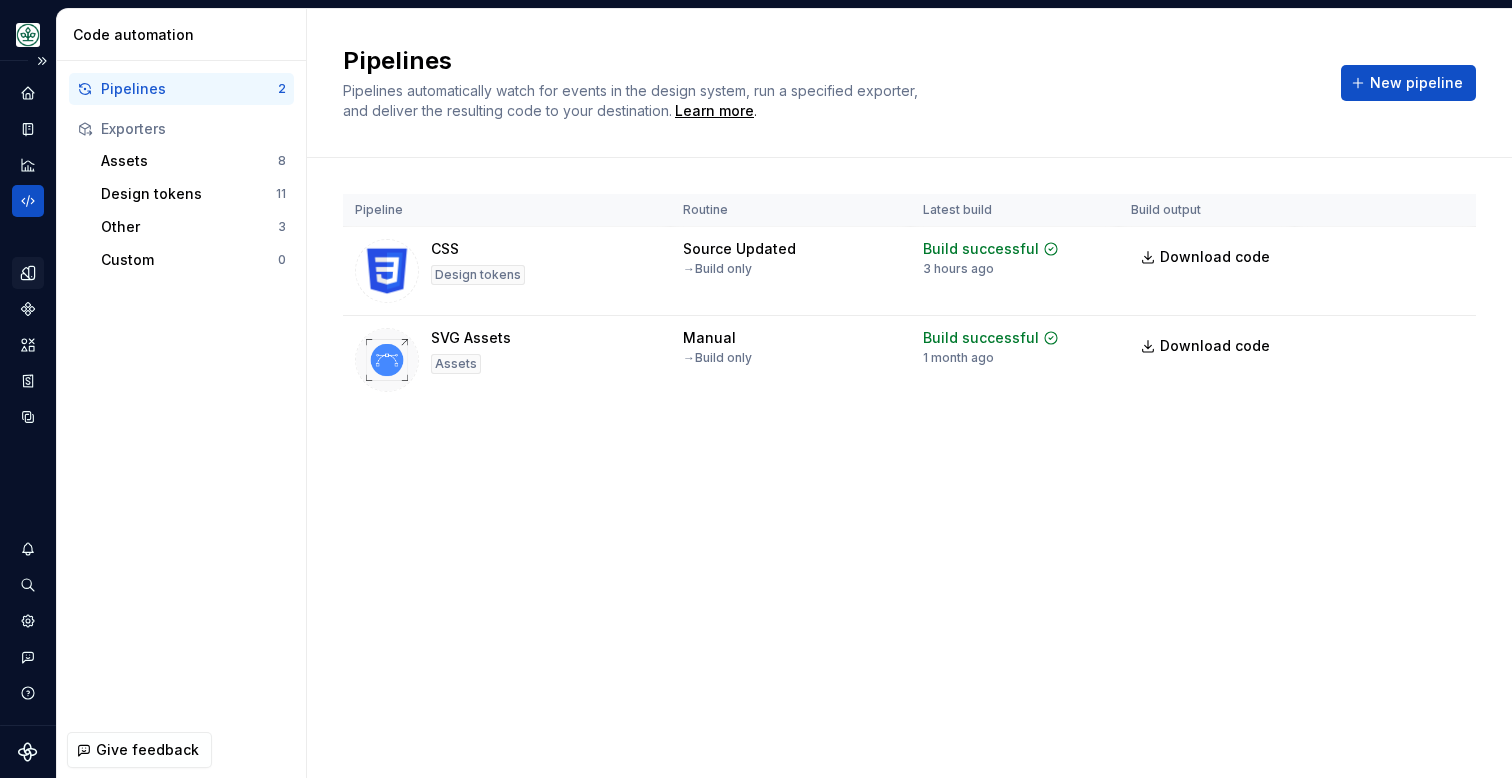 click 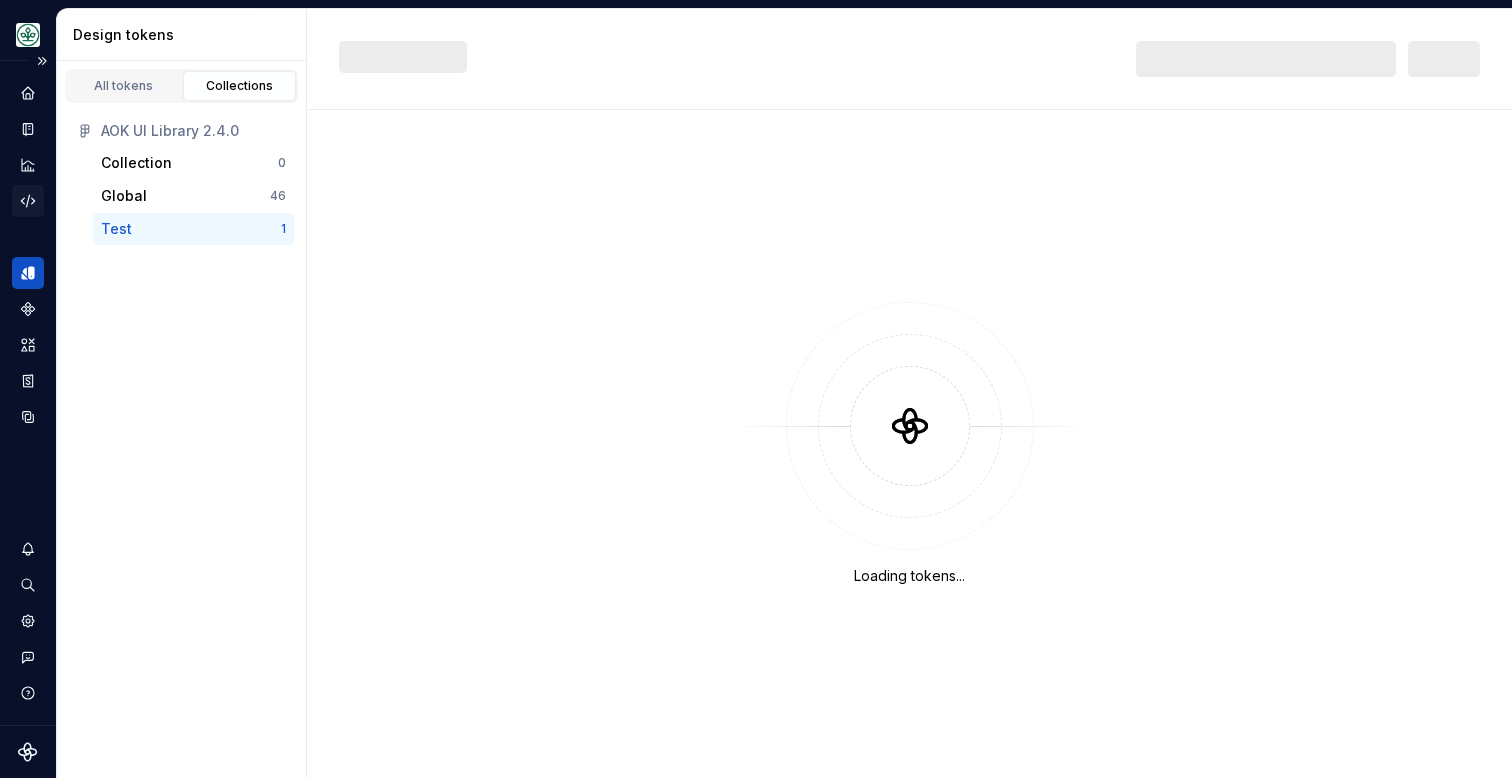 click 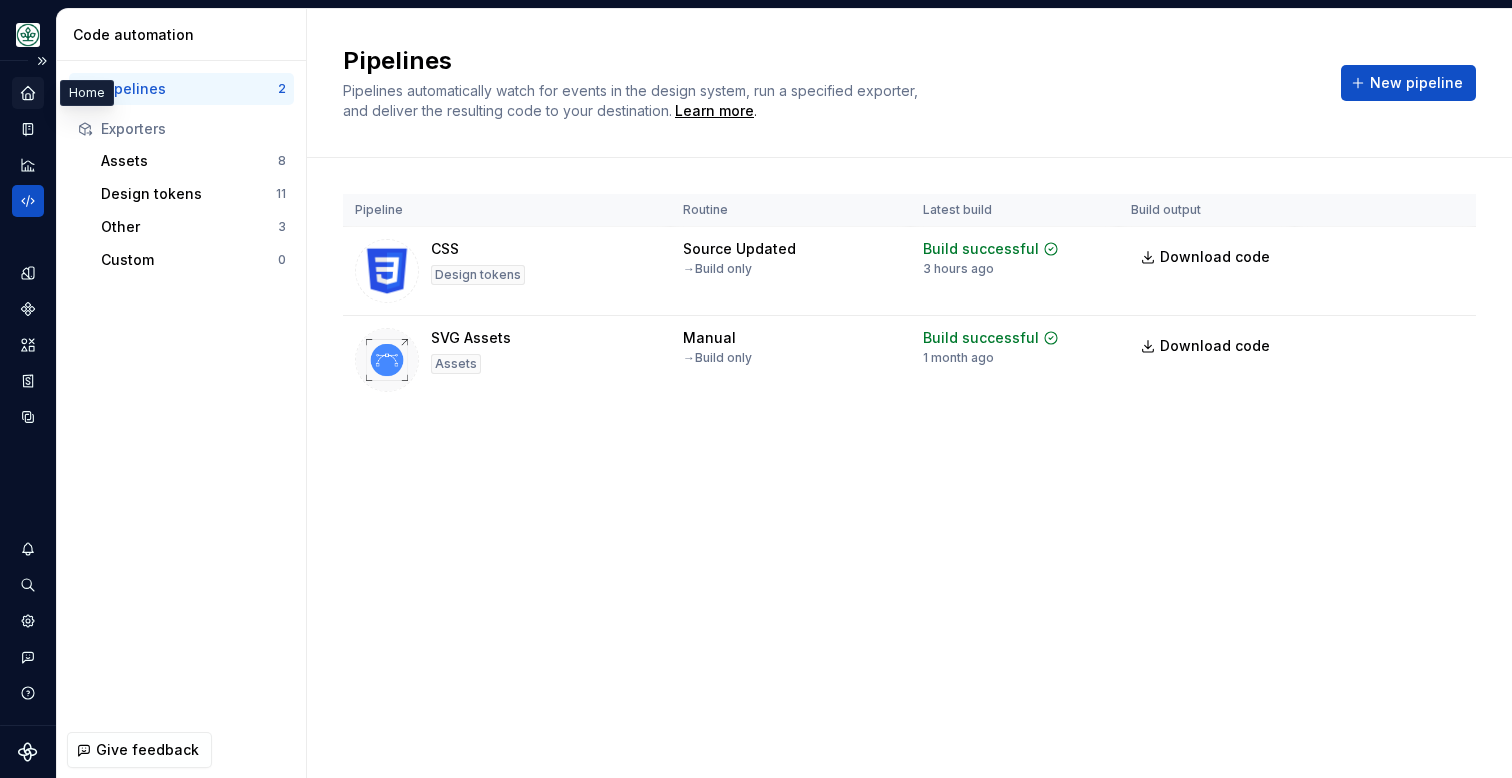 click 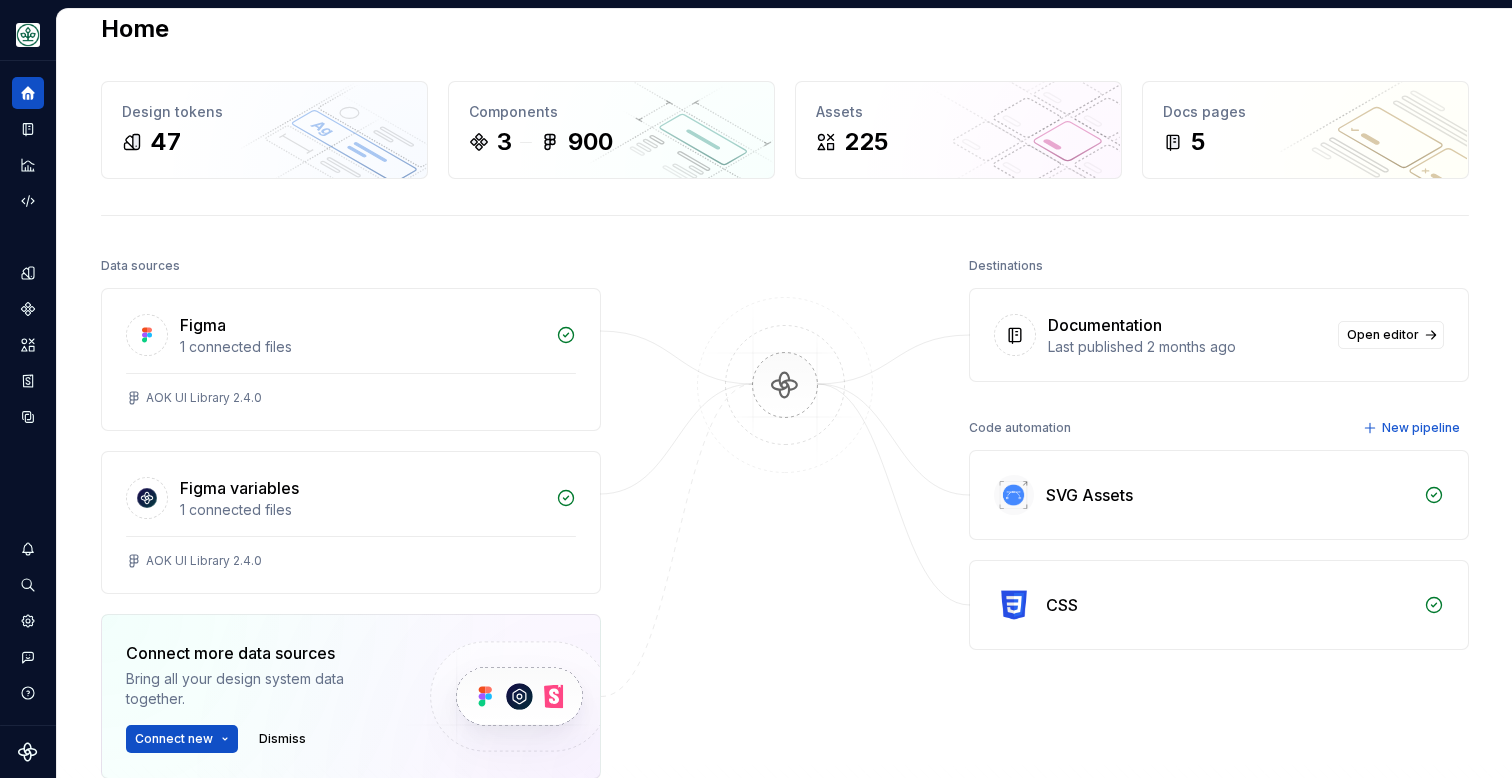 scroll, scrollTop: 48, scrollLeft: 0, axis: vertical 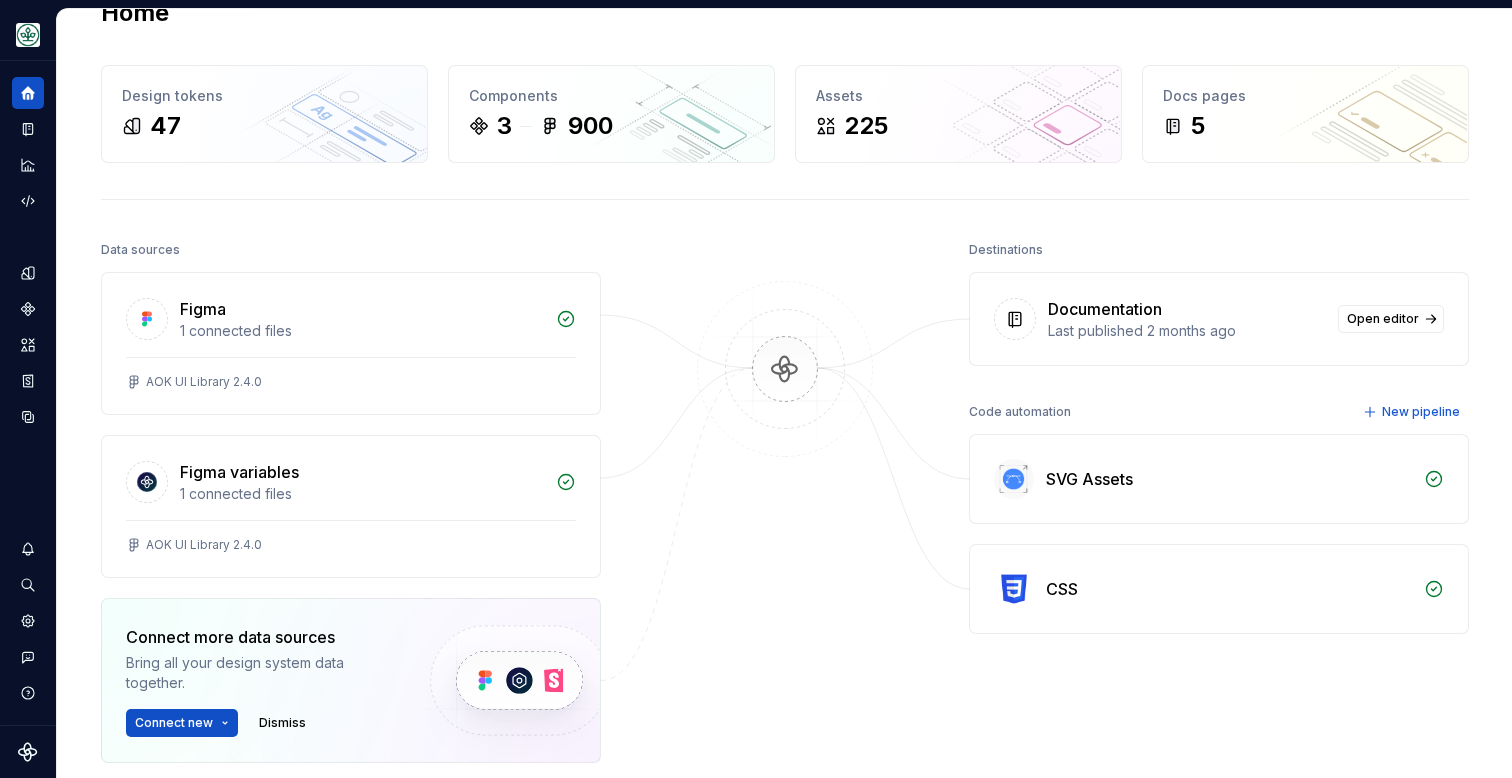click at bounding box center (1014, 589) 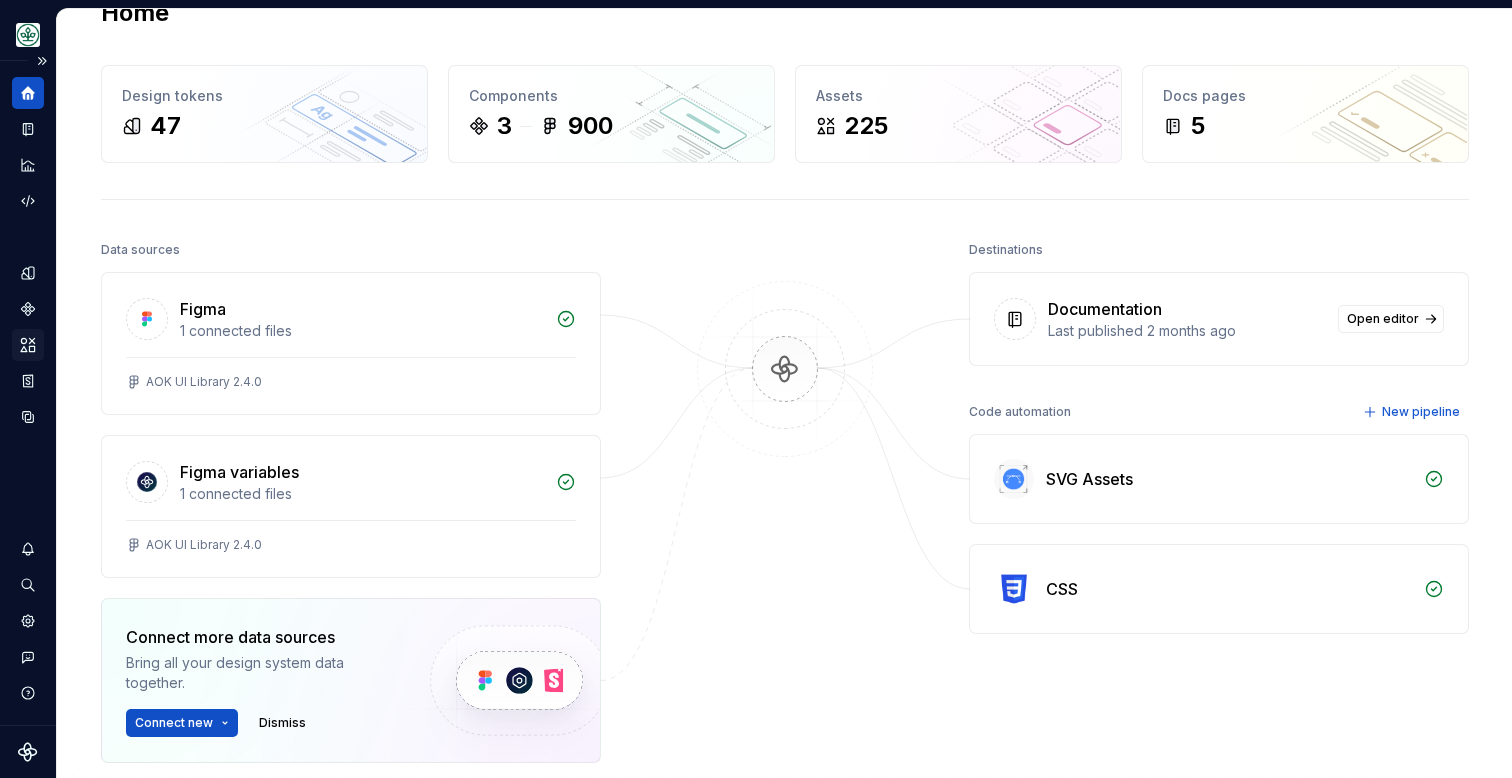 click 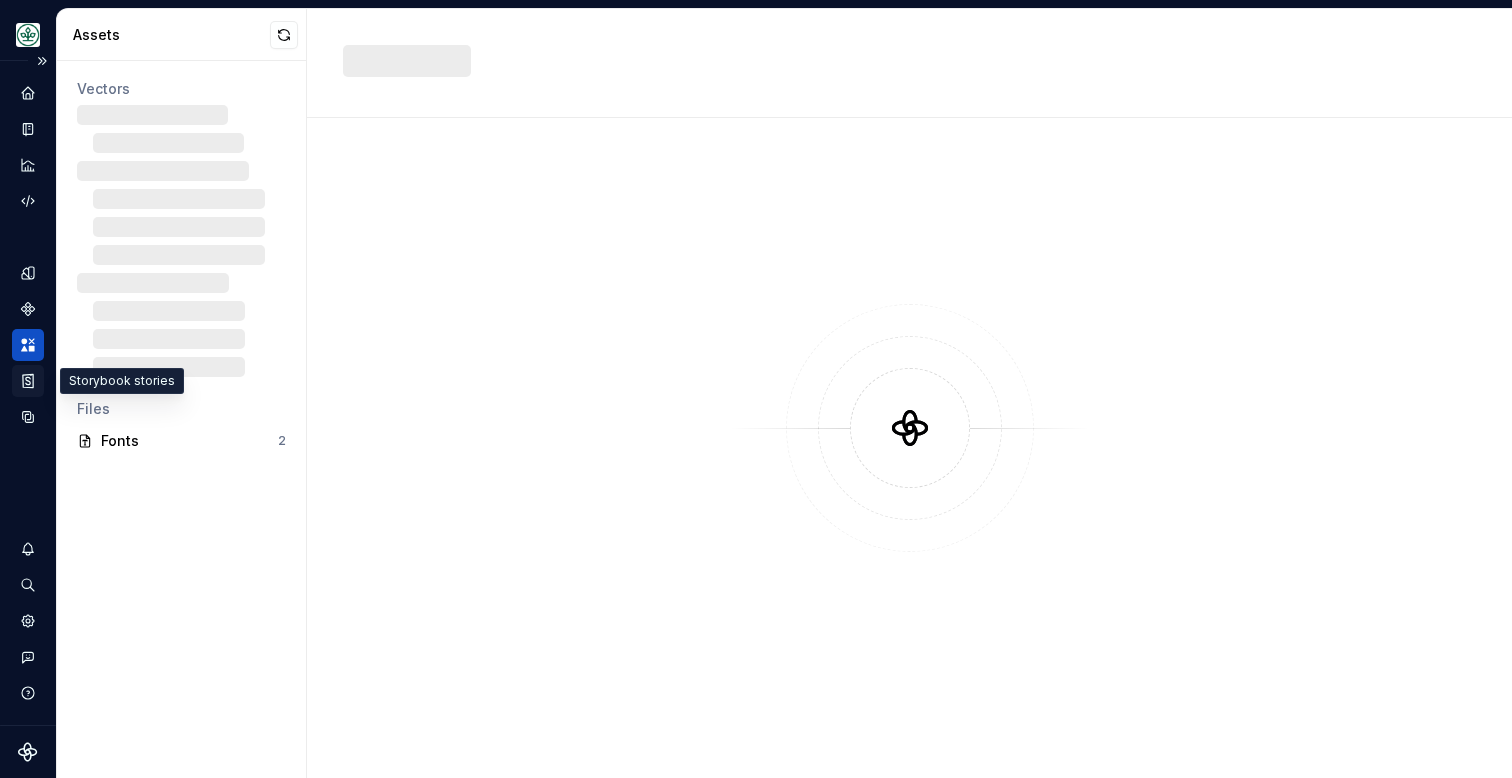 click 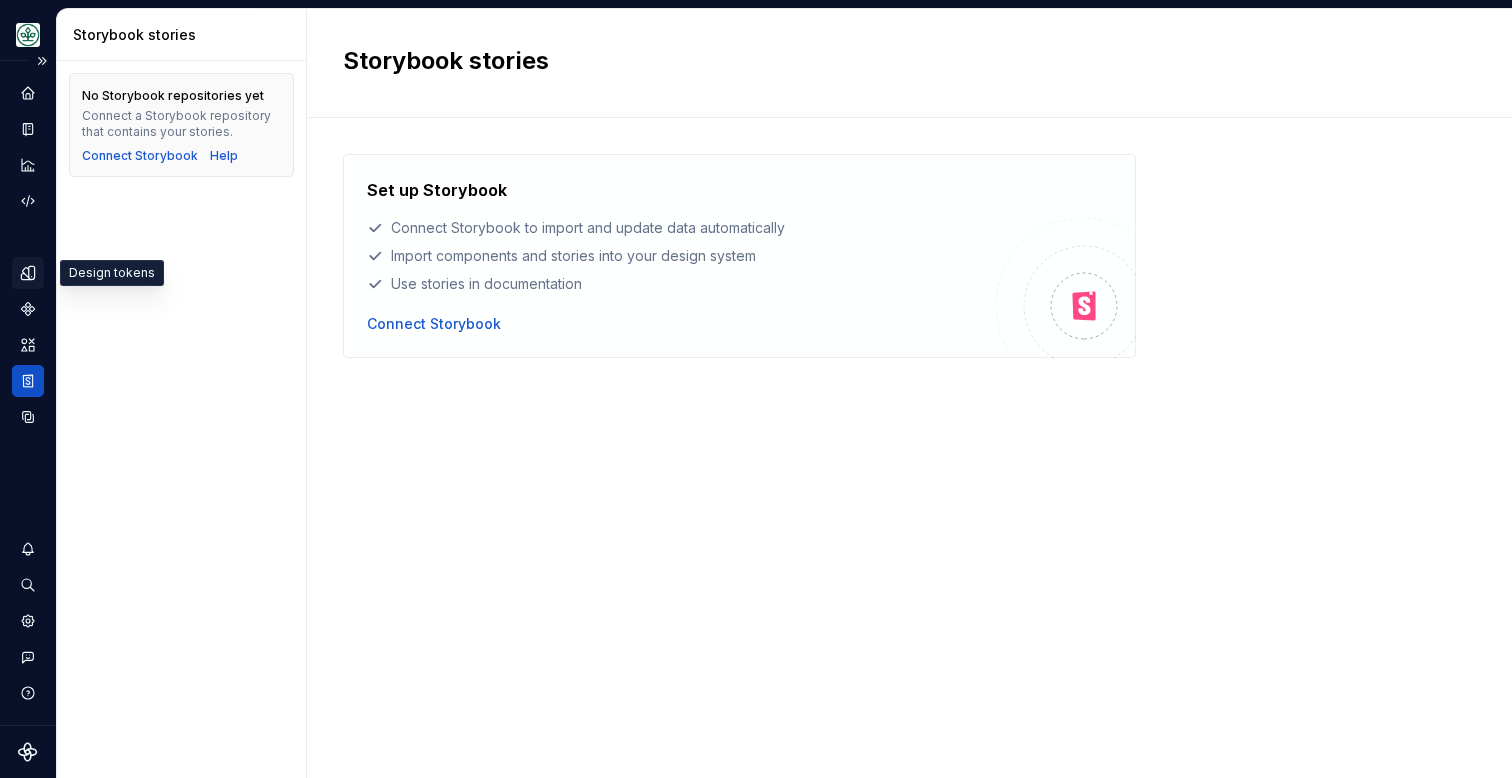 click at bounding box center (28, 273) 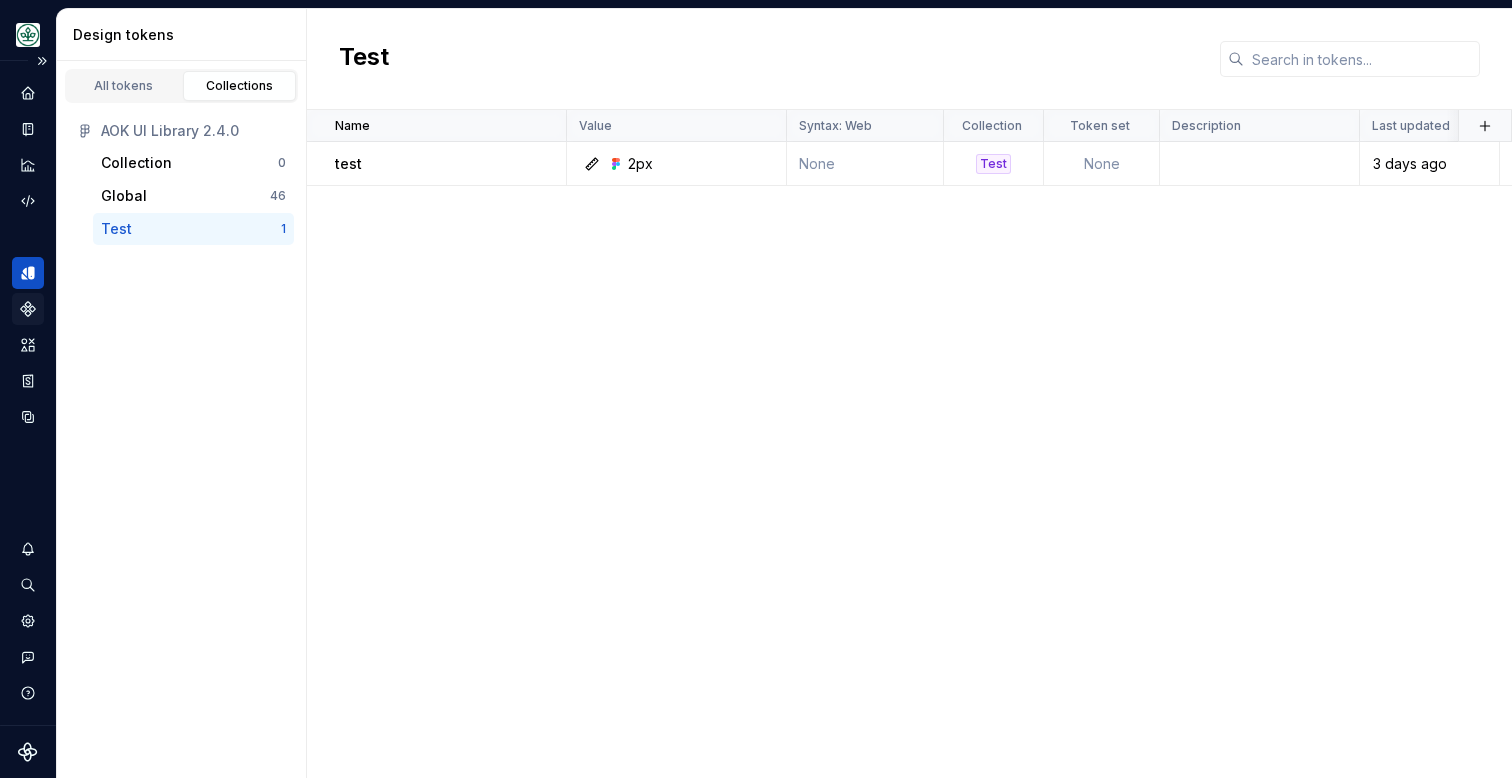 click 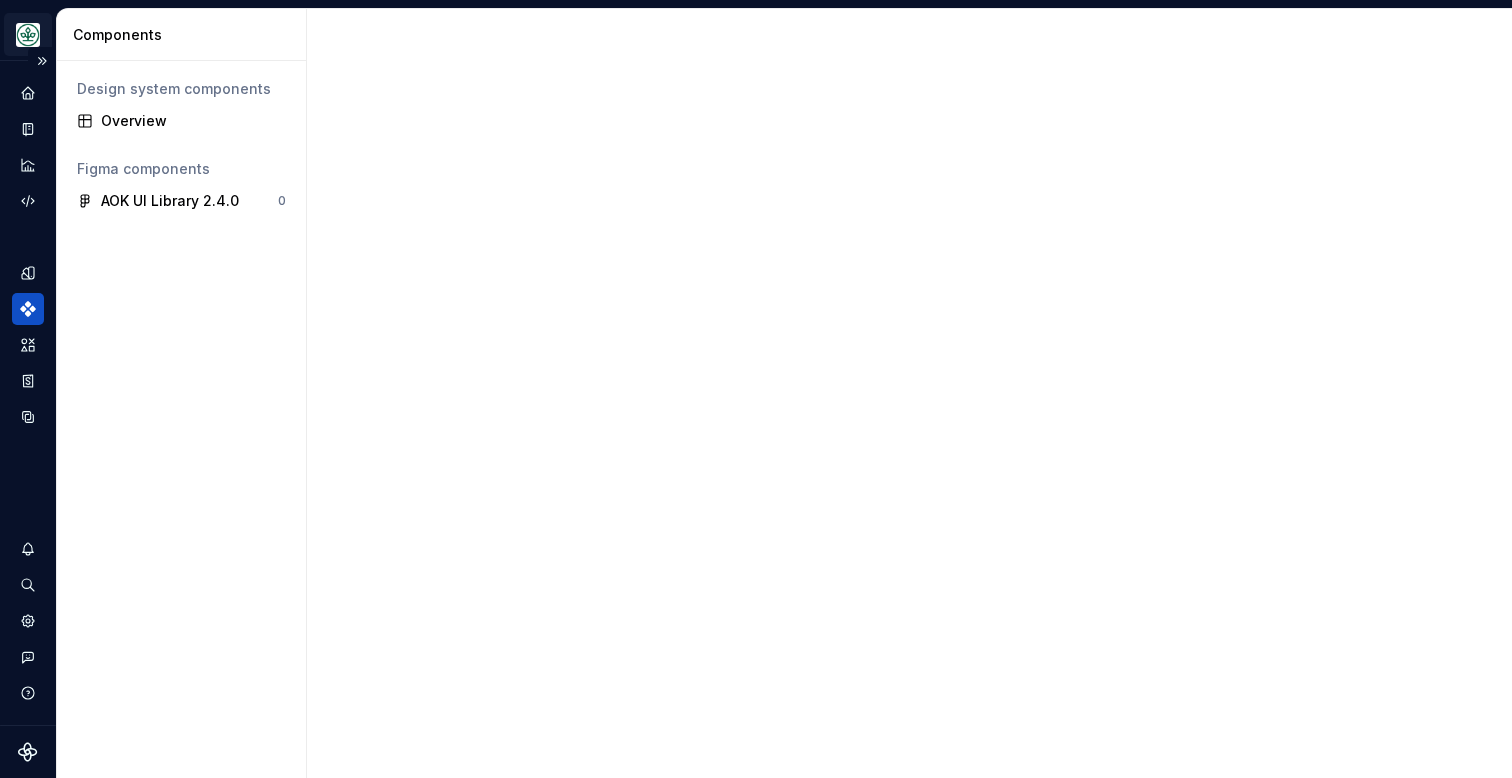 click on "Mein Leben Design system data Components Design system components Overview Figma components AOK UI Library 2.4.0 0   *" at bounding box center [756, 389] 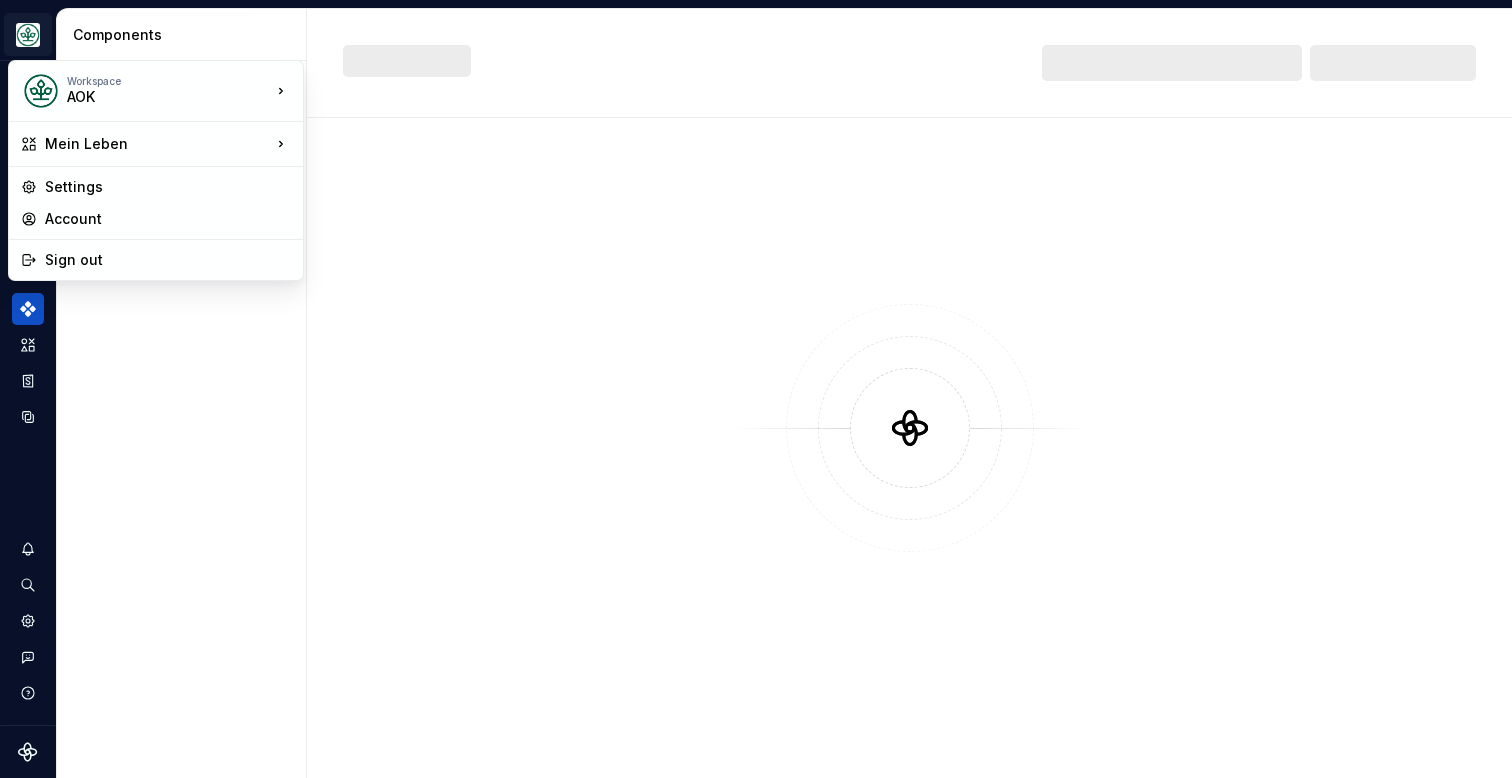 click on "Mein Leben Design system data Components Design system components Overview Figma components AOK UI Library 2.4.0 0 Import from Figma   * Workspace AOK Mein Leben Settings Account Sign out" at bounding box center (756, 389) 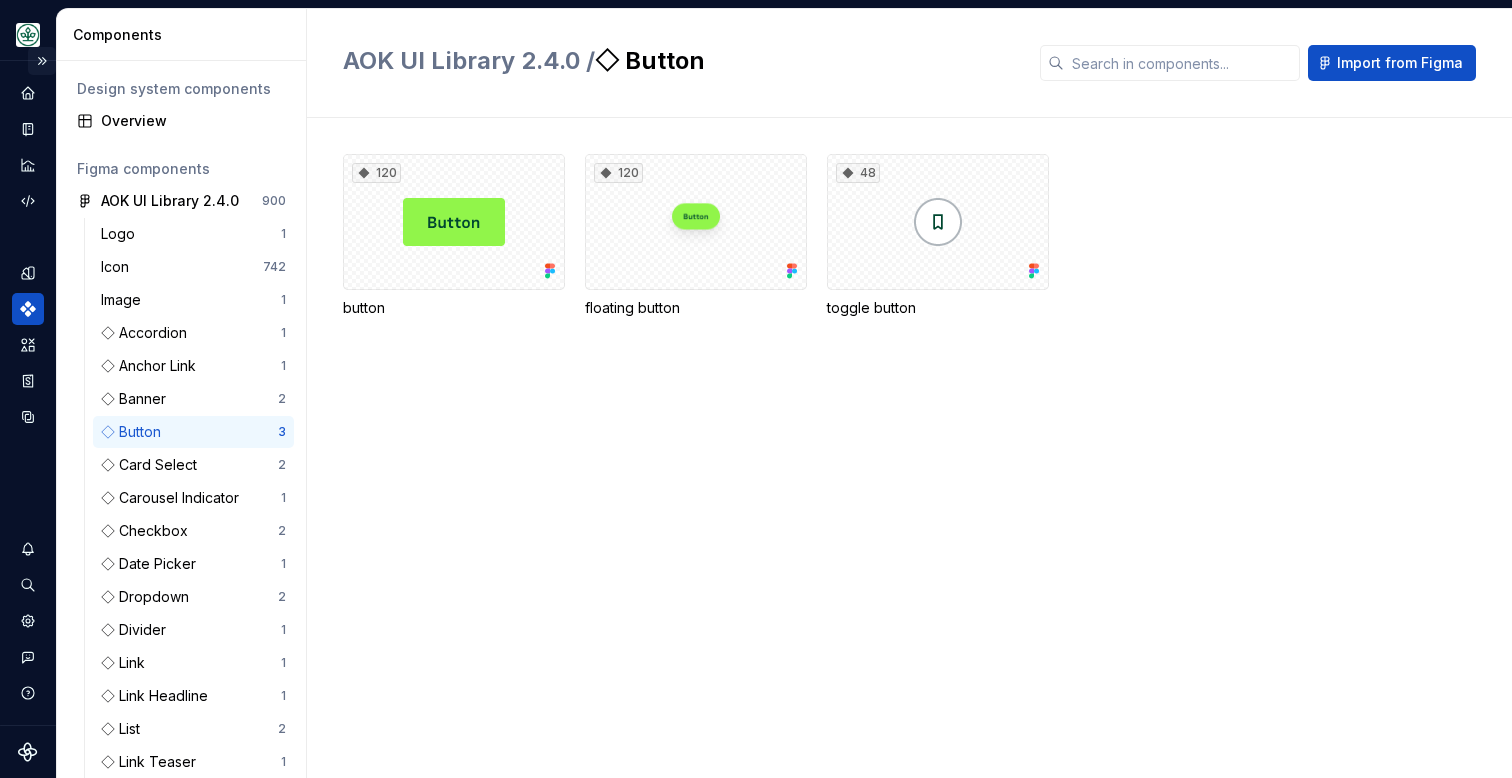 click at bounding box center [42, 61] 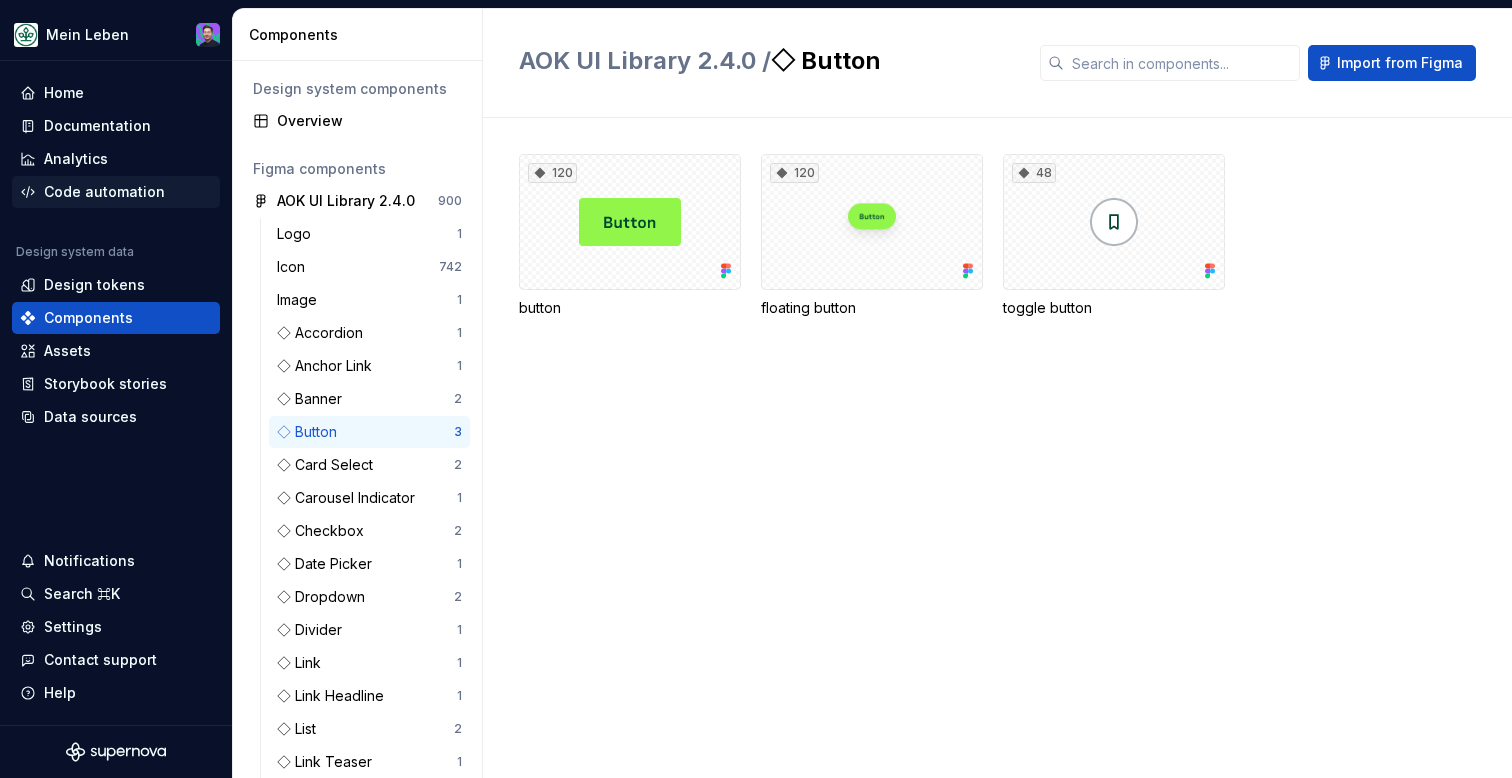 click on "Code automation" at bounding box center [104, 192] 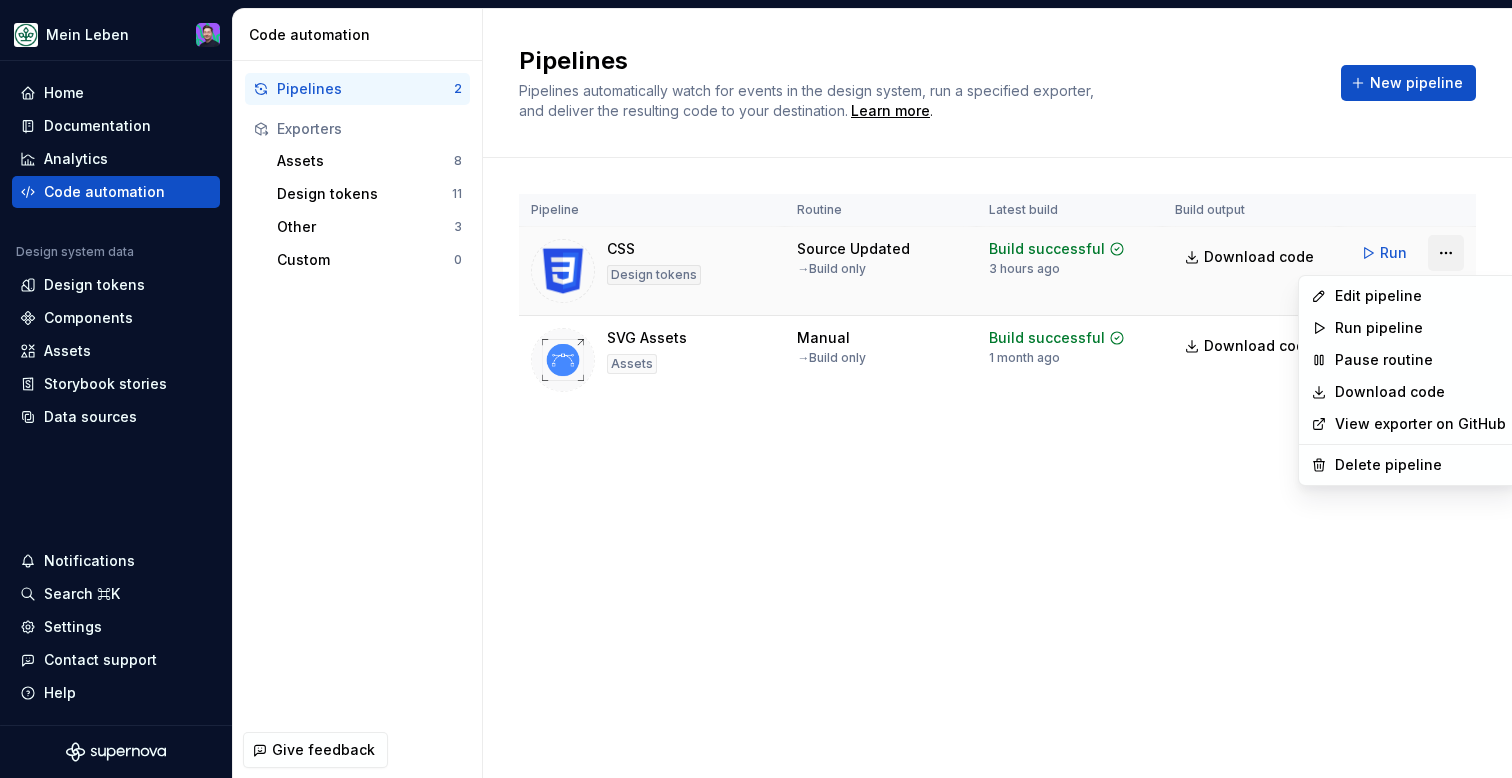 click on "Mein Leben Home Documentation Analytics Code automation Design system data Design tokens Components Assets Storybook stories Data sources Notifications Search ⌘K Settings Contact support Help Code automation Pipelines 2 Exporters Assets 8 Design tokens 11 Other 3 Custom 0 Give feedback Pipelines Pipelines automatically watch for events in the design system, run a specified exporter, and deliver the resulting code to your destination.   Learn more . New pipeline Pipeline Routine Latest build Build output CSS Design tokens Source Updated →  Build only Build successful 3 hours ago Download code Run SVG Assets Assets Manual →  Build only Build successful 1 month ago Download code Run   * Edit pipeline Run pipeline Pause routine Download code View exporter on GitHub Delete pipeline" at bounding box center [756, 389] 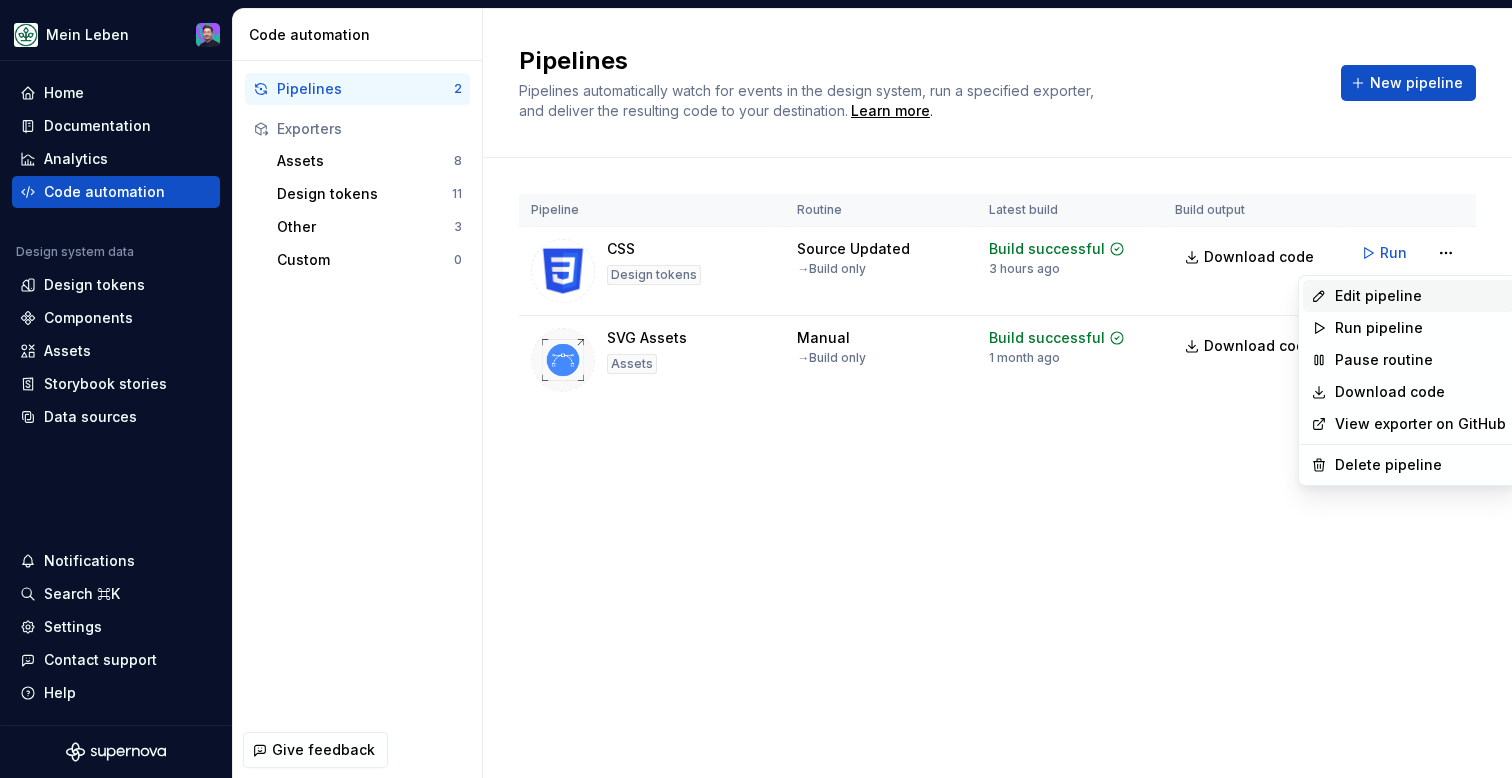 click on "Edit pipeline" at bounding box center (1420, 296) 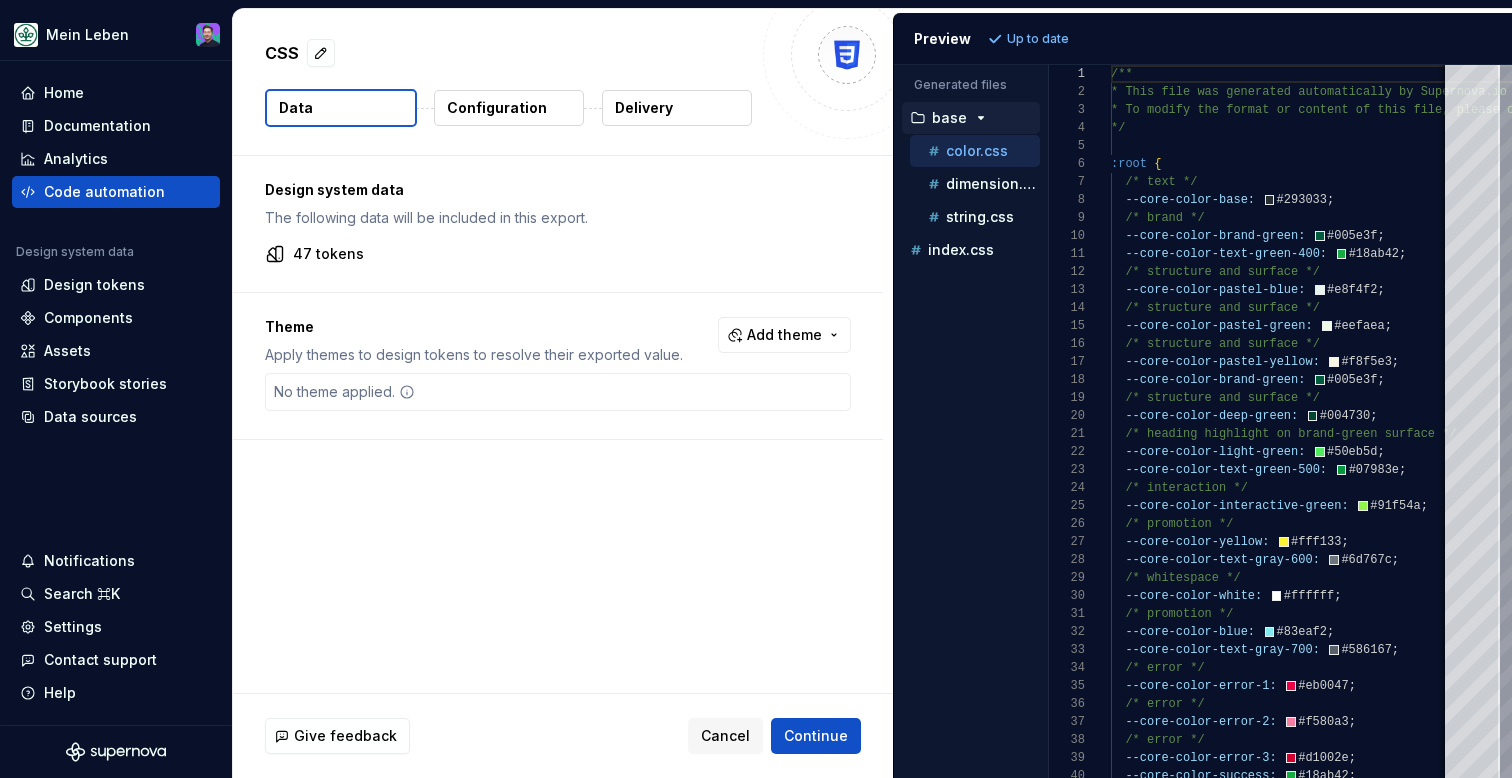 click on "47 tokens" at bounding box center [558, 254] 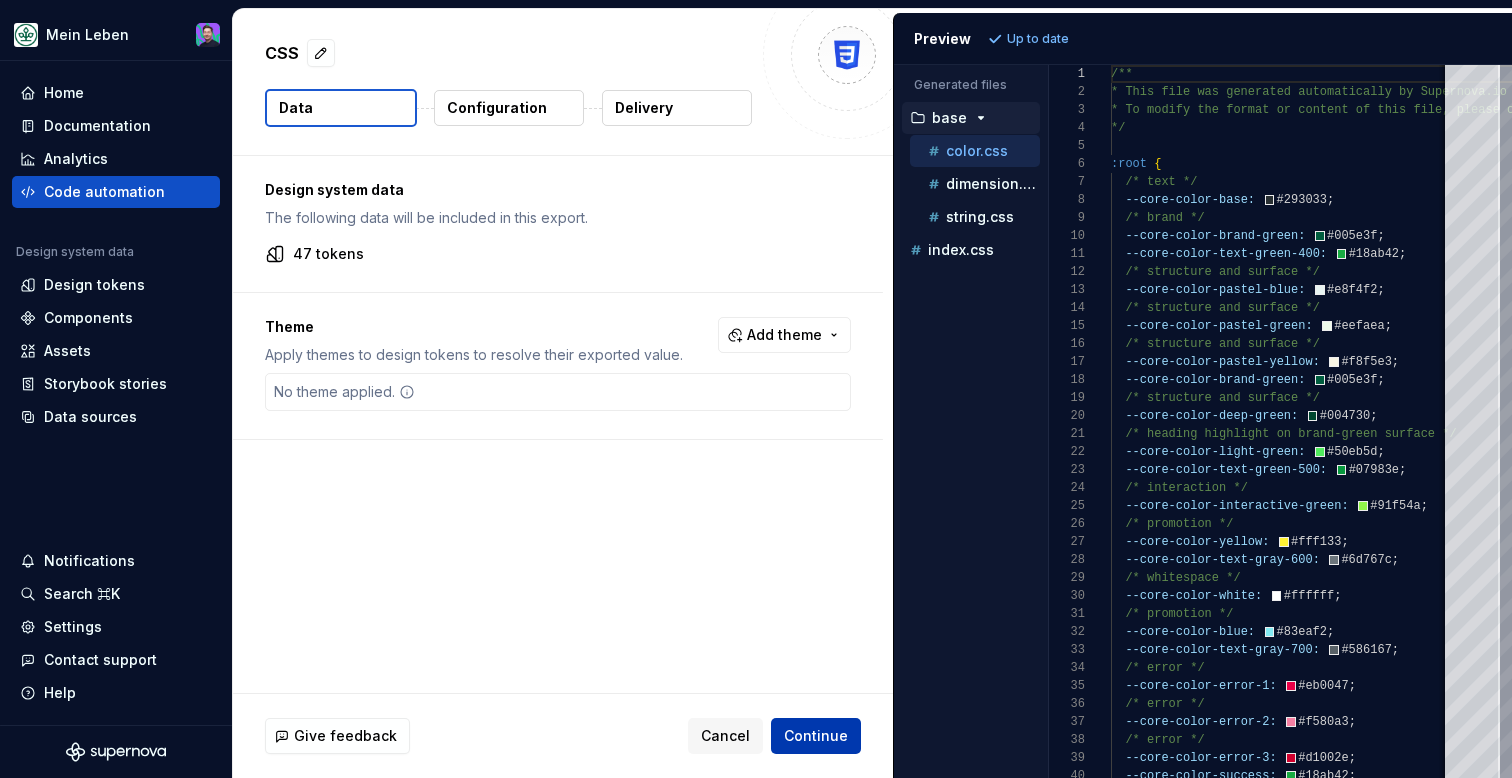 click on "Continue" at bounding box center (816, 736) 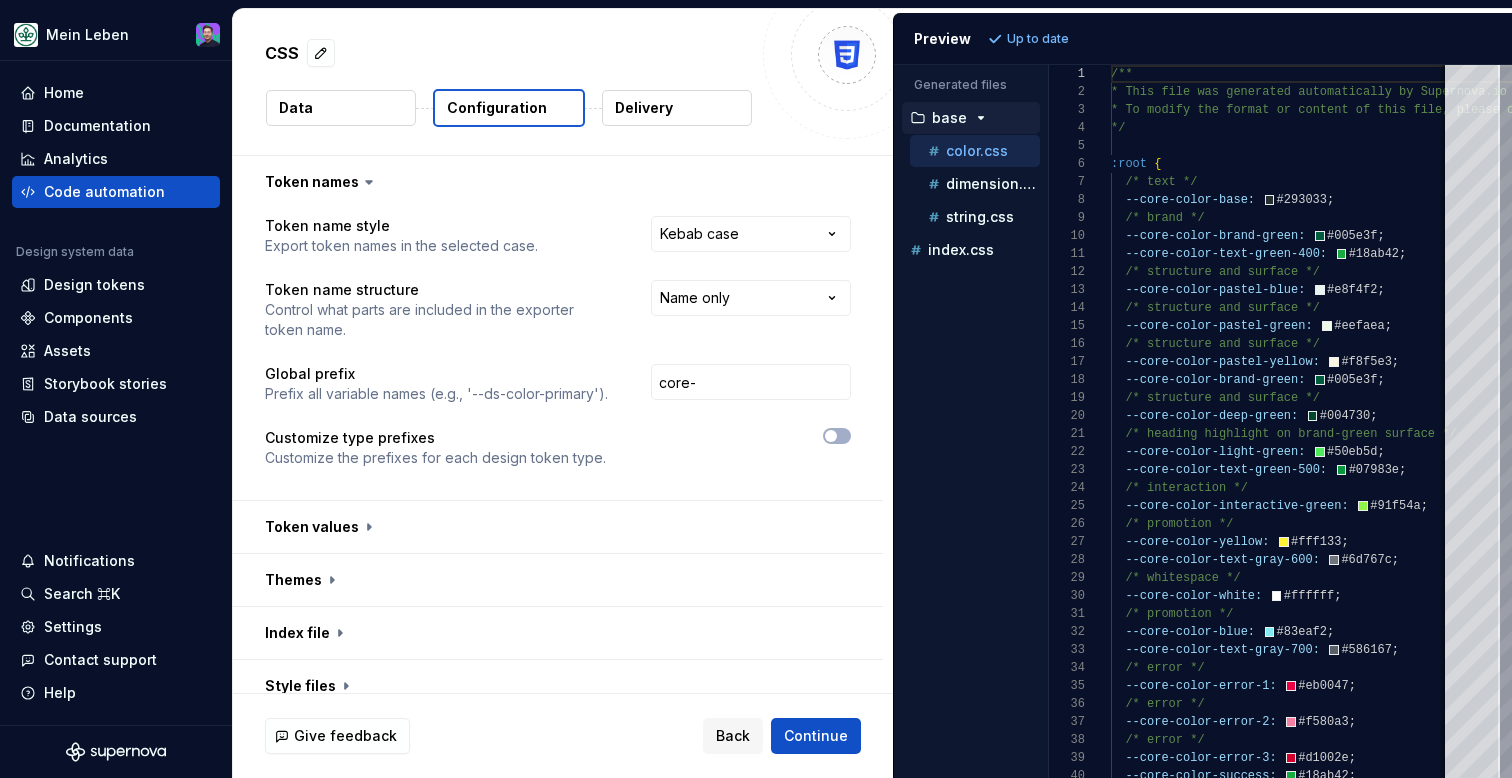 click on "Delivery" at bounding box center [644, 108] 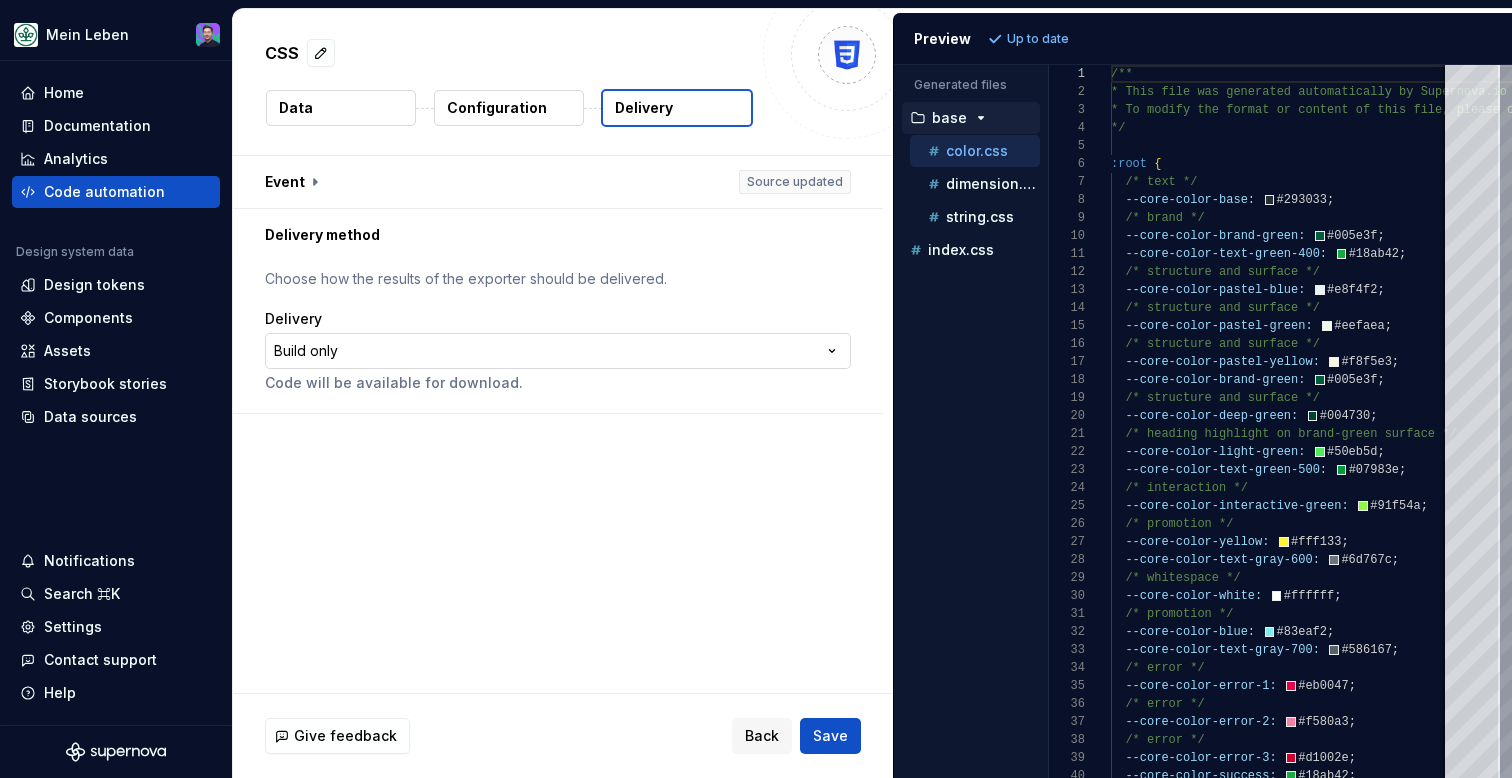 click on "**********" at bounding box center (756, 389) 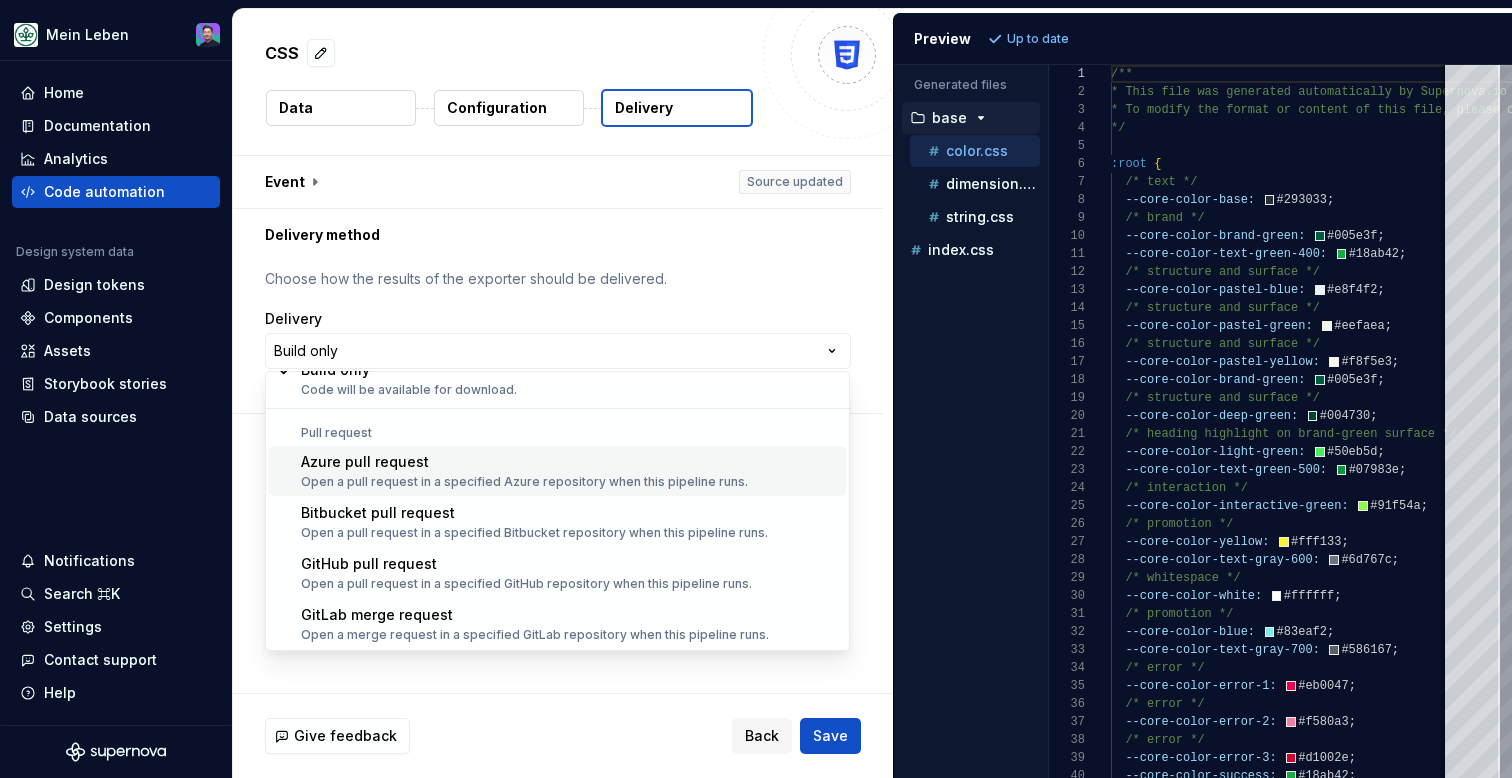 scroll, scrollTop: 56, scrollLeft: 0, axis: vertical 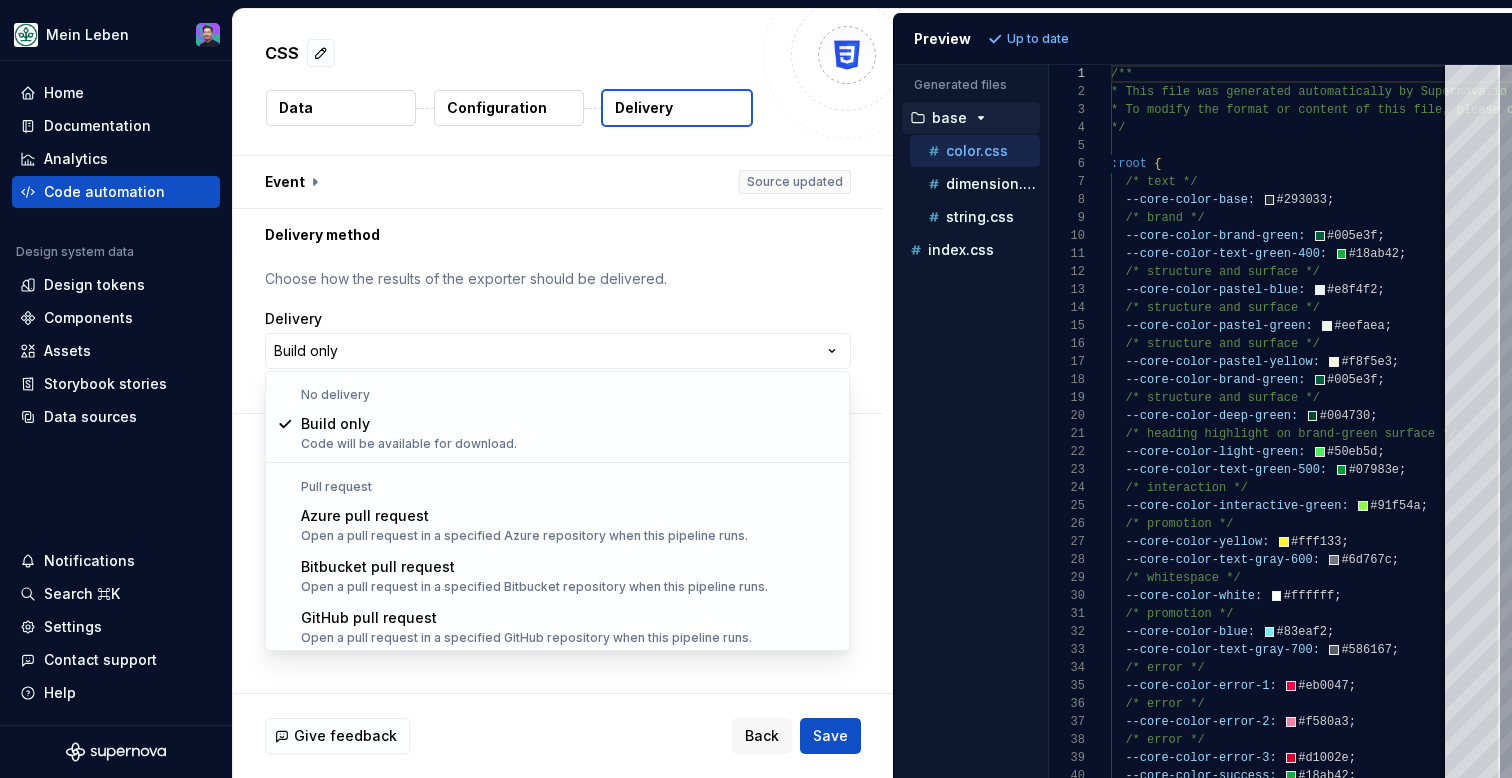 click on "**********" at bounding box center [756, 389] 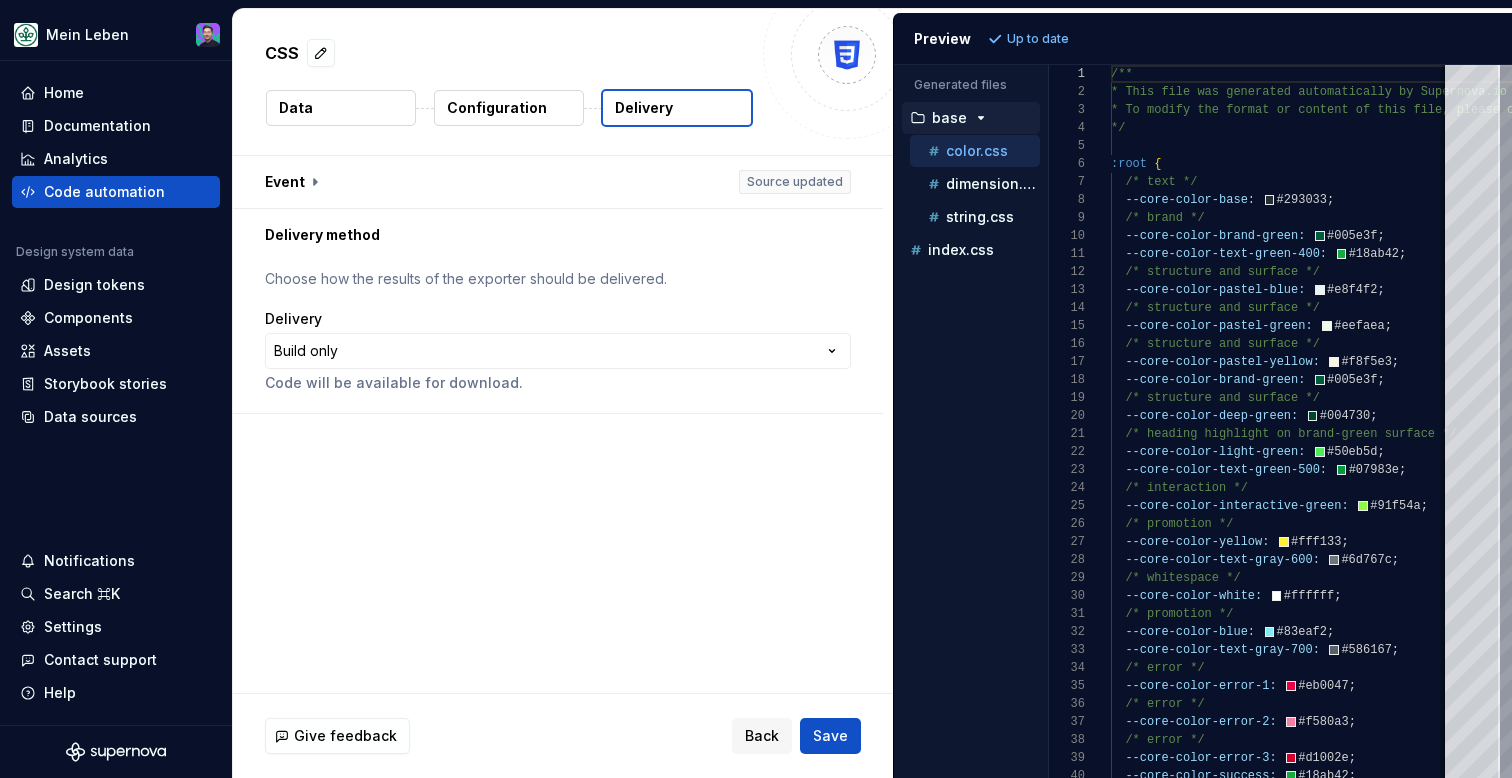 click on "Configuration" at bounding box center [497, 108] 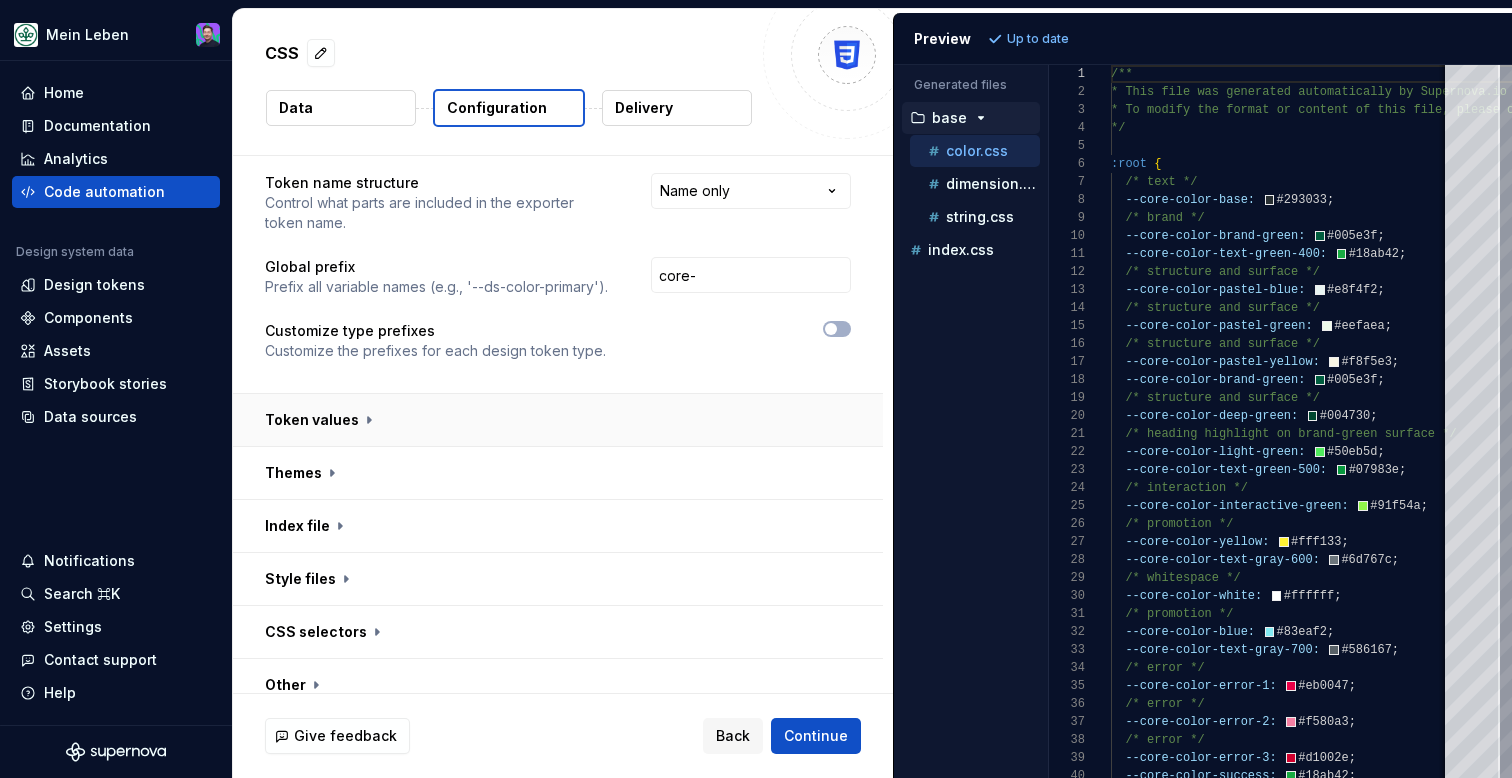 scroll, scrollTop: 179, scrollLeft: 0, axis: vertical 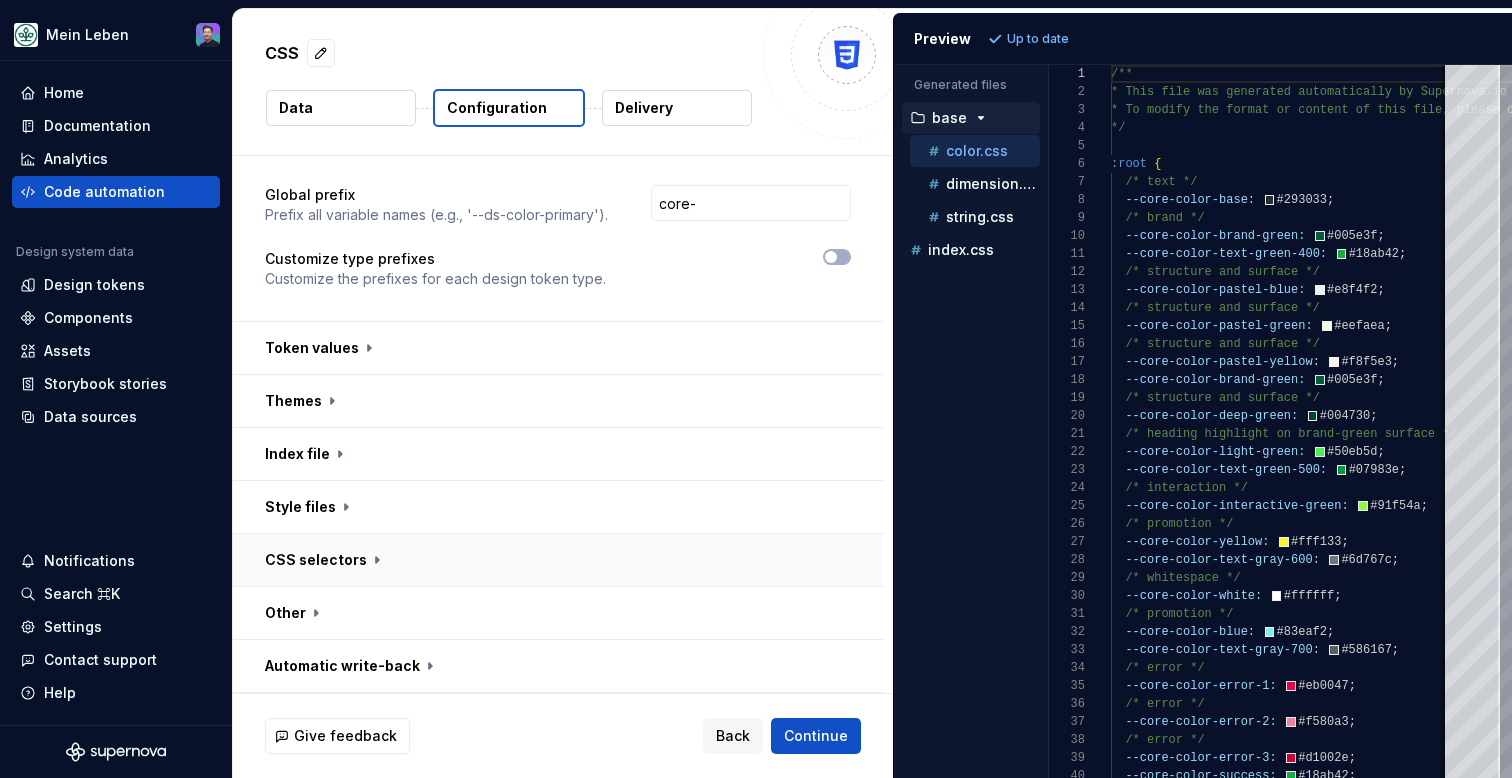 click at bounding box center (558, 560) 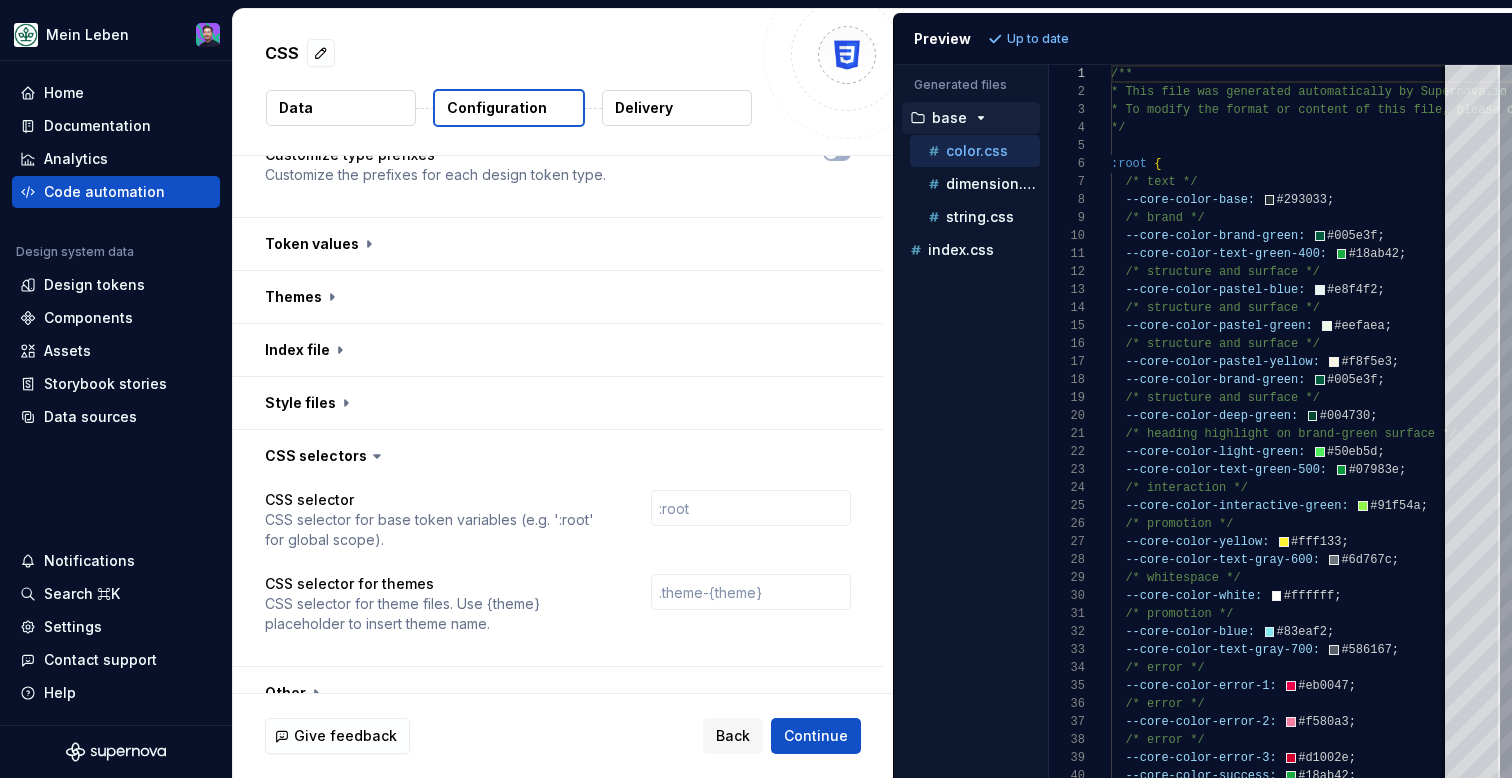 scroll, scrollTop: 363, scrollLeft: 0, axis: vertical 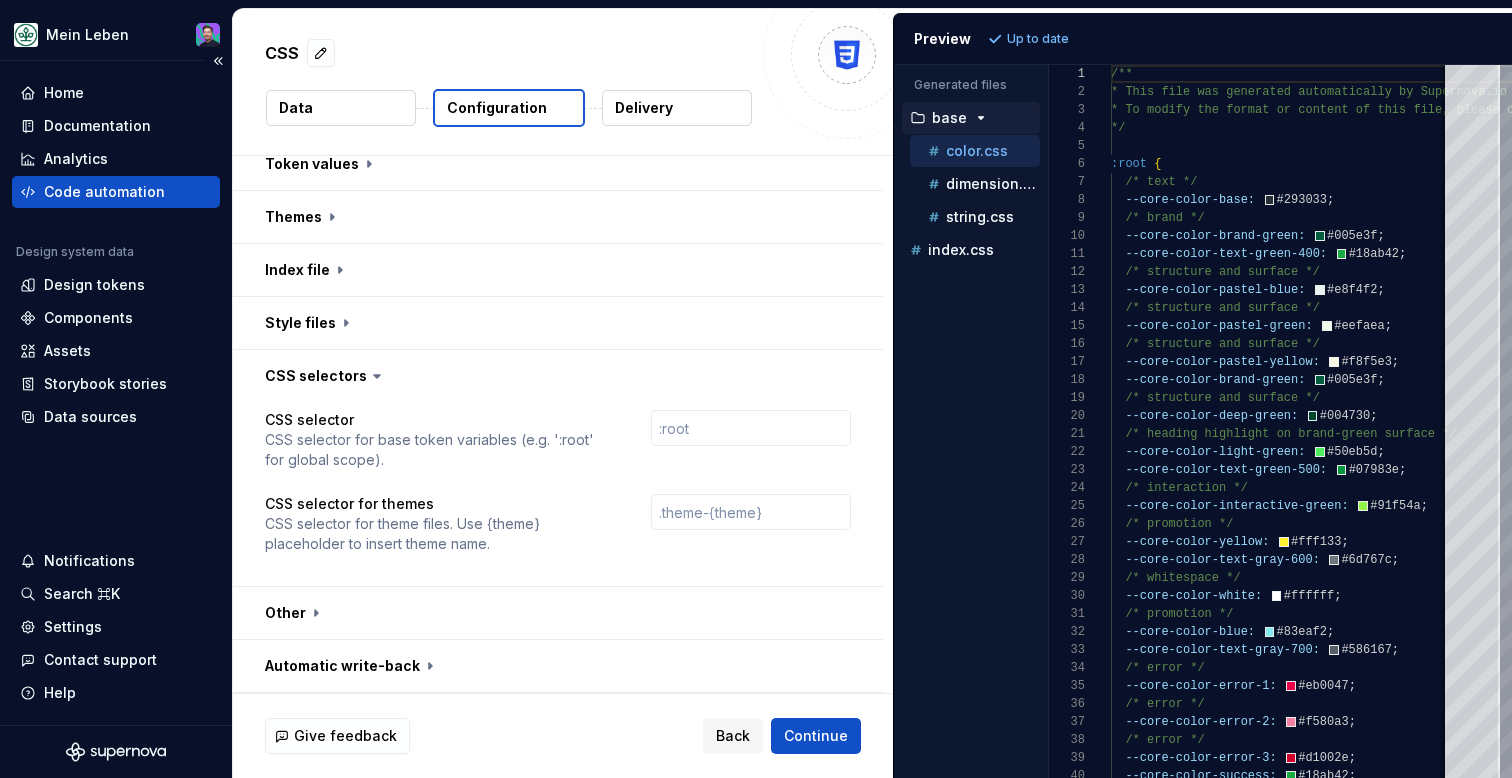 click on "Code automation" at bounding box center [104, 192] 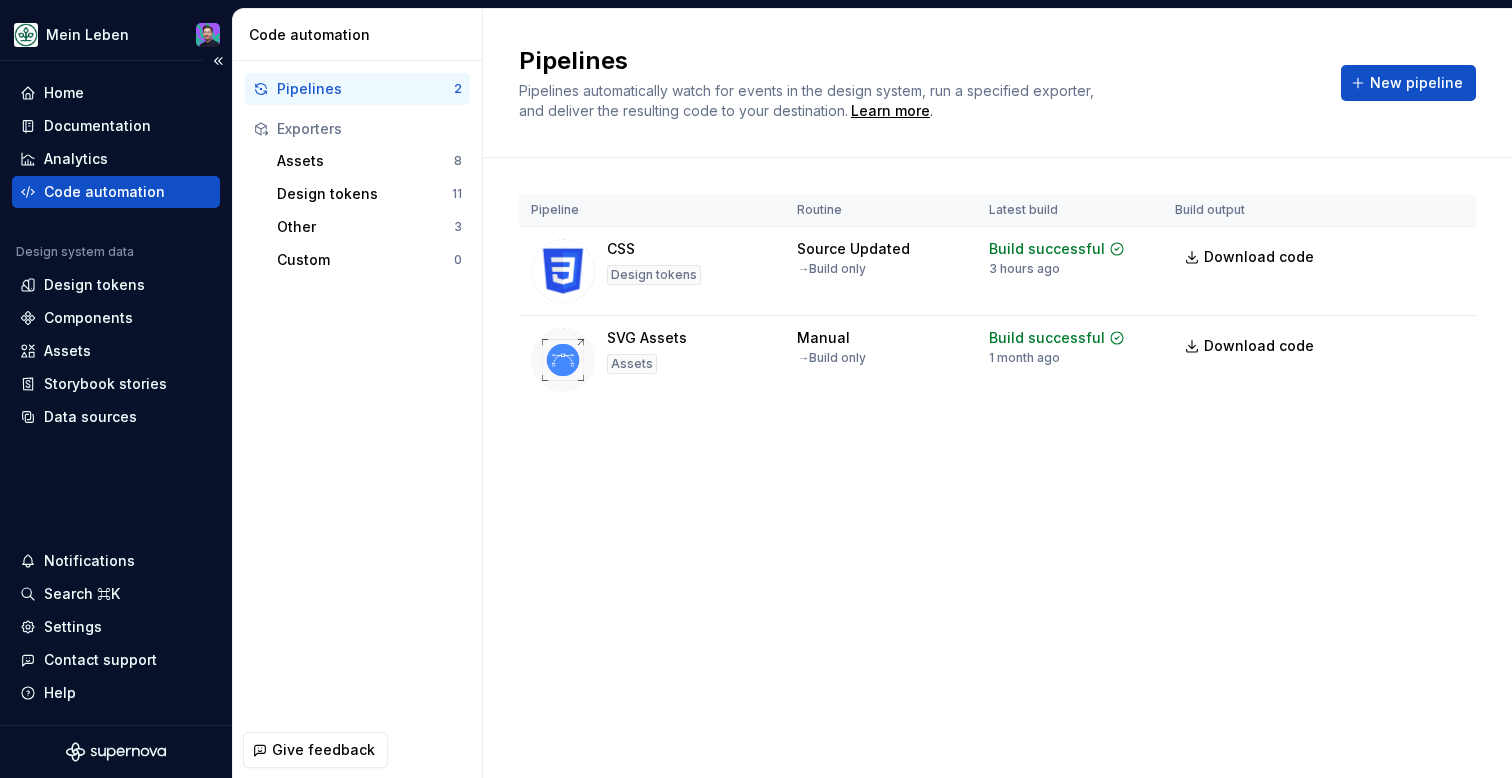 click on "Code automation" at bounding box center [104, 192] 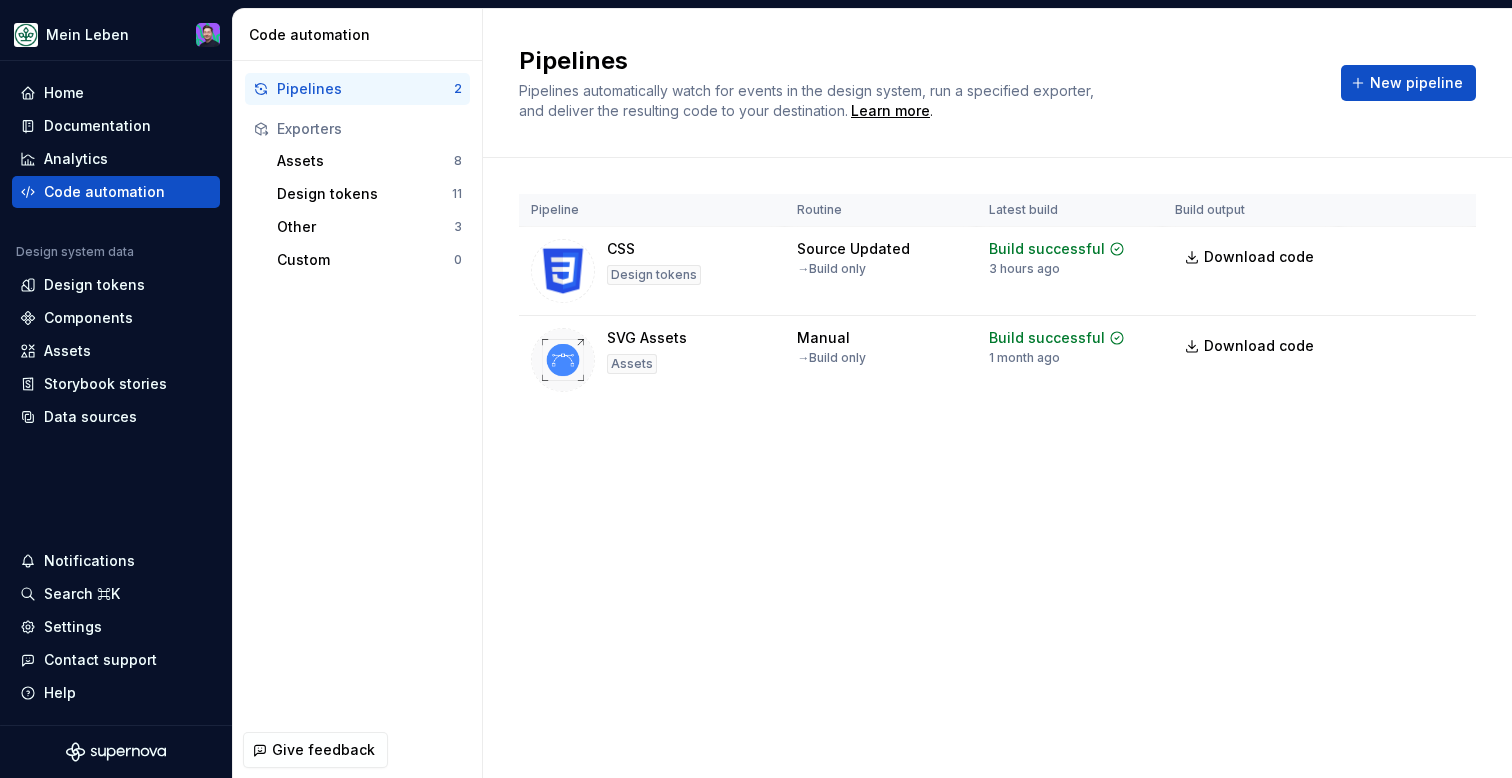 click on "Pipelines Pipelines automatically watch for events in the design system, run a specified exporter, and deliver the resulting code to your destination.   Learn more . New pipeline Pipeline Routine Latest build Build output CSS Design tokens Source Updated →  Build only Build successful 3 hours ago Download code Run SVG Assets Assets Manual →  Build only Build successful 1 month ago Download code Run" at bounding box center (997, 393) 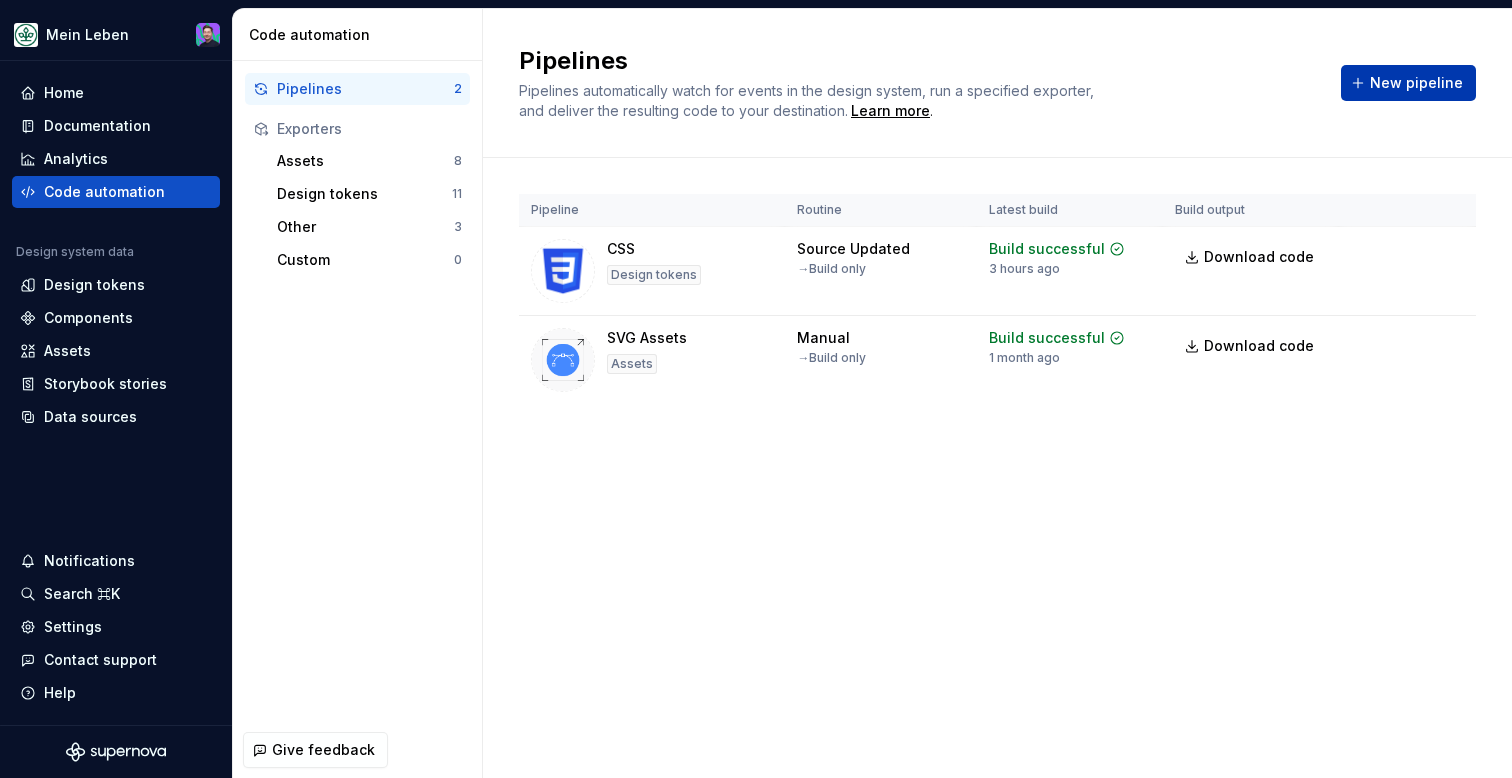 click on "New pipeline" at bounding box center (1416, 83) 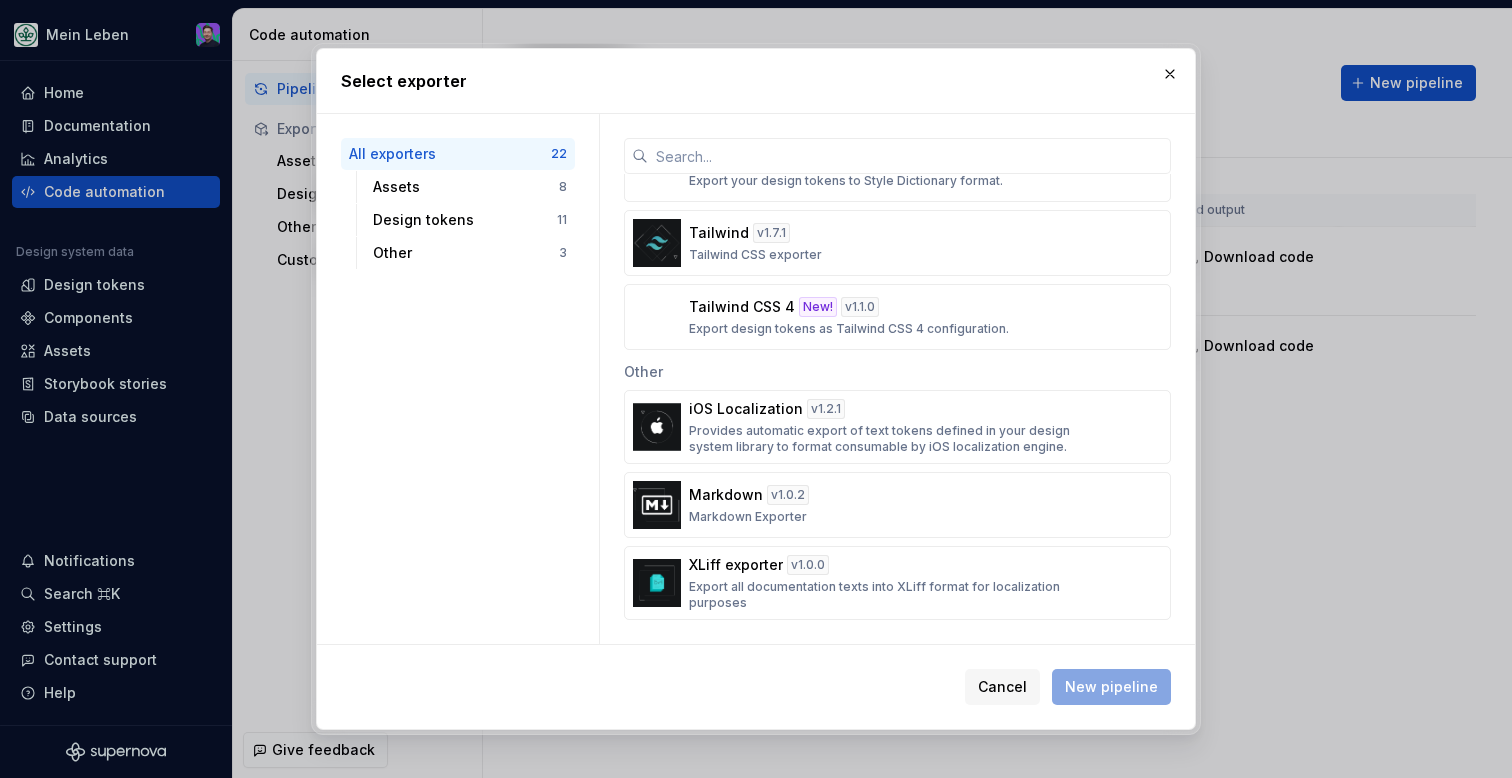 scroll, scrollTop: 0, scrollLeft: 0, axis: both 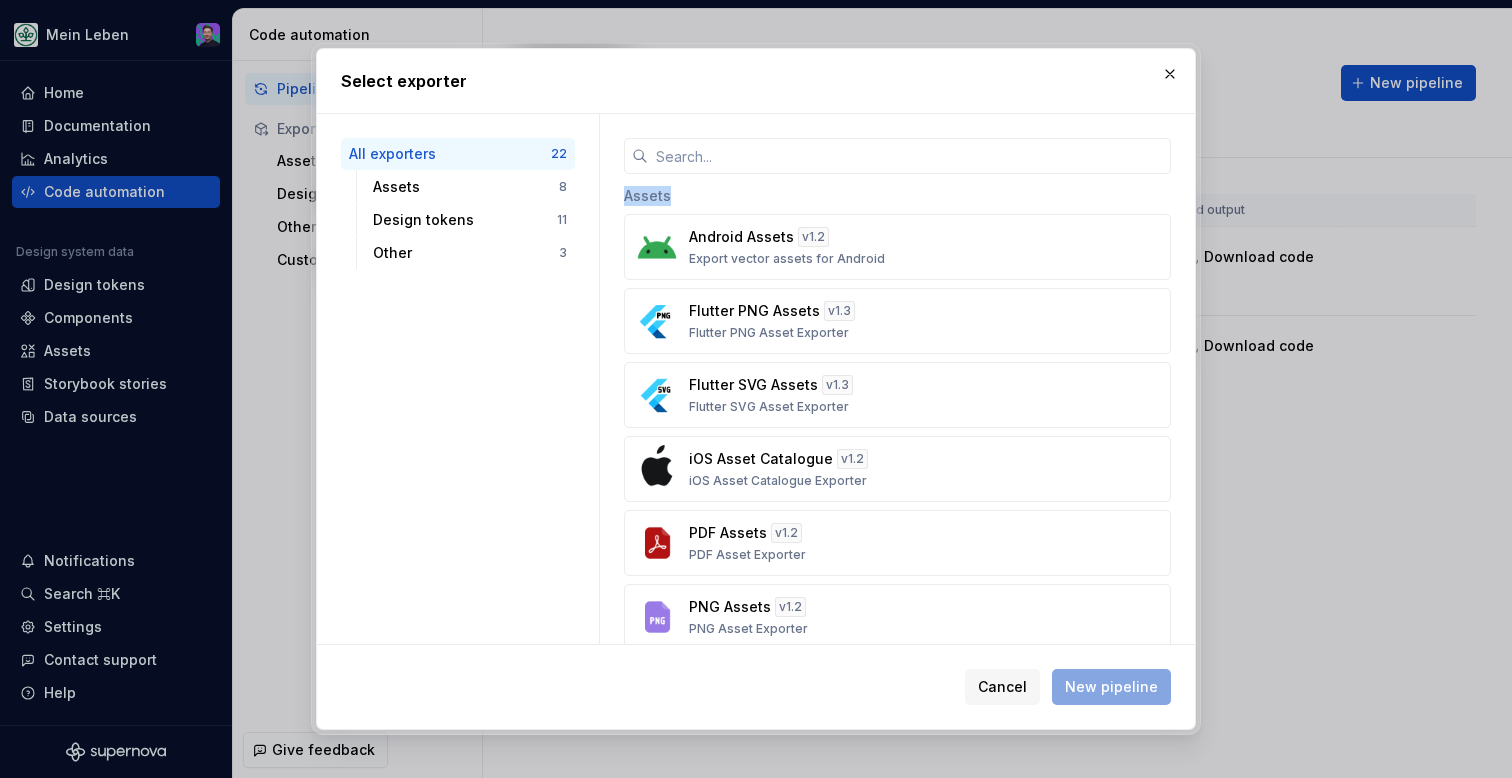 drag, startPoint x: 620, startPoint y: 198, endPoint x: 687, endPoint y: 199, distance: 67.00746 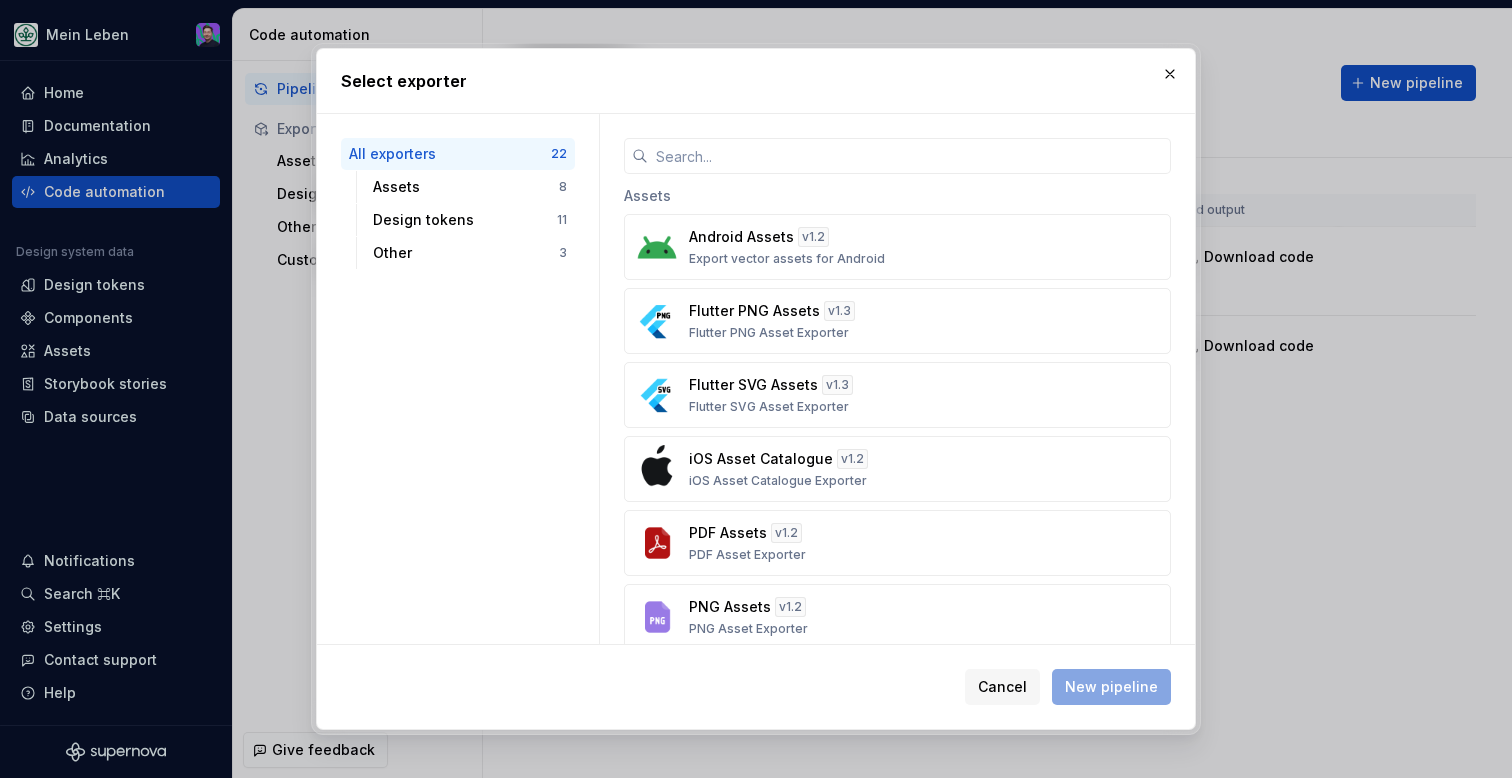 click on "Assets" at bounding box center (897, 194) 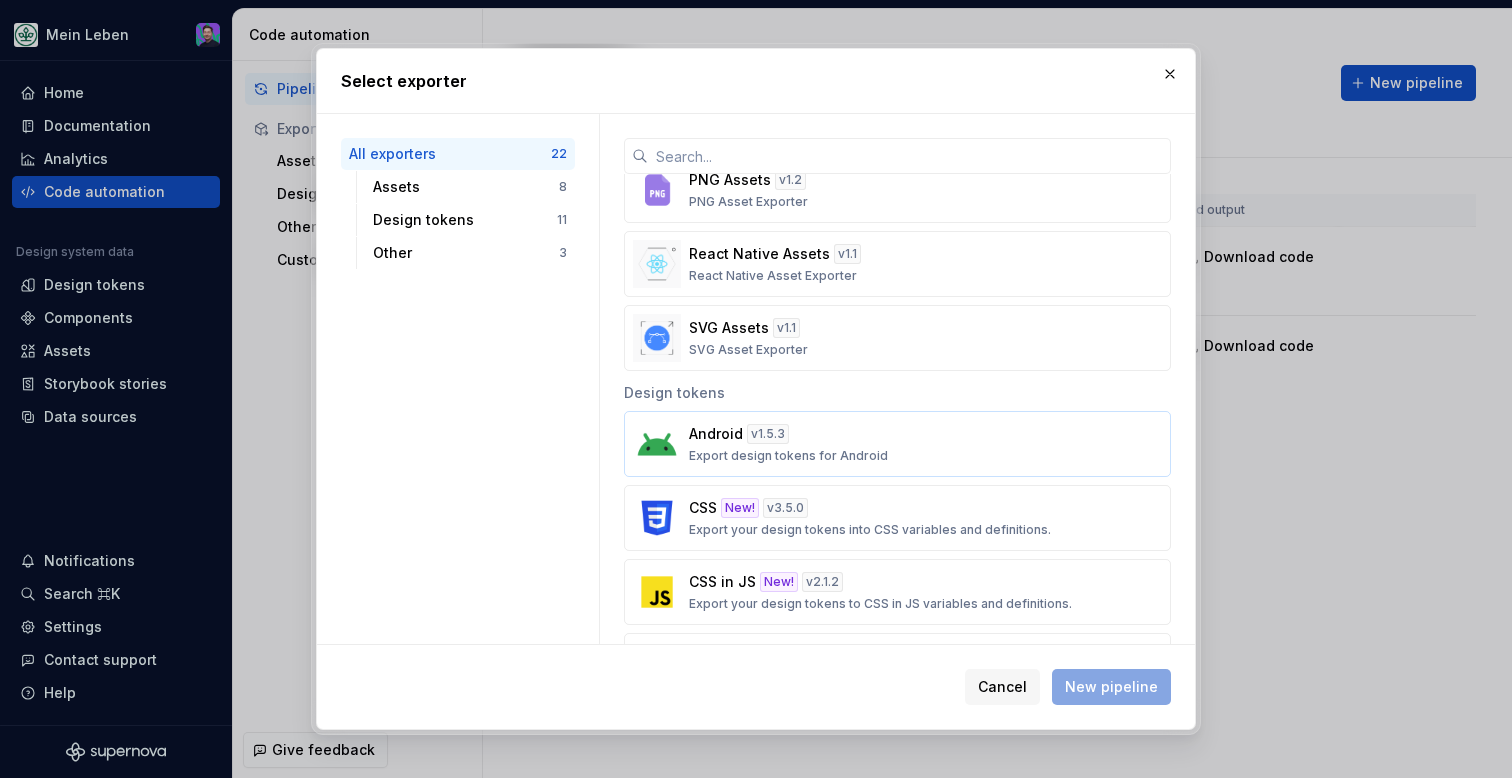 scroll, scrollTop: 427, scrollLeft: 0, axis: vertical 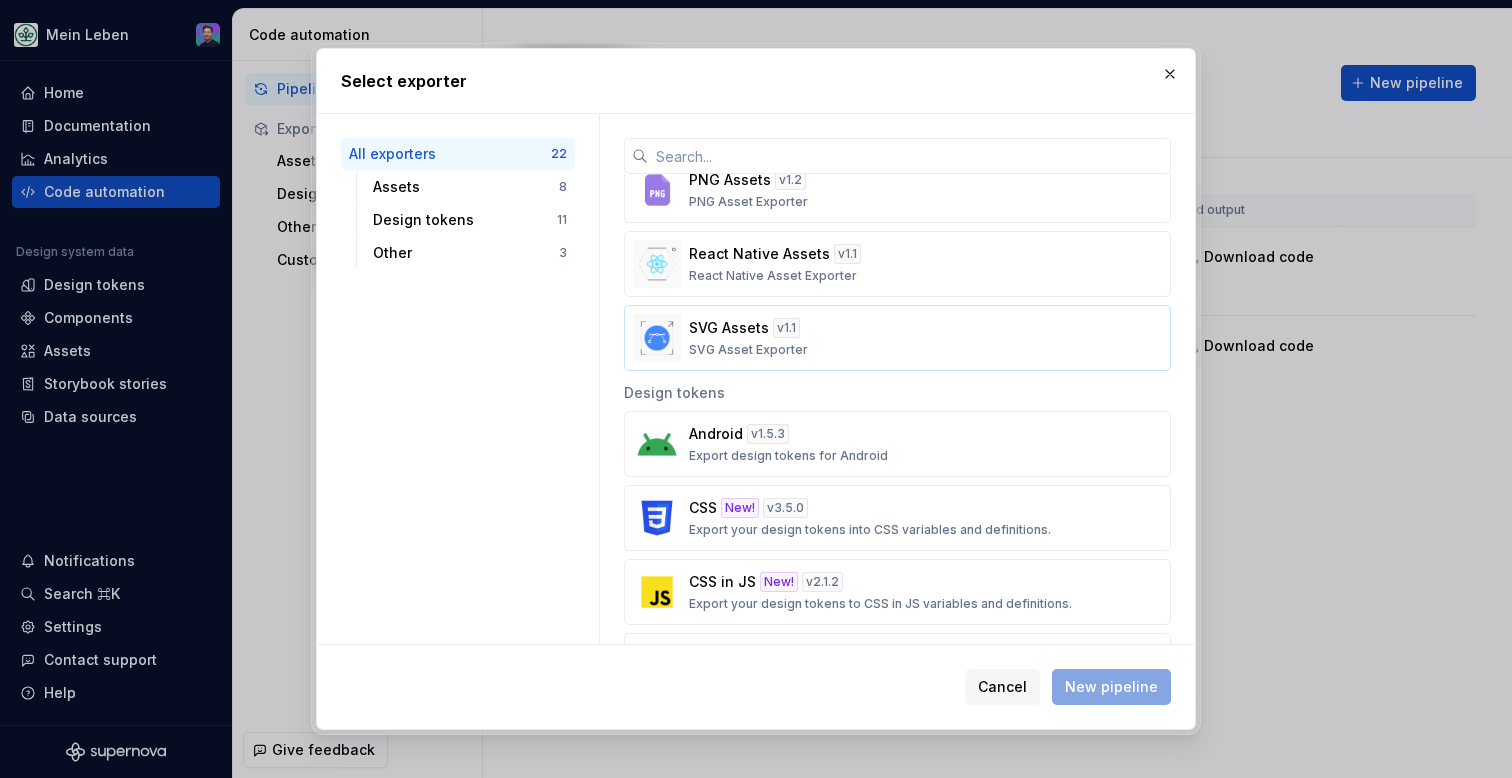 click on "SVG Asset Exporter" at bounding box center [748, 350] 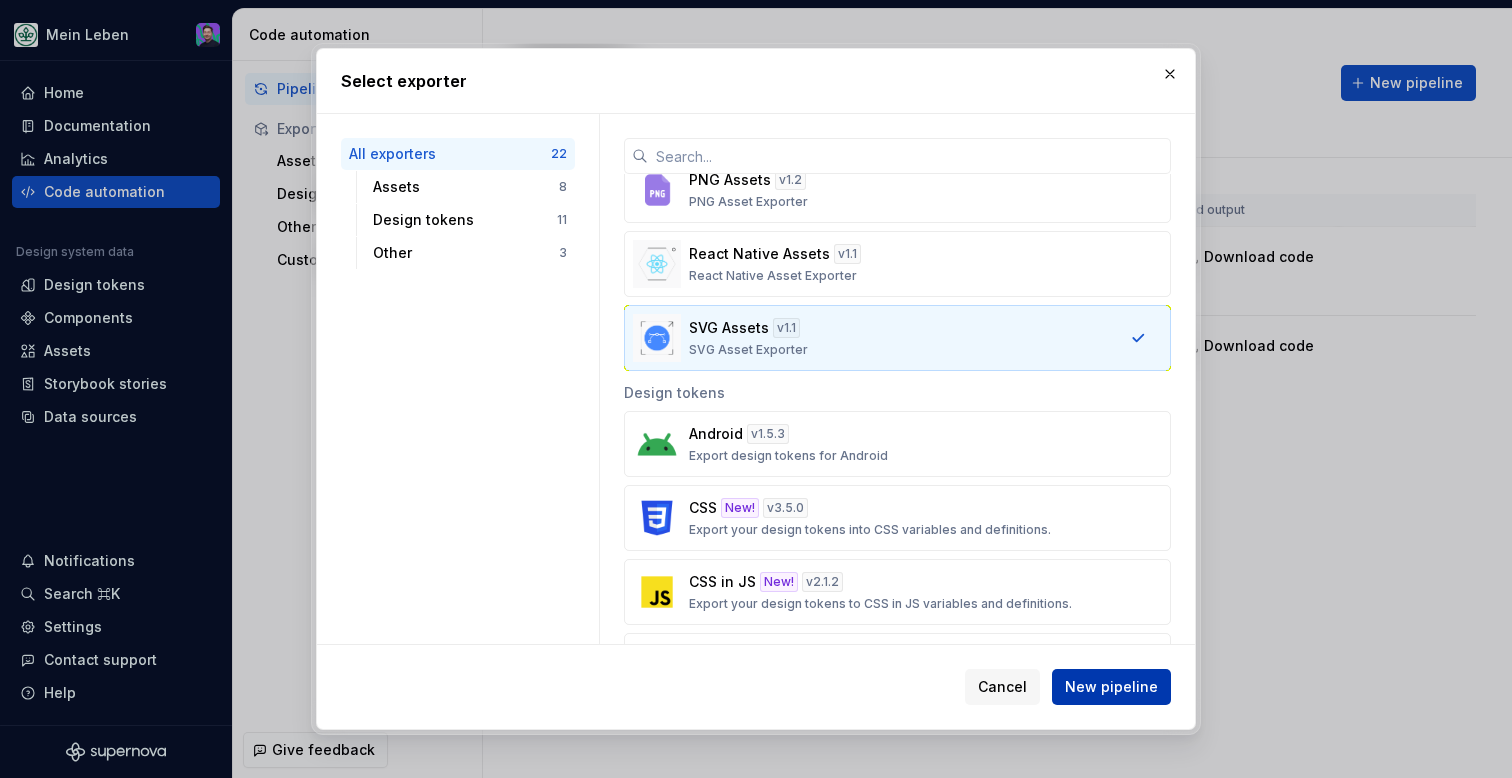 click on "New pipeline" at bounding box center (1111, 687) 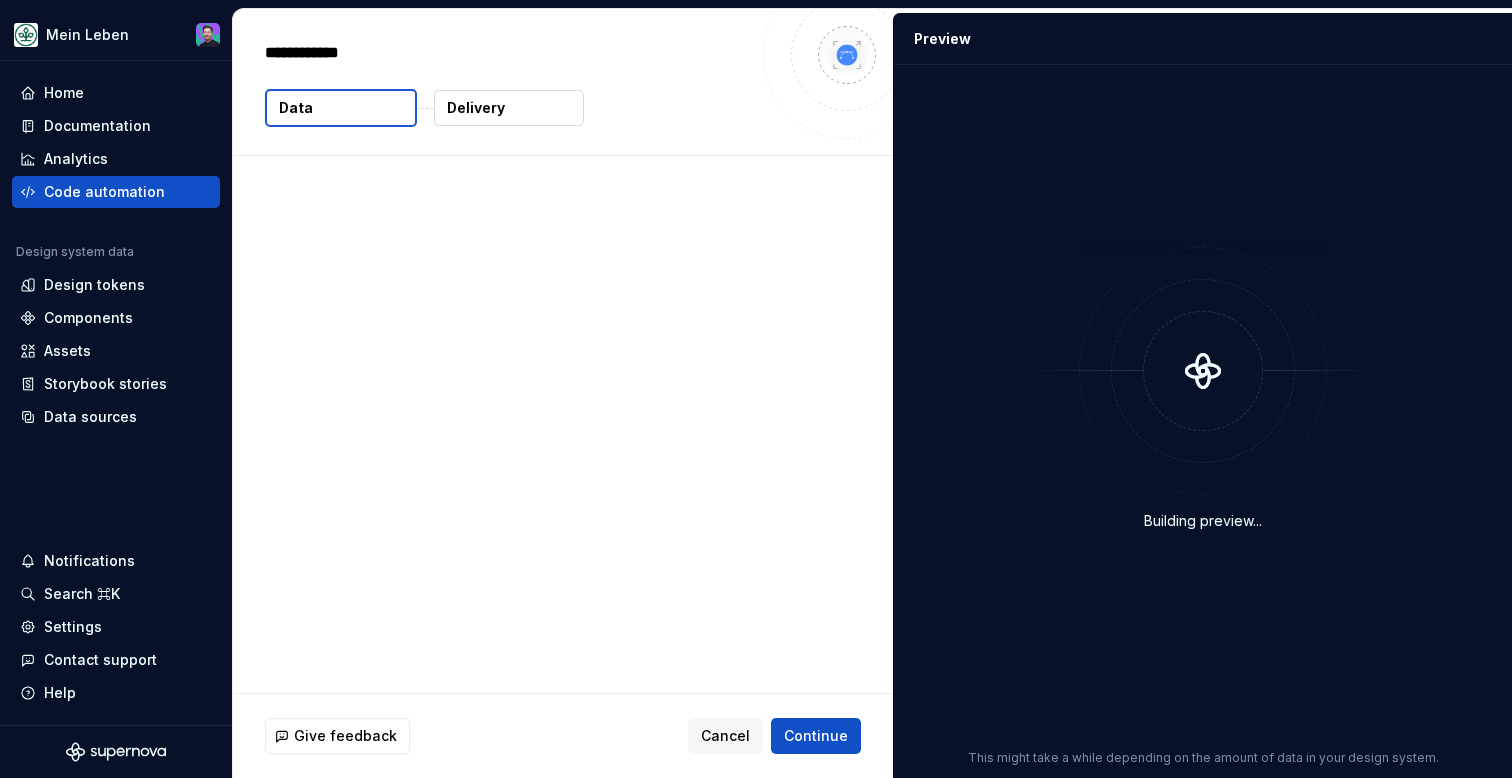 type on "*" 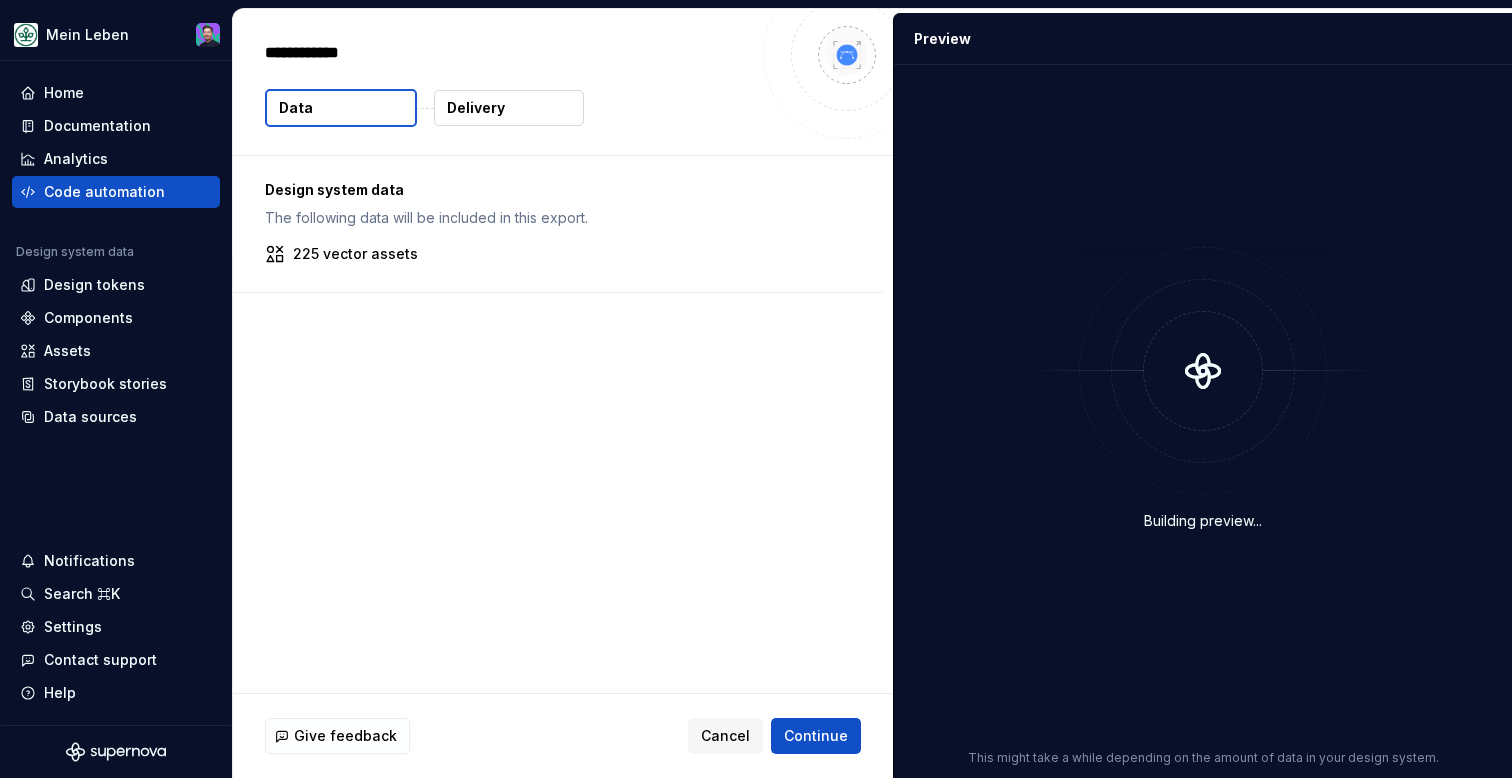 click on "Data" at bounding box center (341, 108) 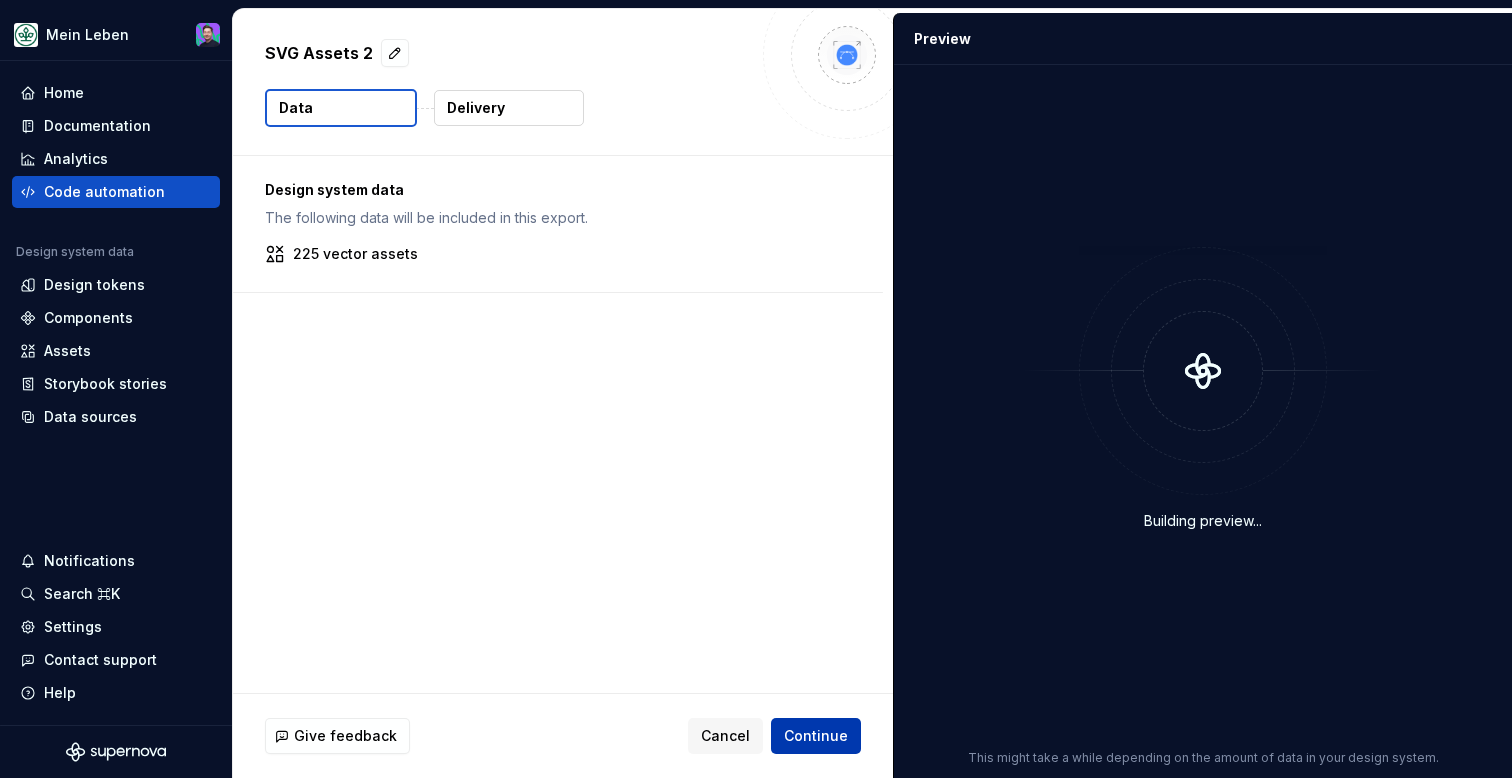 click on "Continue" at bounding box center (816, 736) 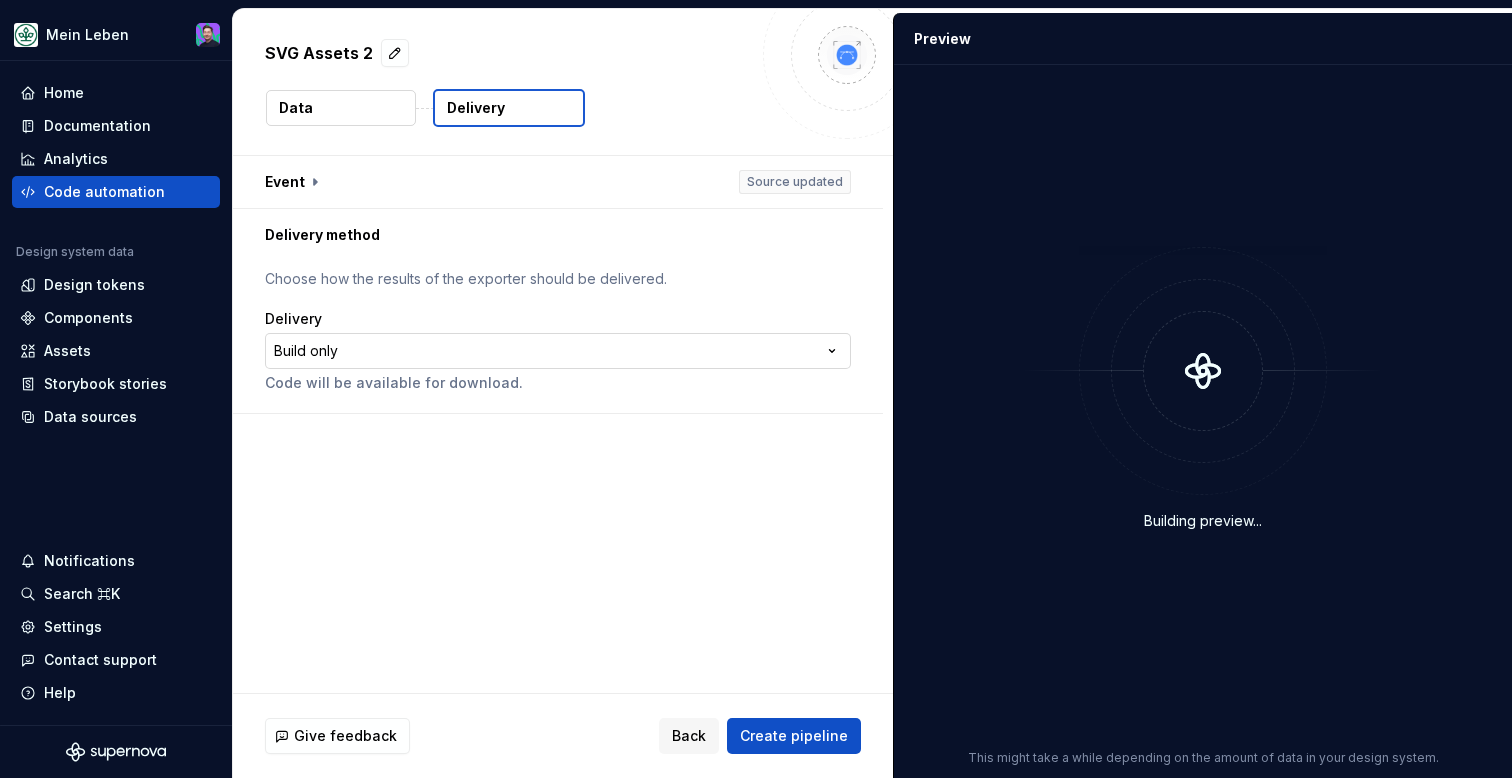 click on "**********" at bounding box center [756, 389] 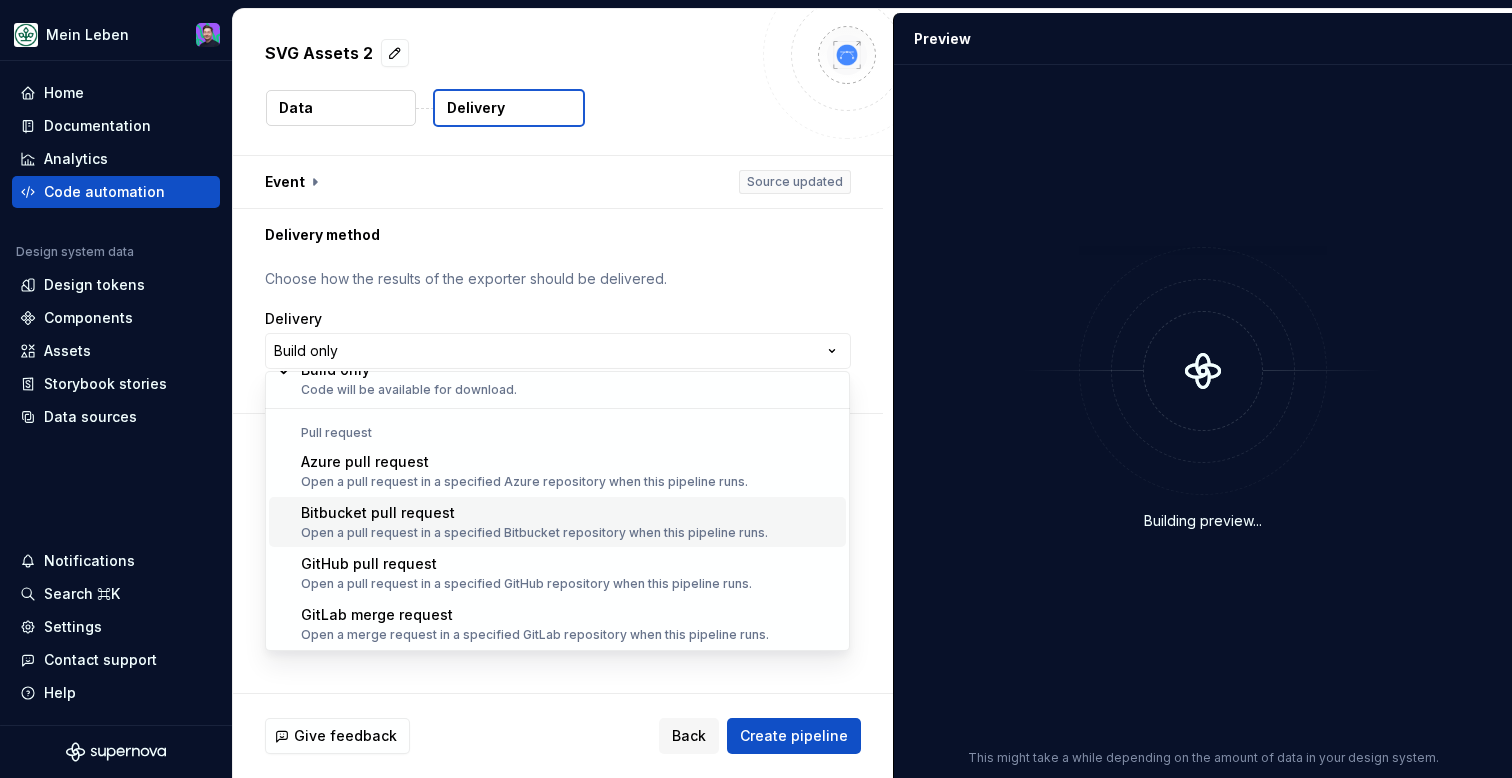 scroll, scrollTop: 56, scrollLeft: 0, axis: vertical 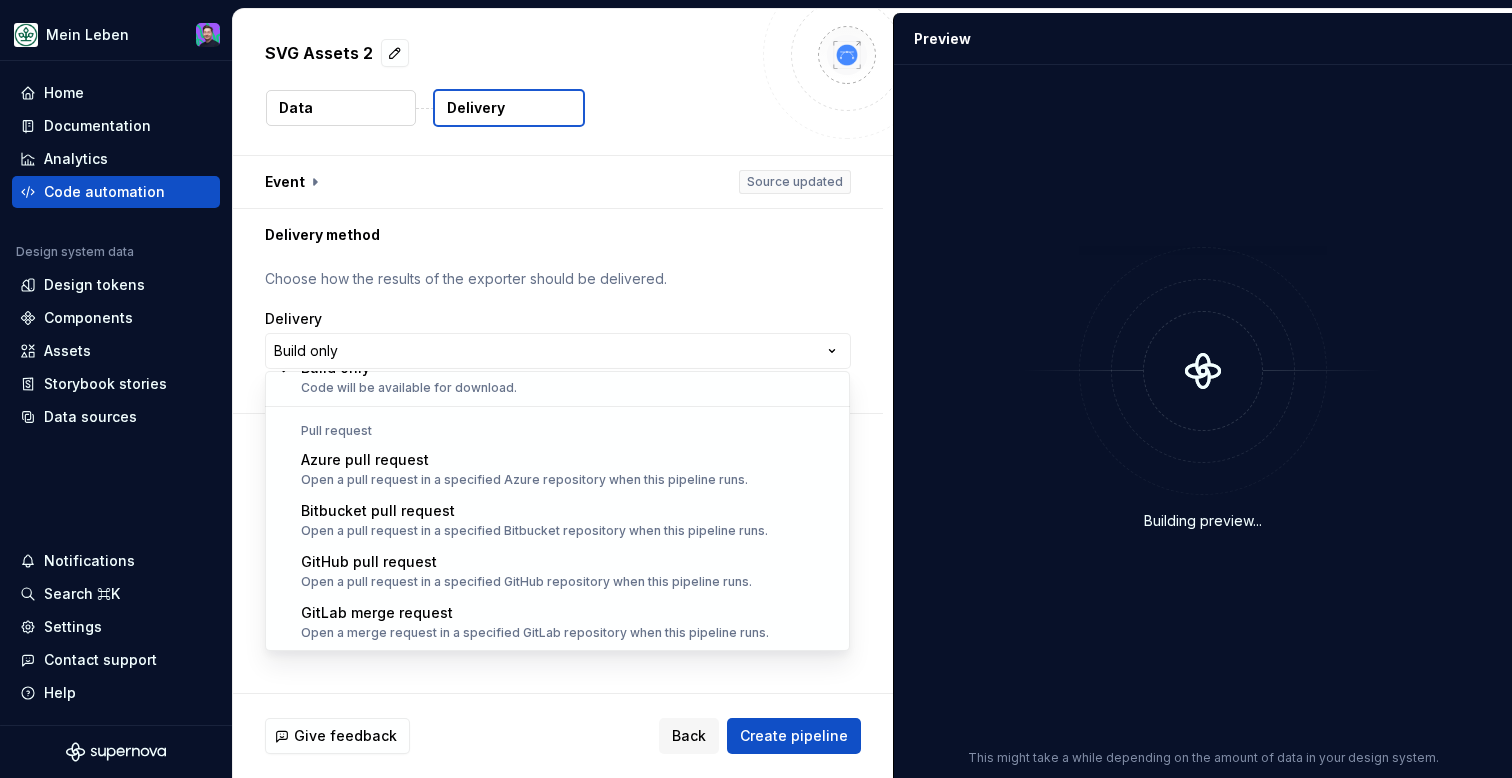 click on "**********" at bounding box center (756, 389) 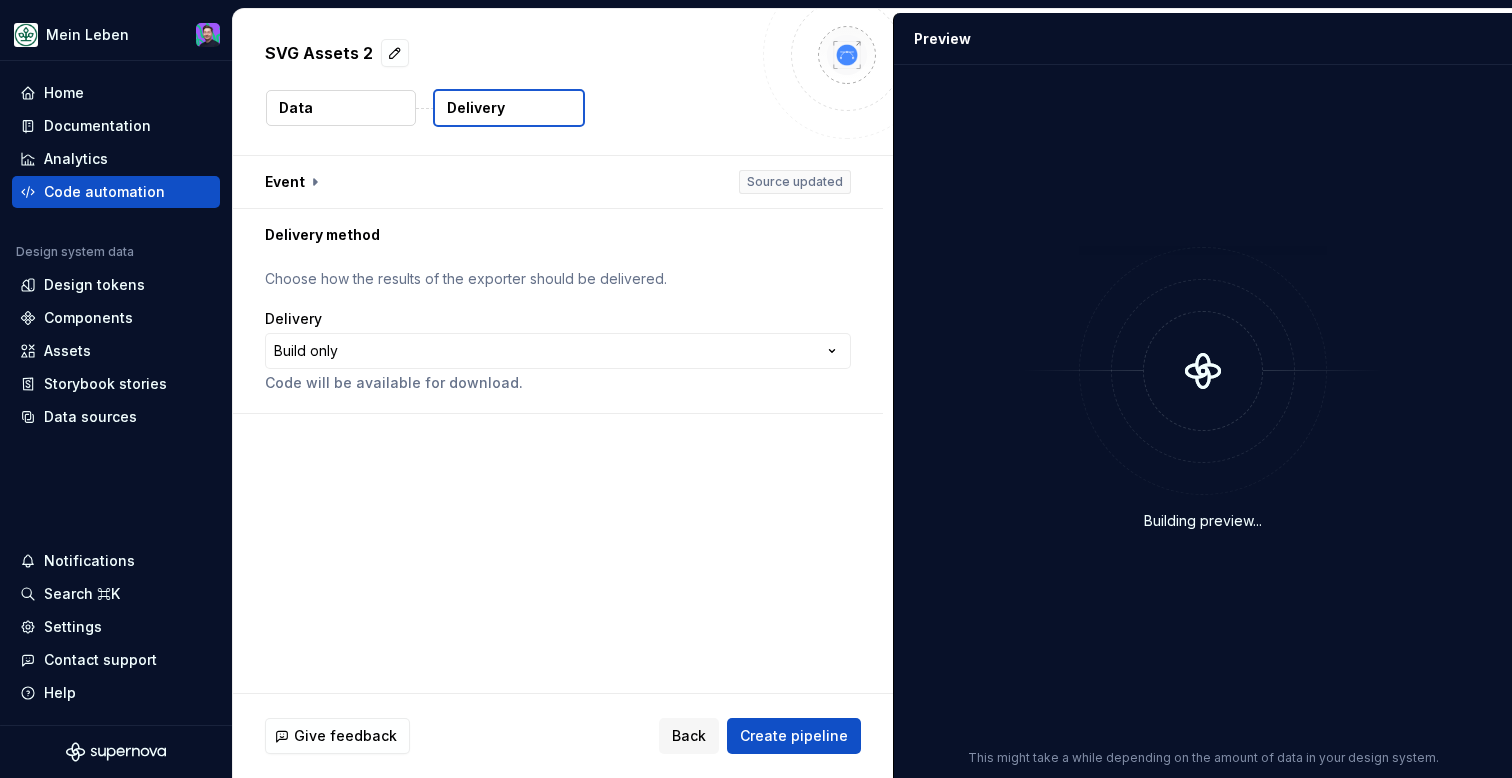 click on "Delivery" at bounding box center [509, 108] 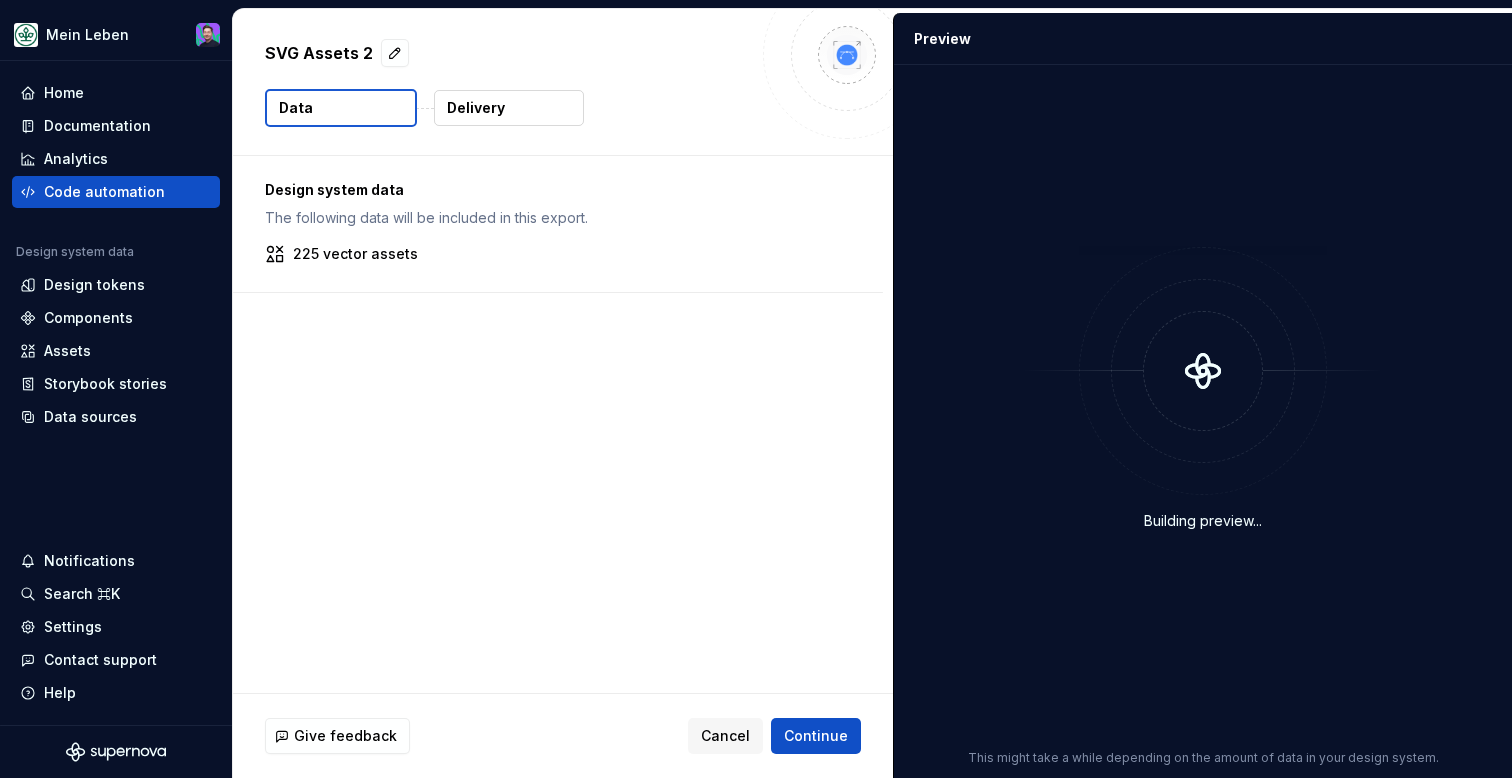 click on "225 vector assets" at bounding box center (355, 254) 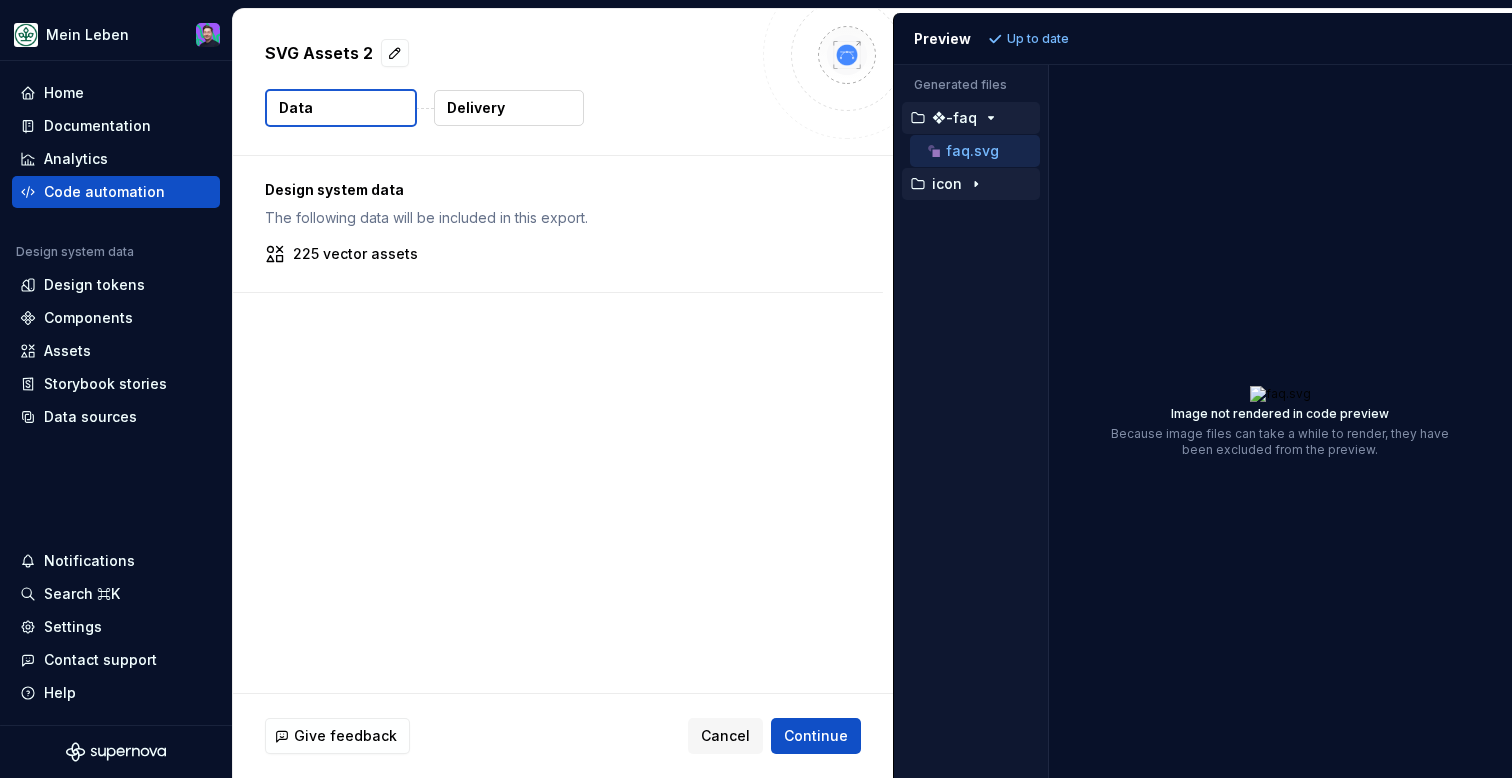 click on "icon" at bounding box center [947, 184] 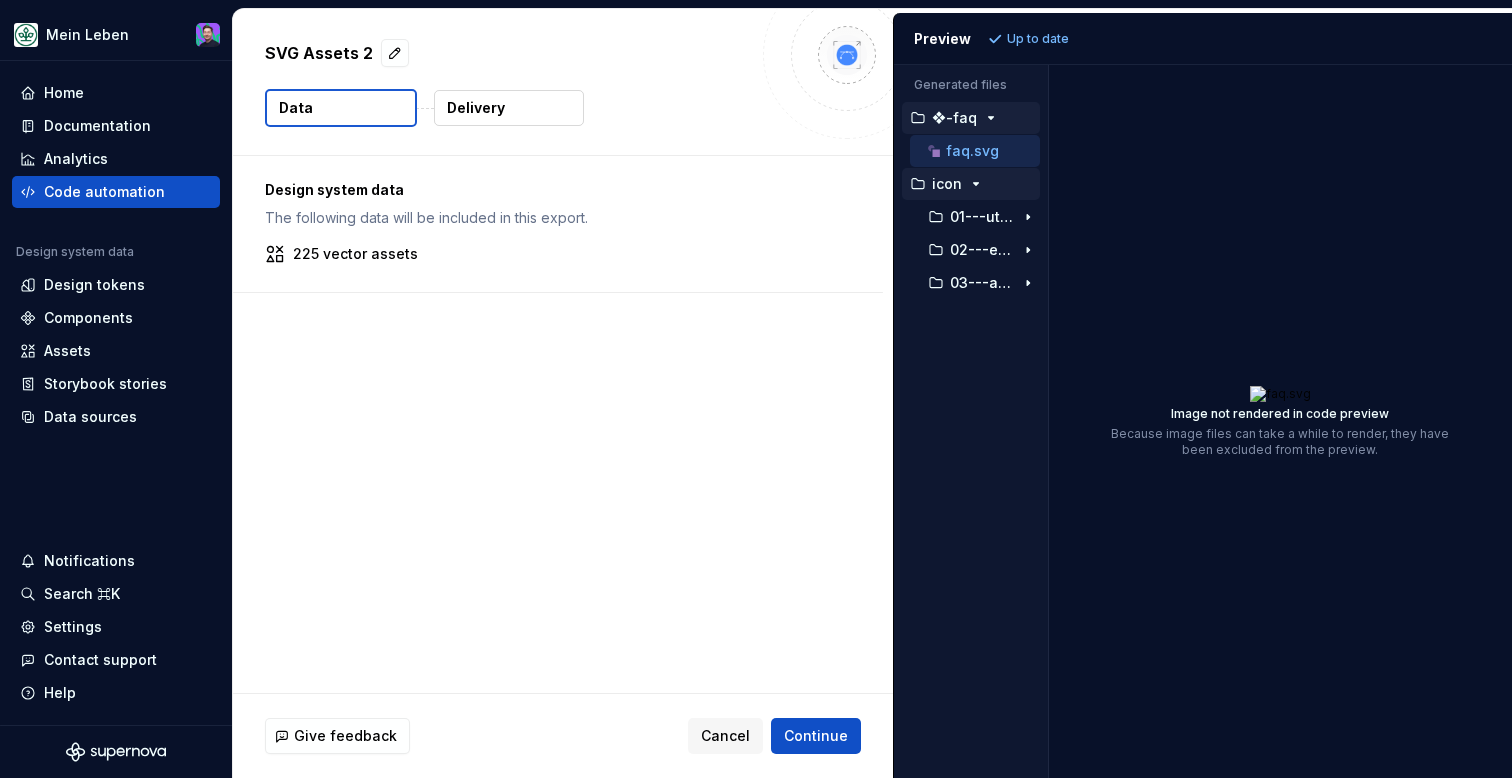 click on "❖-faq" at bounding box center [954, 118] 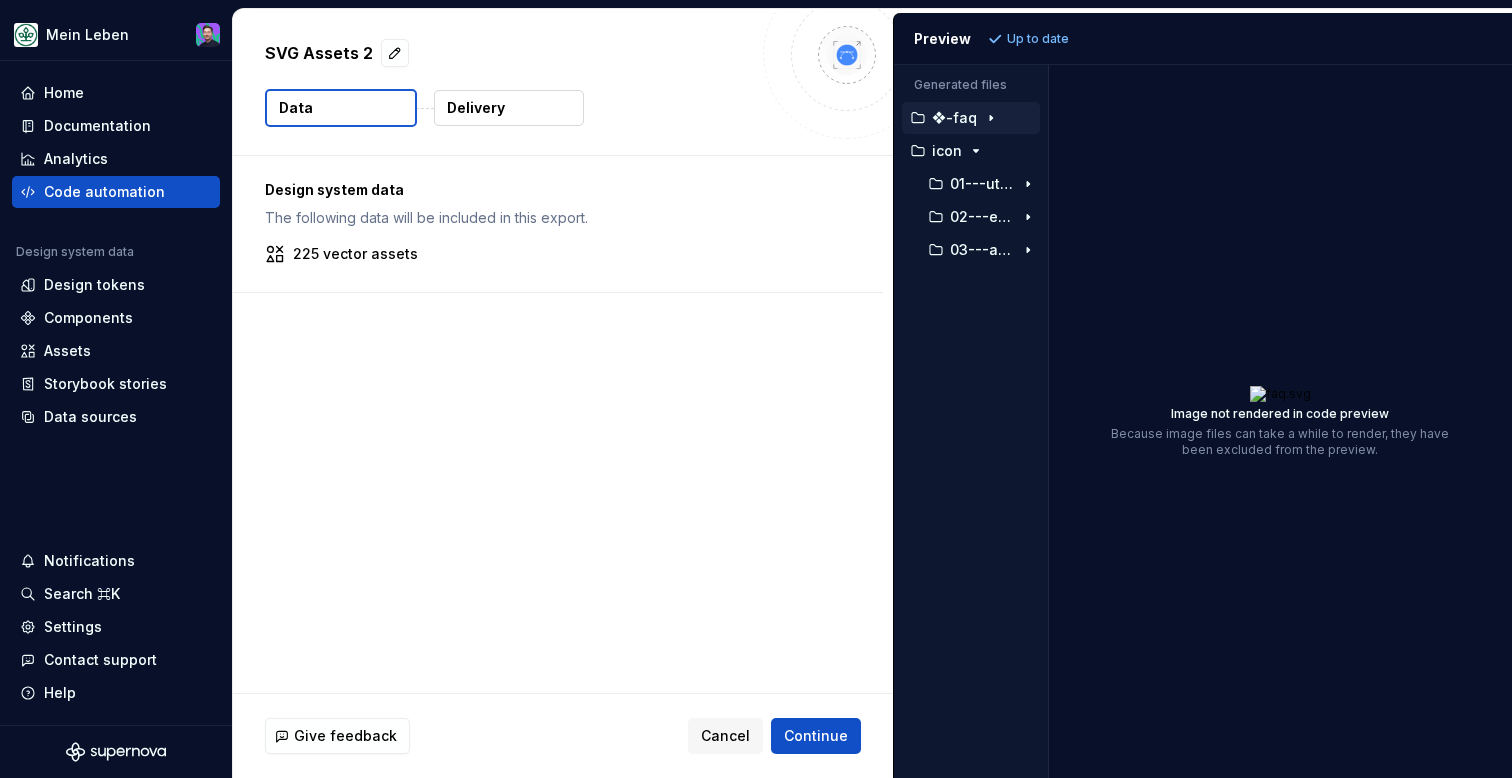 click on "Design system data The following data will be included in this export. 225 vector assets" at bounding box center [558, 224] 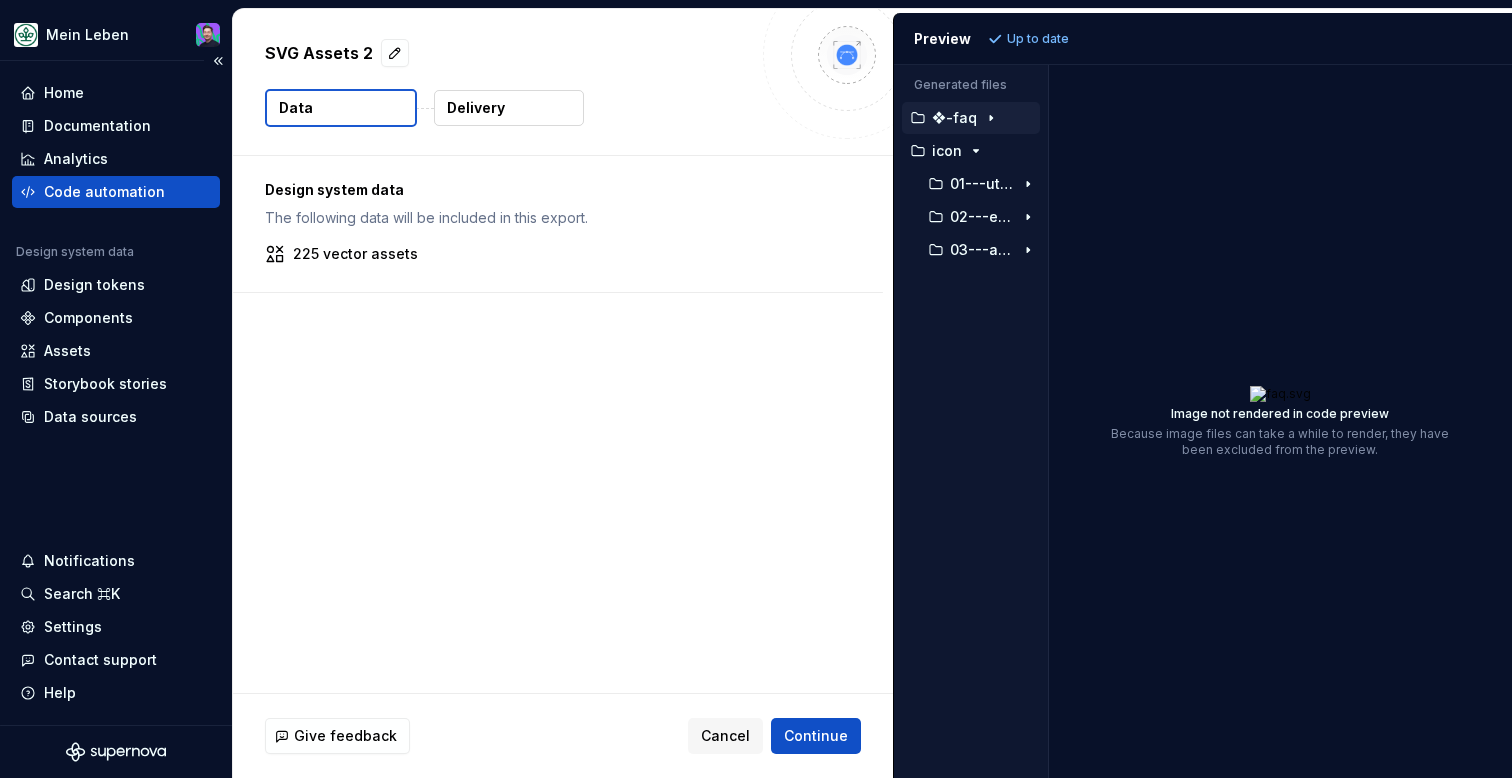 click on "Code automation" at bounding box center (104, 192) 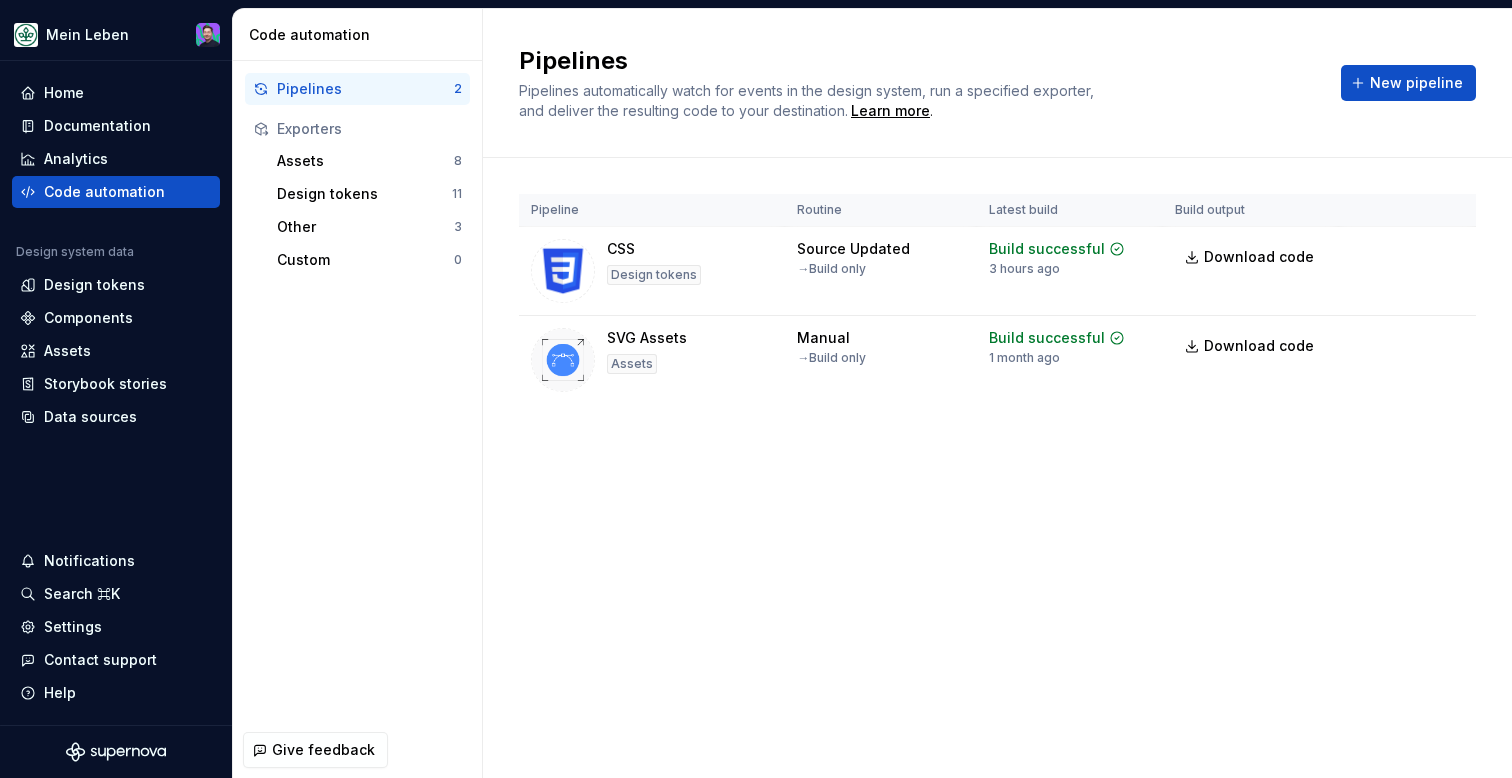 click on "Pipeline Routine Latest build Build output CSS Design tokens Source Updated →  Build only Build successful 3 hours ago Download code Run SVG Assets Assets Manual →  Build only Build successful 1 month ago Download code Run" at bounding box center (997, 319) 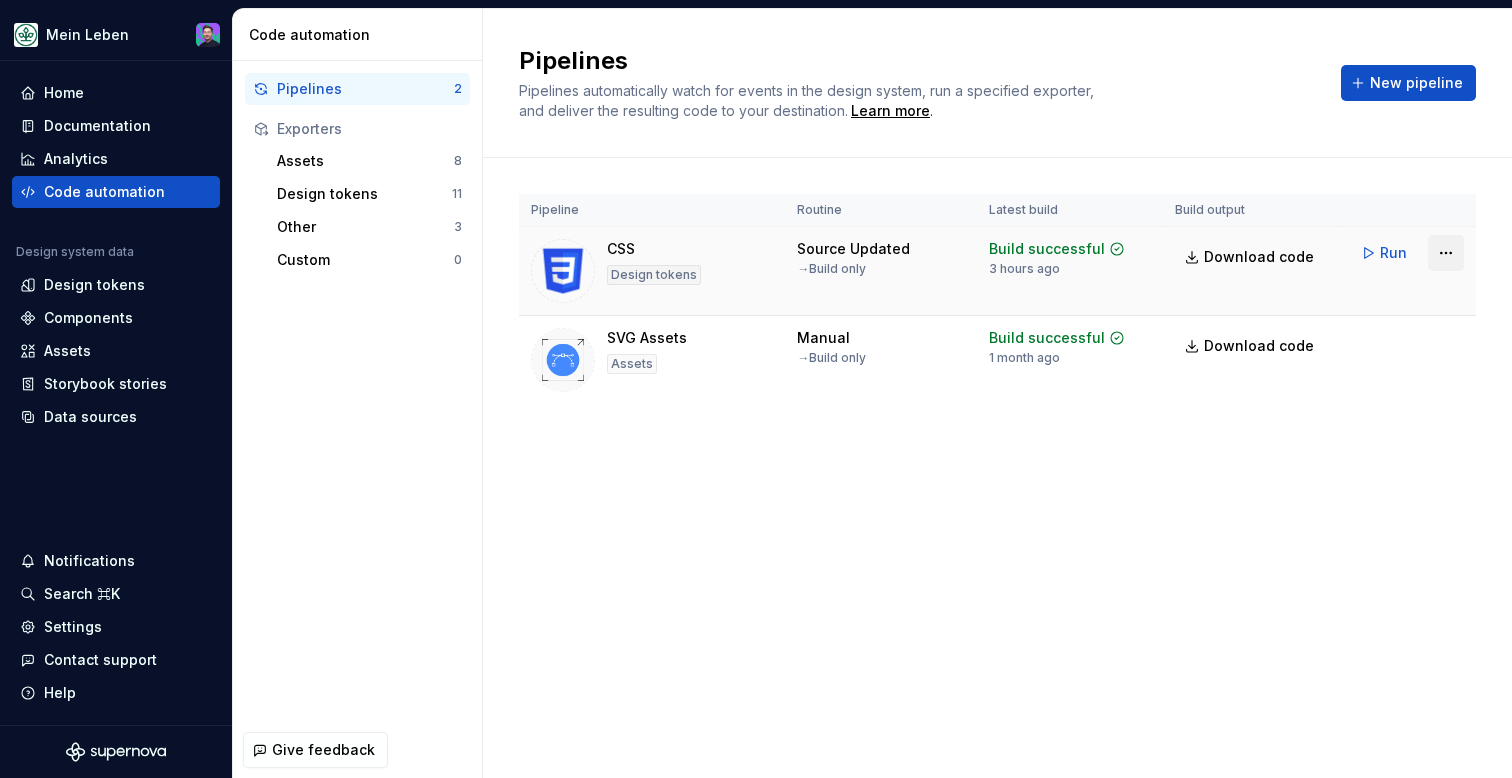 click on "Mein Leben Home Documentation Analytics Code automation Design system data Design tokens Components Assets Storybook stories Data sources Notifications Search ⌘K Settings Contact support Help Code automation Pipelines 2 Exporters Assets 8 Design tokens 11 Other 3 Custom 0 Give feedback Pipelines Pipelines automatically watch for events in the design system, run a specified exporter, and deliver the resulting code to your destination.   Learn more . New pipeline Pipeline Routine Latest build Build output CSS Design tokens Source Updated →  Build only Build successful 3 hours ago Download code Run SVG Assets Assets Manual →  Build only Build successful 1 month ago Download code Run   *" at bounding box center (756, 389) 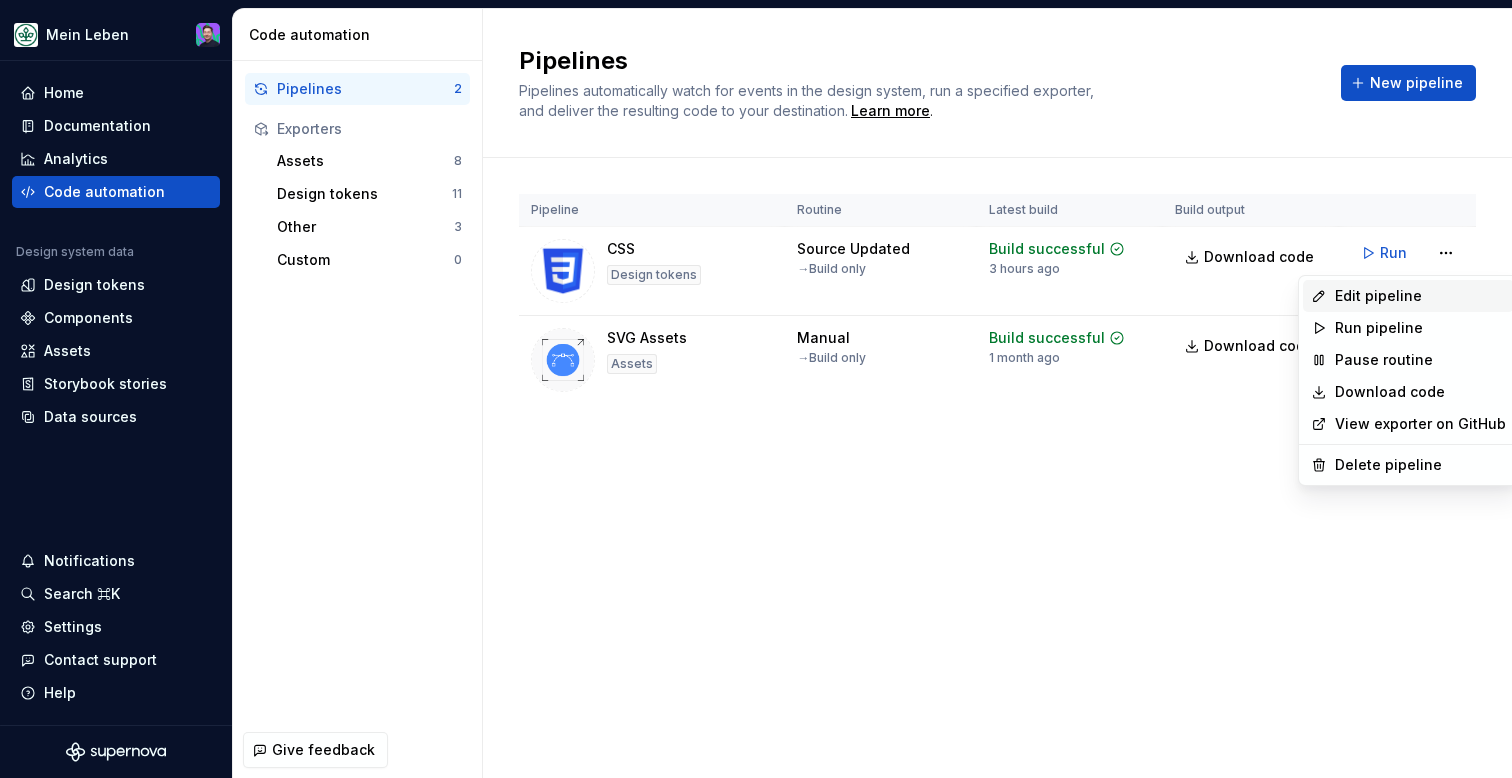 click on "Edit pipeline" at bounding box center [1420, 296] 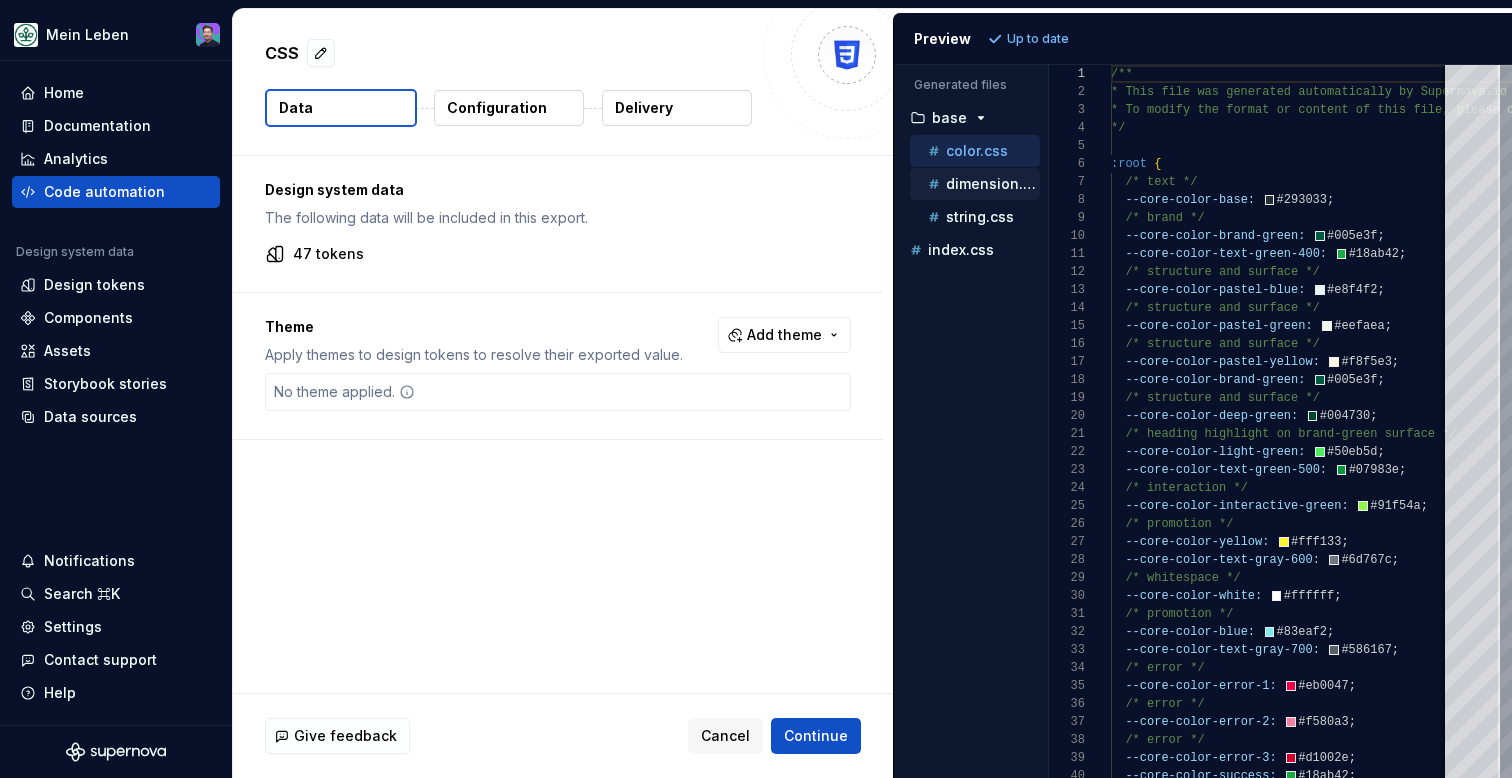 click on "dimension.css" at bounding box center [993, 184] 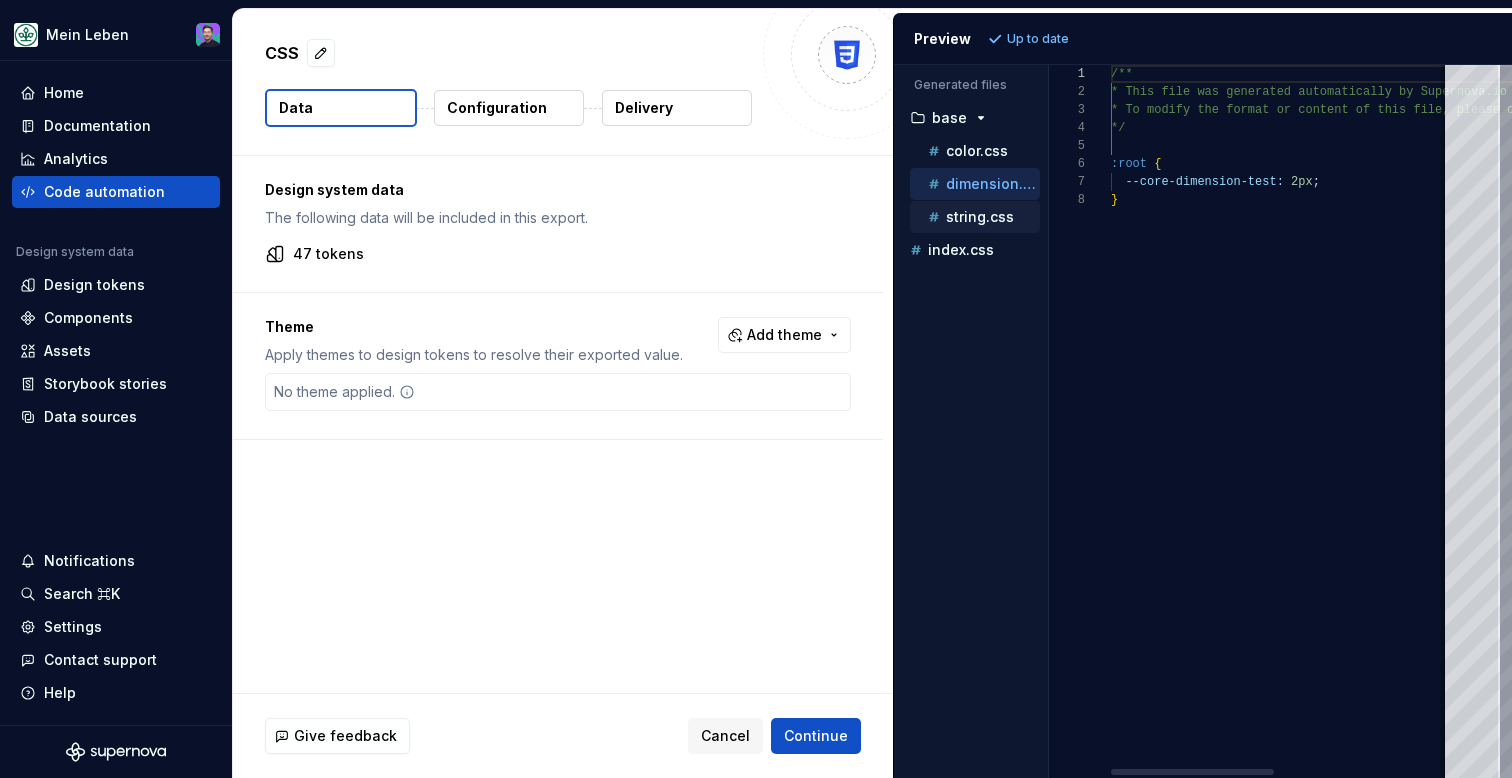 click on "string.css" at bounding box center [980, 217] 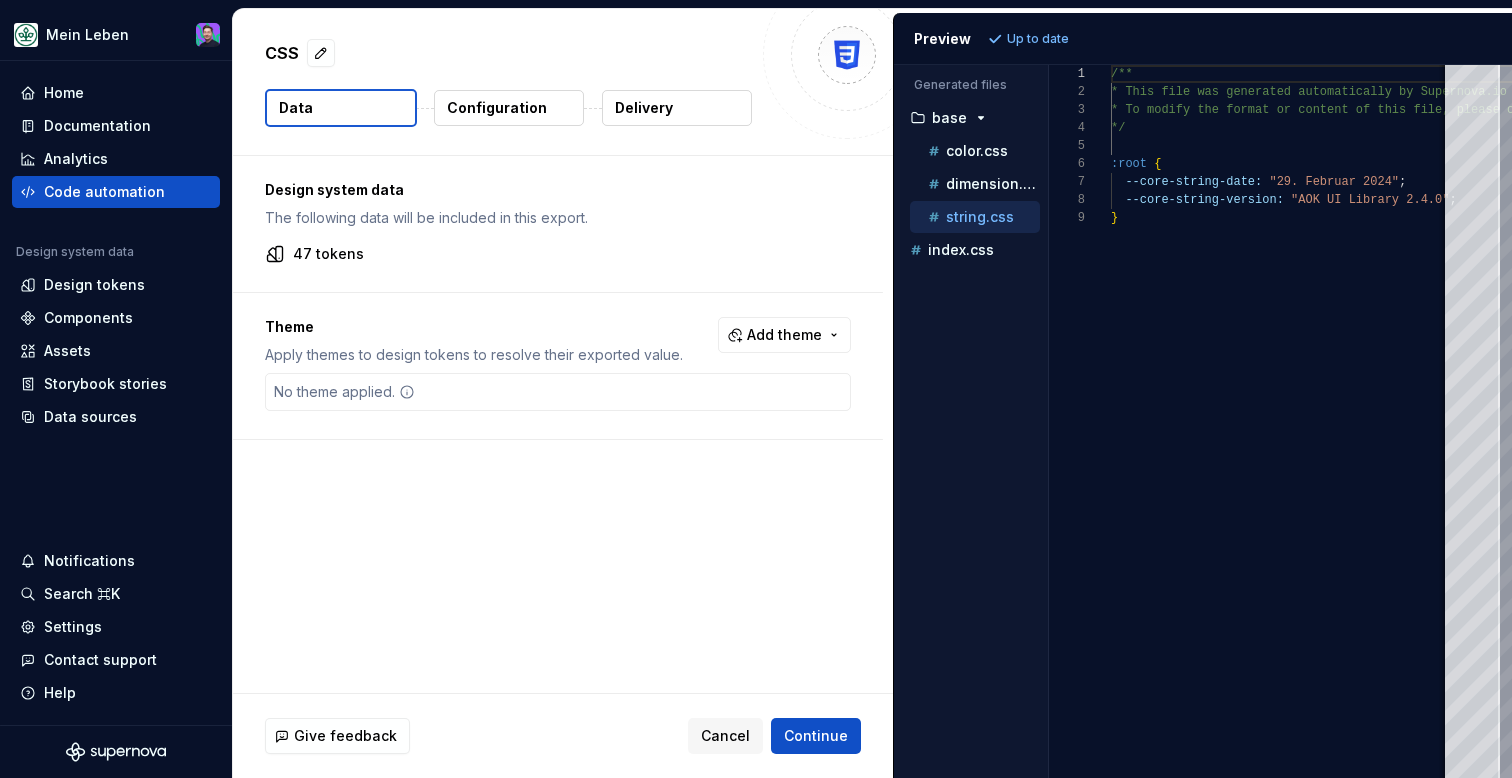 scroll, scrollTop: 144, scrollLeft: 0, axis: vertical 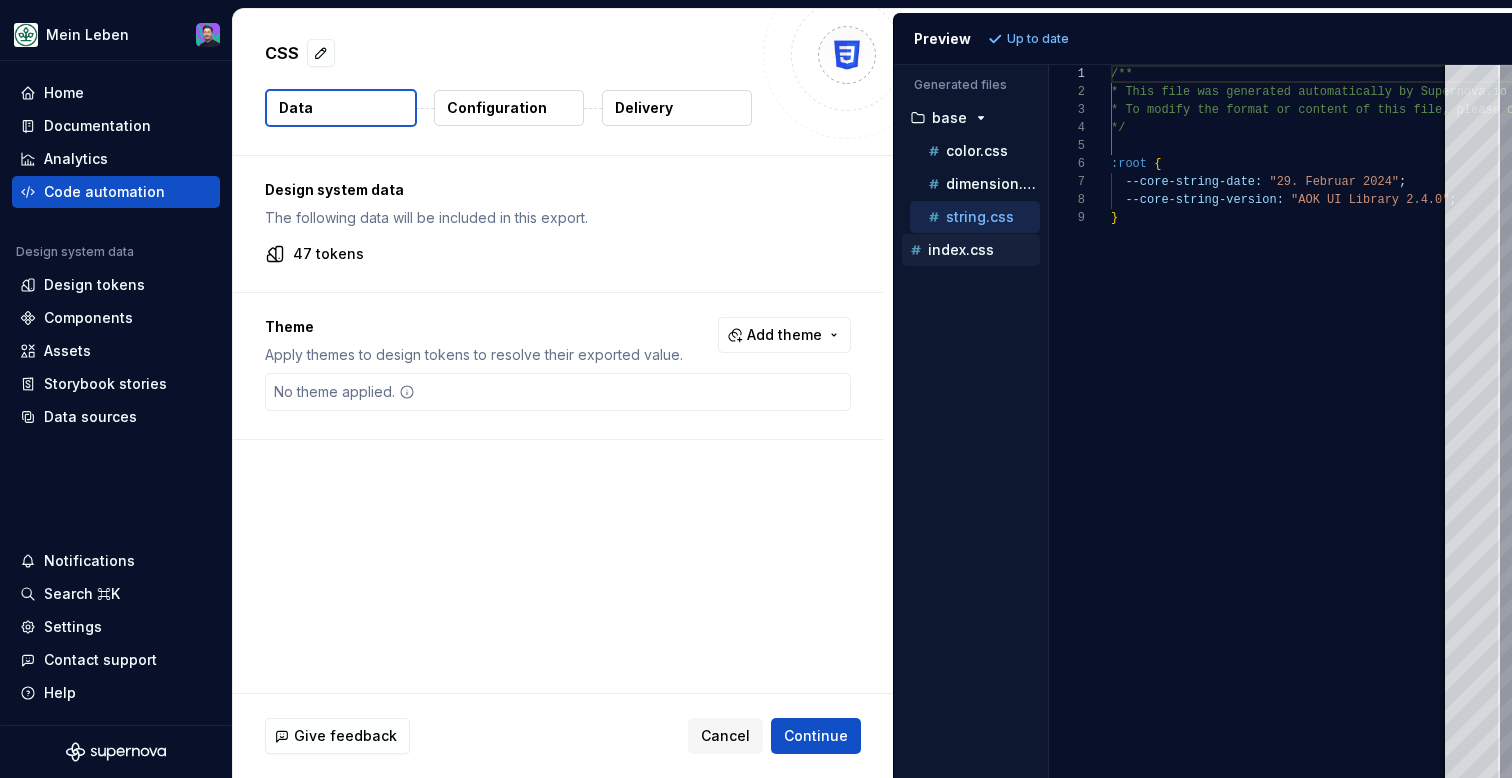 click on "index.css" at bounding box center [961, 250] 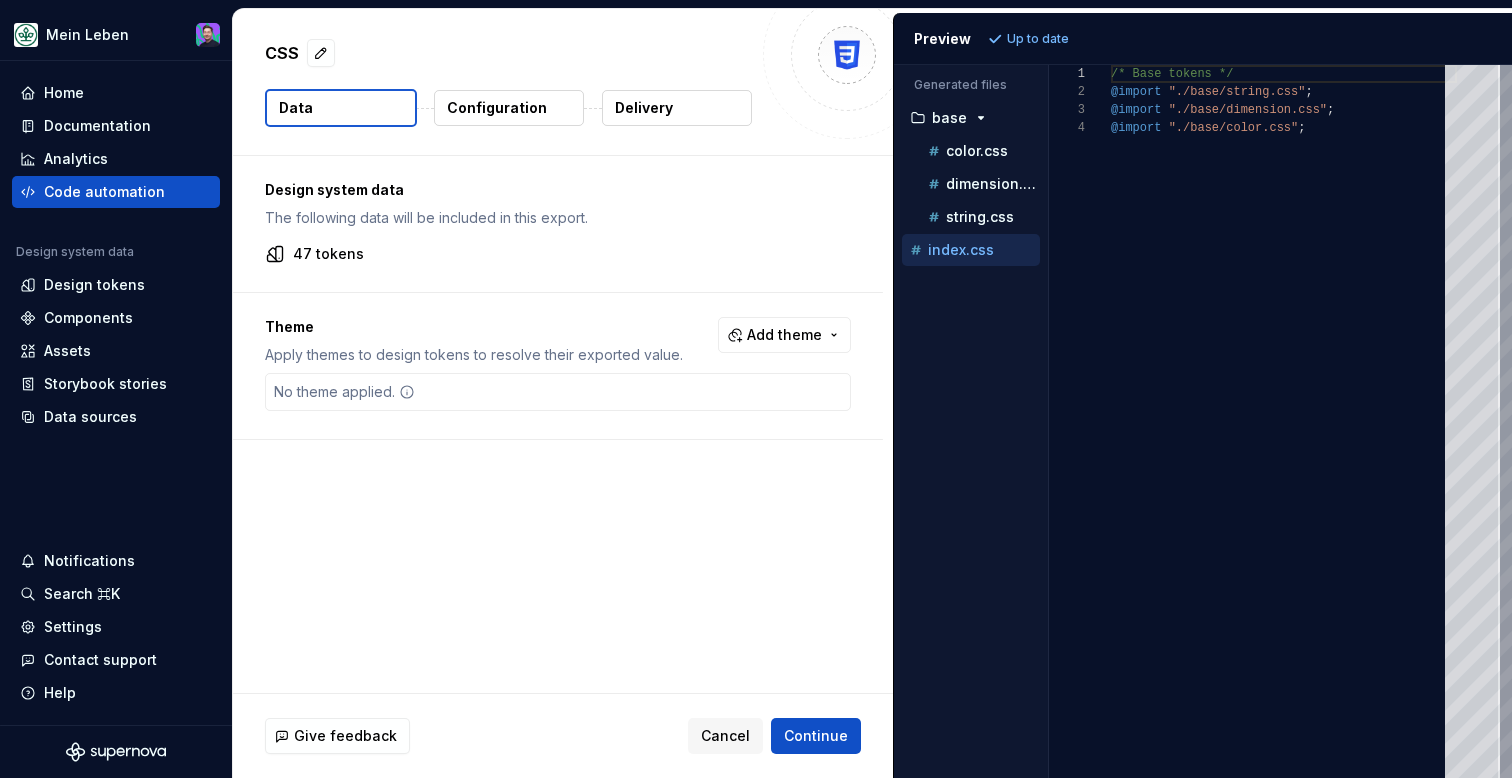 scroll, scrollTop: 54, scrollLeft: 0, axis: vertical 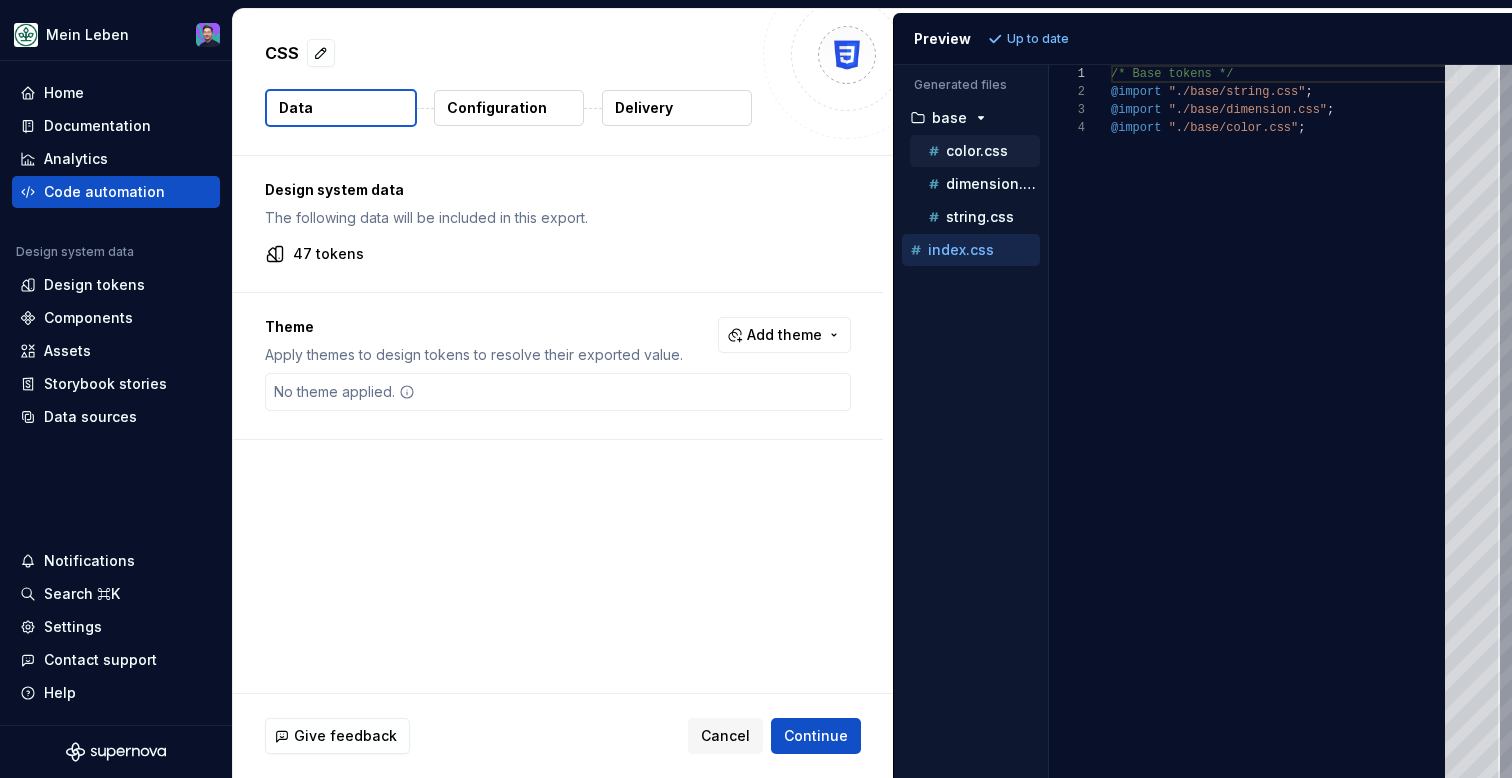 click on "color.css" at bounding box center [977, 151] 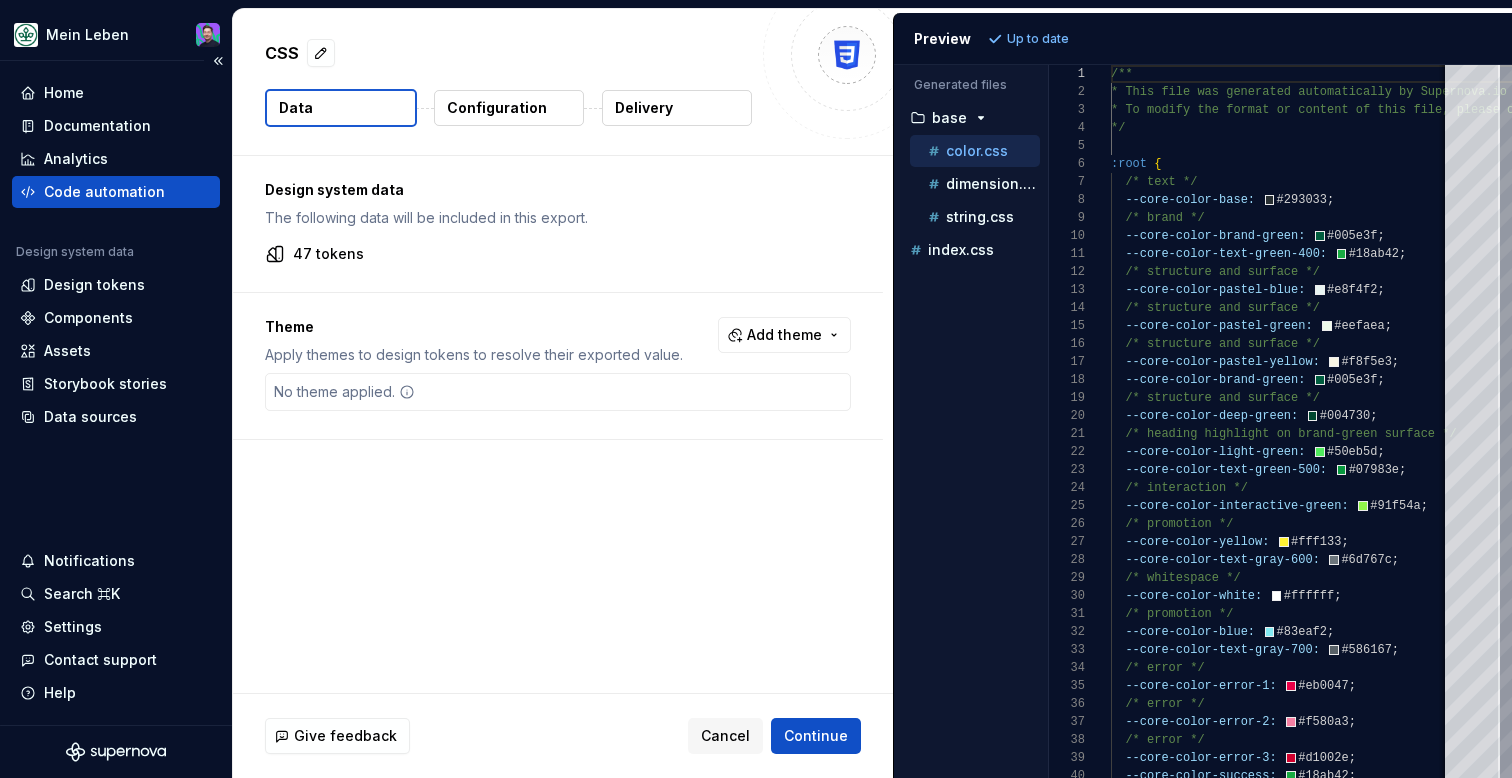 click on "Code automation" at bounding box center [104, 192] 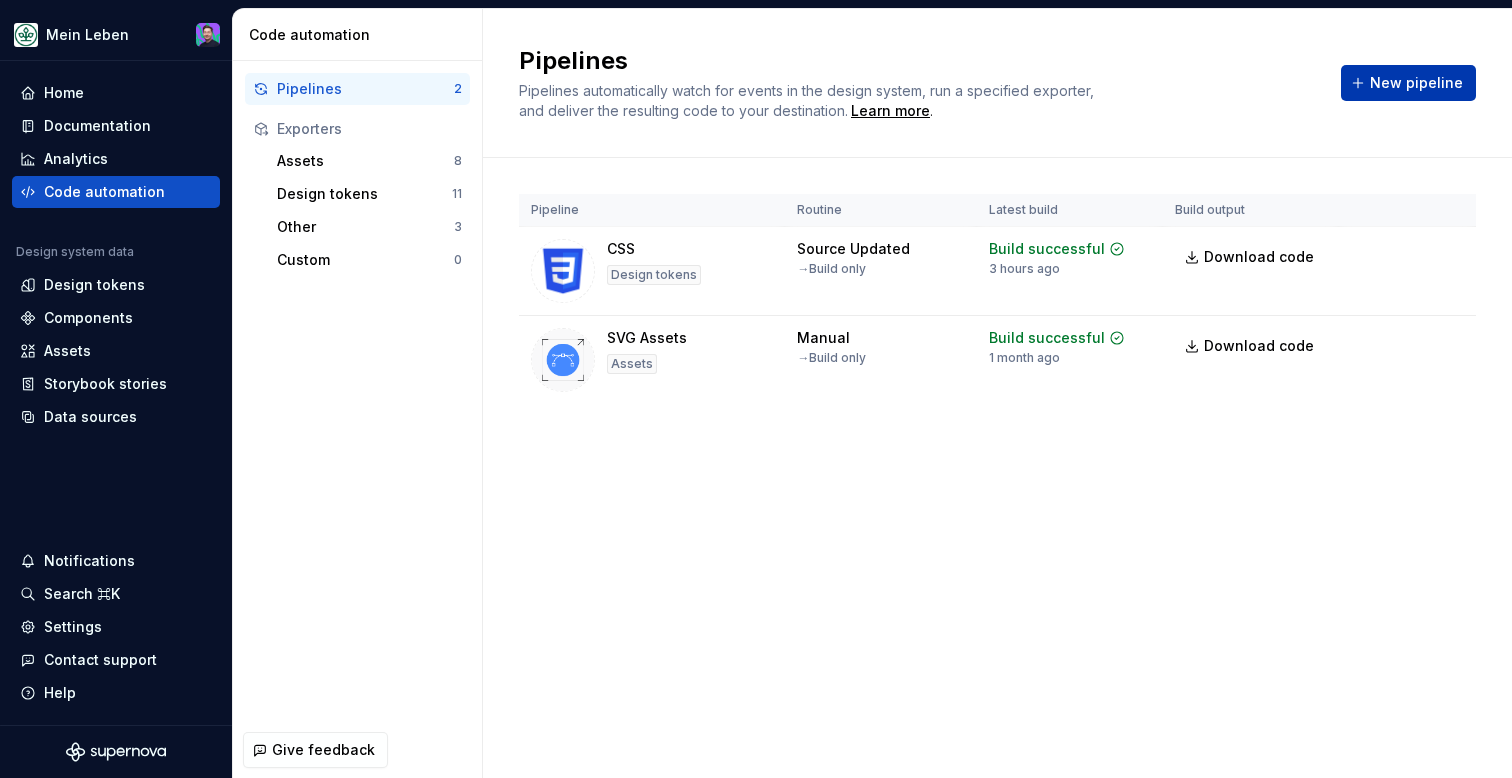 click on "New pipeline" at bounding box center [1408, 83] 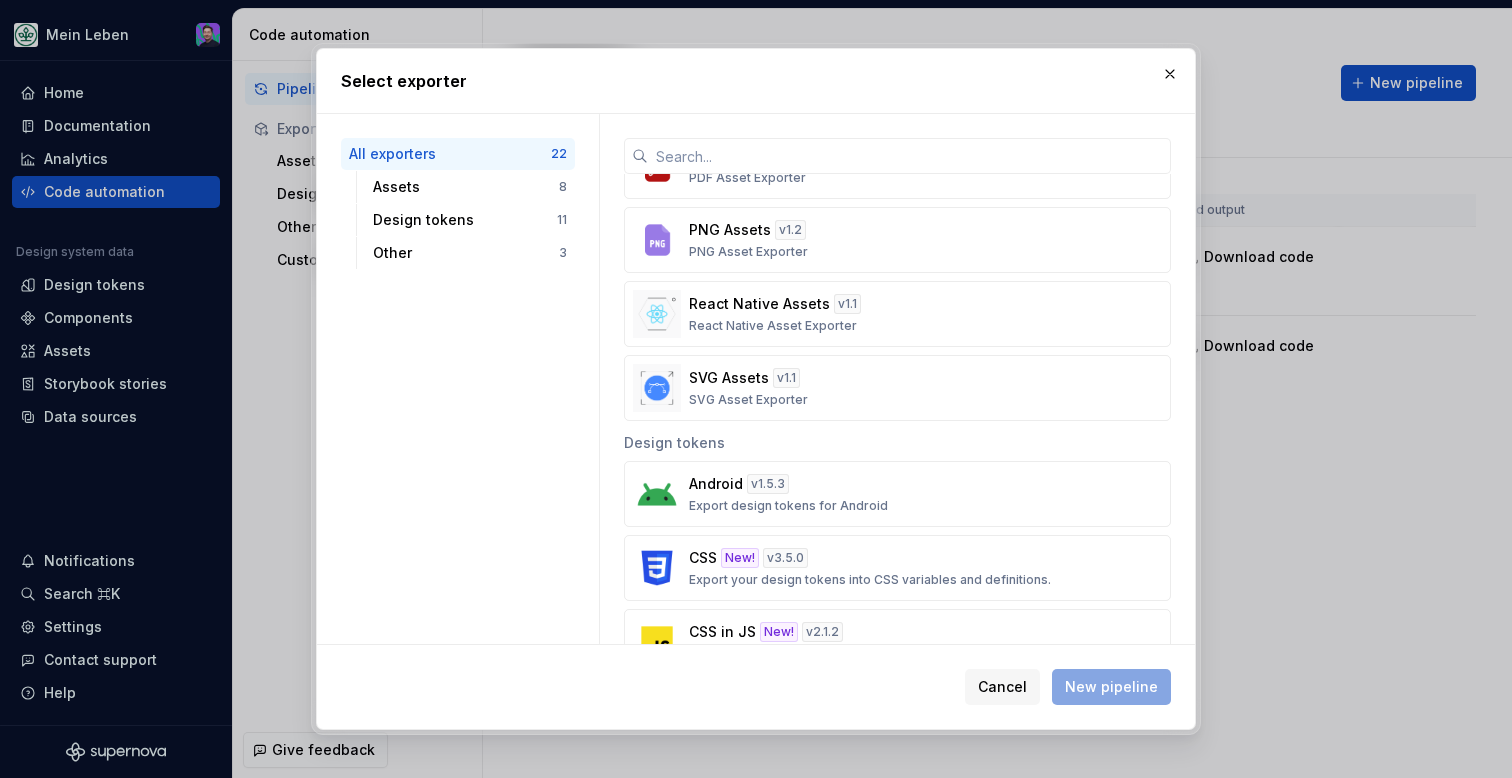 scroll, scrollTop: 385, scrollLeft: 0, axis: vertical 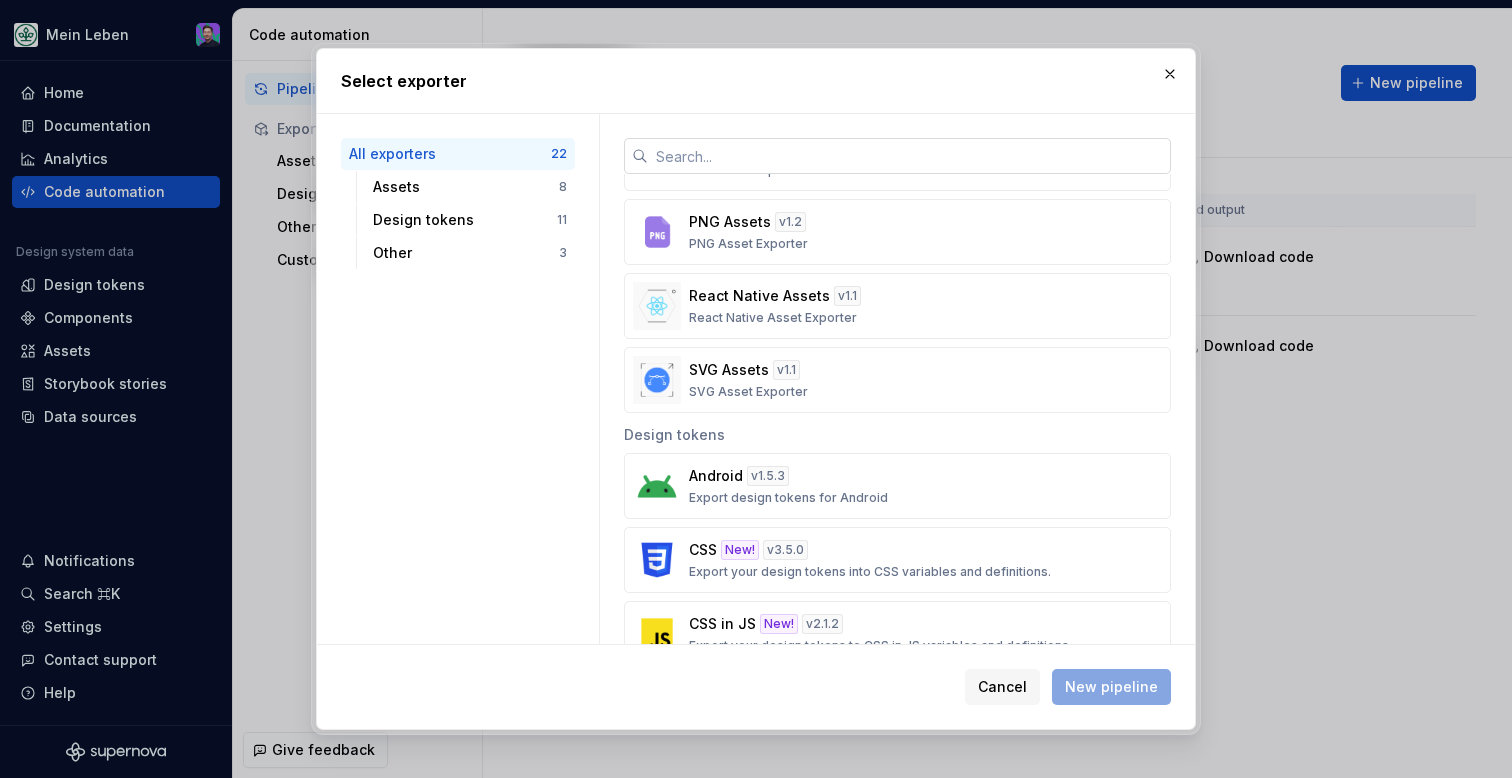 click at bounding box center (909, 156) 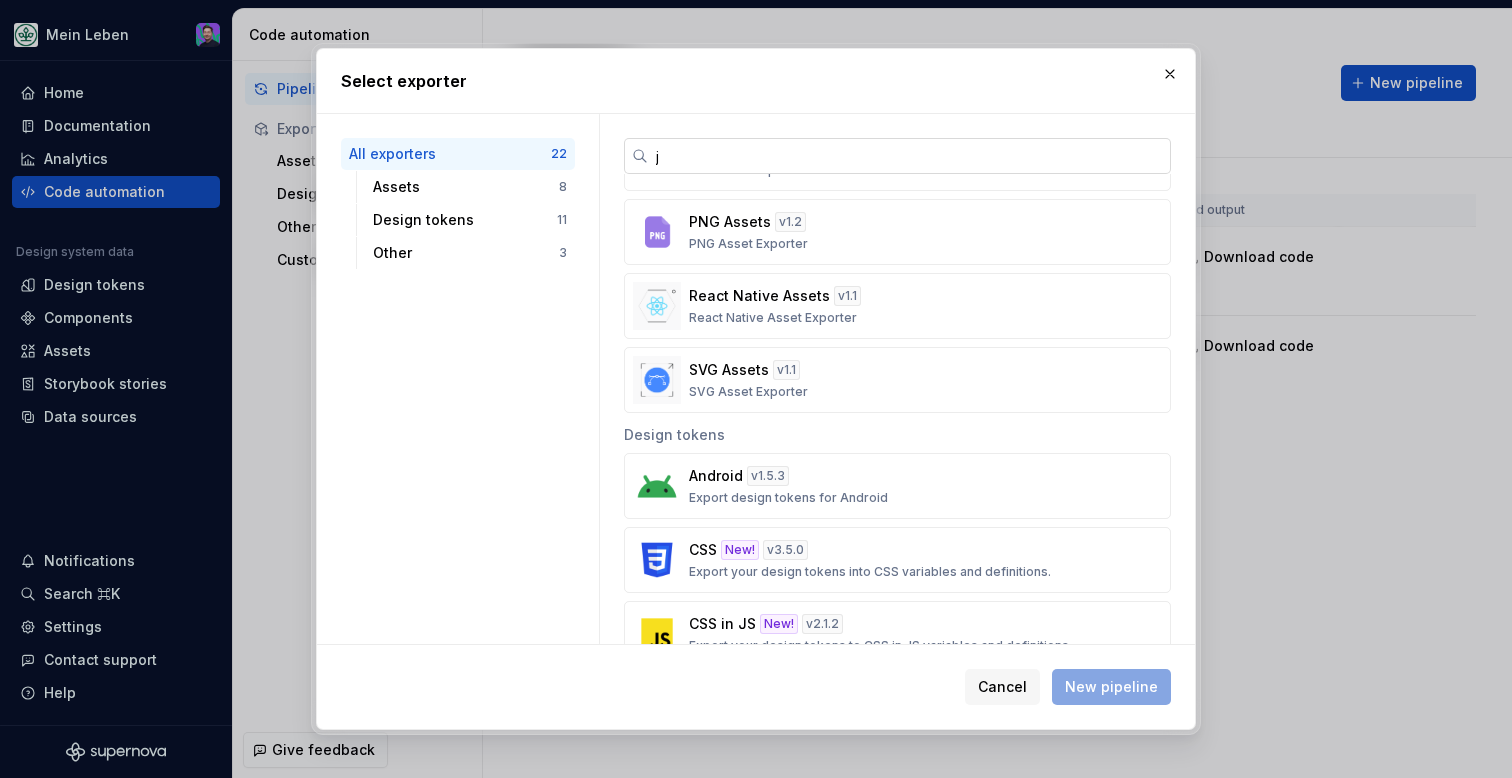 scroll, scrollTop: 0, scrollLeft: 0, axis: both 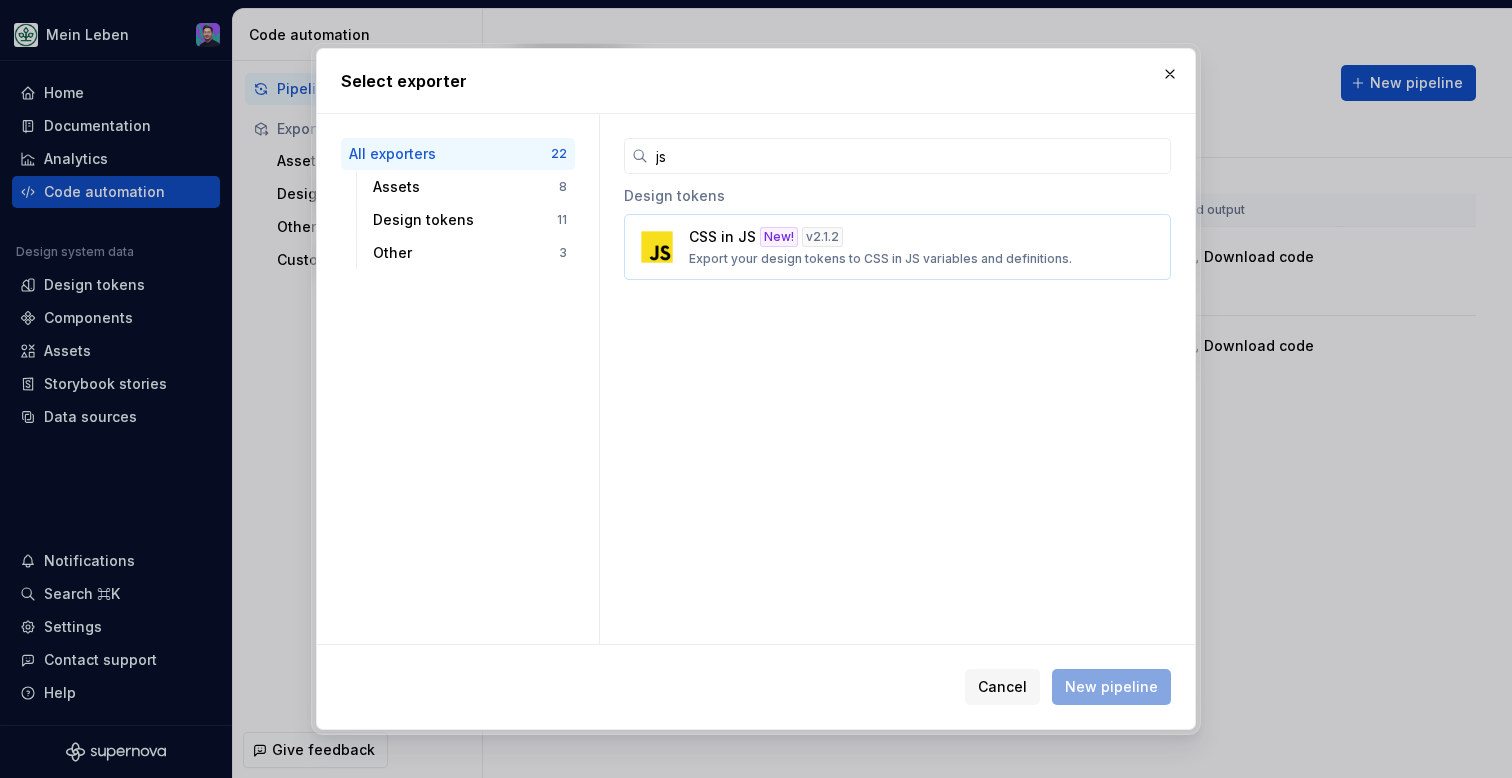type on "js" 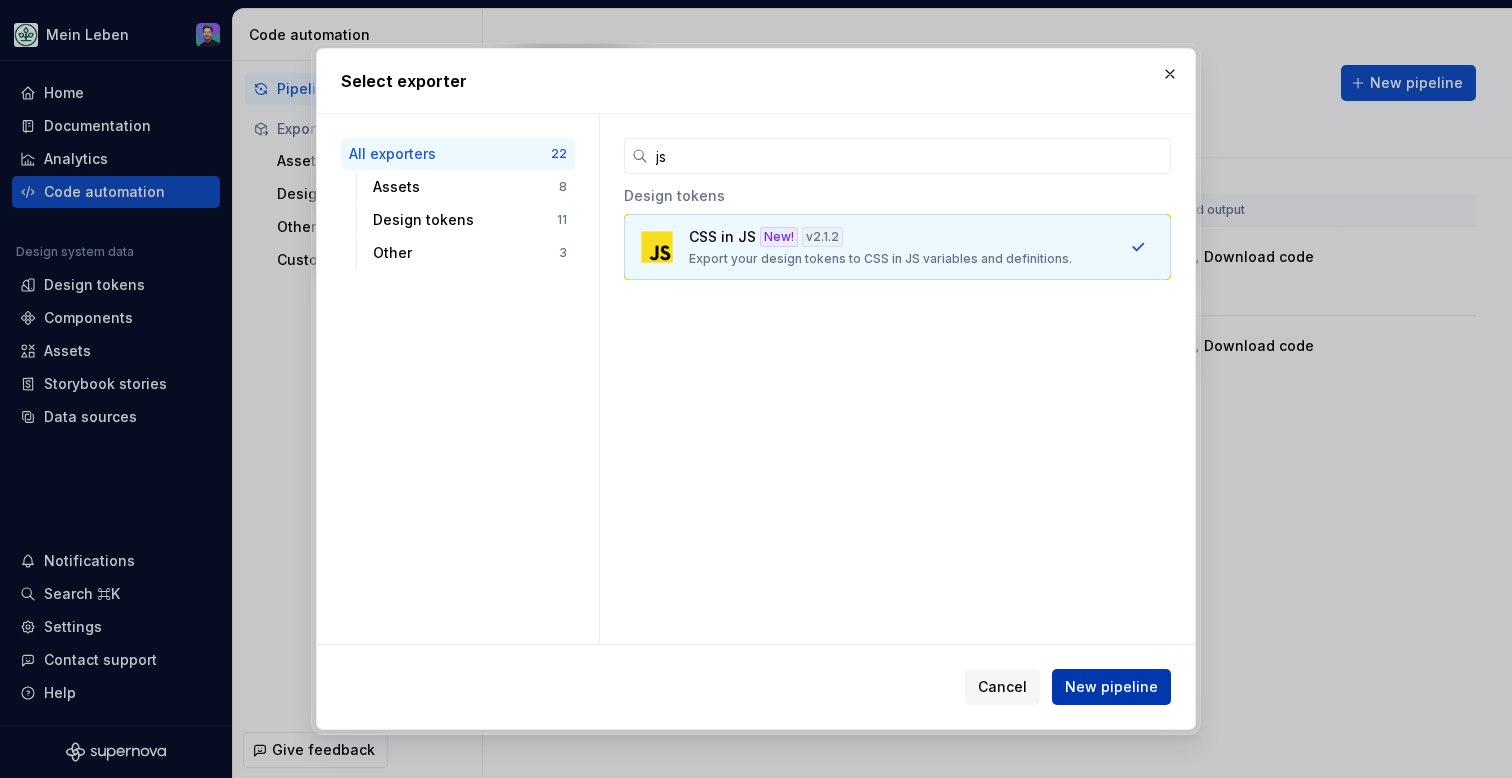 drag, startPoint x: 1129, startPoint y: 686, endPoint x: 1135, endPoint y: 671, distance: 16.155495 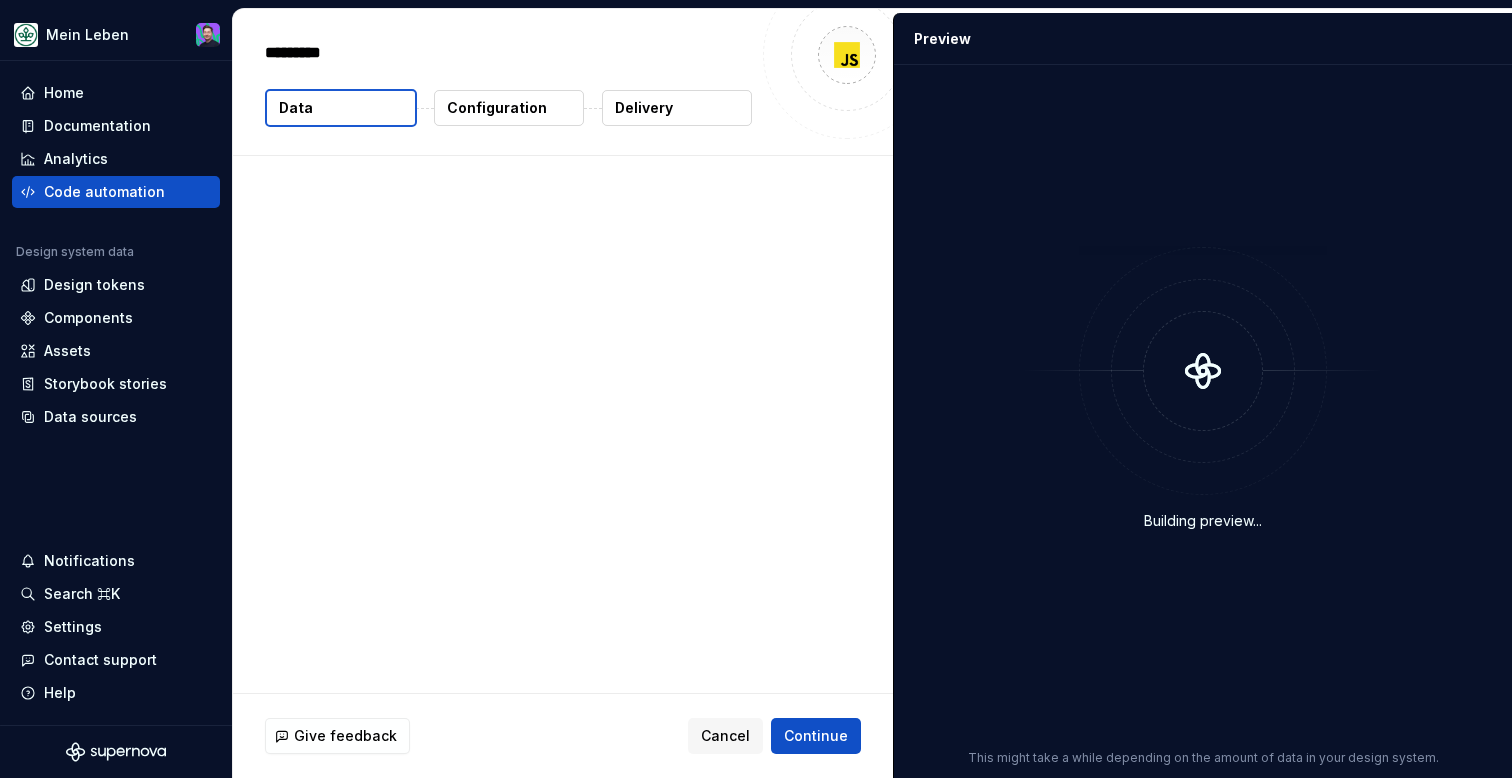 type on "*" 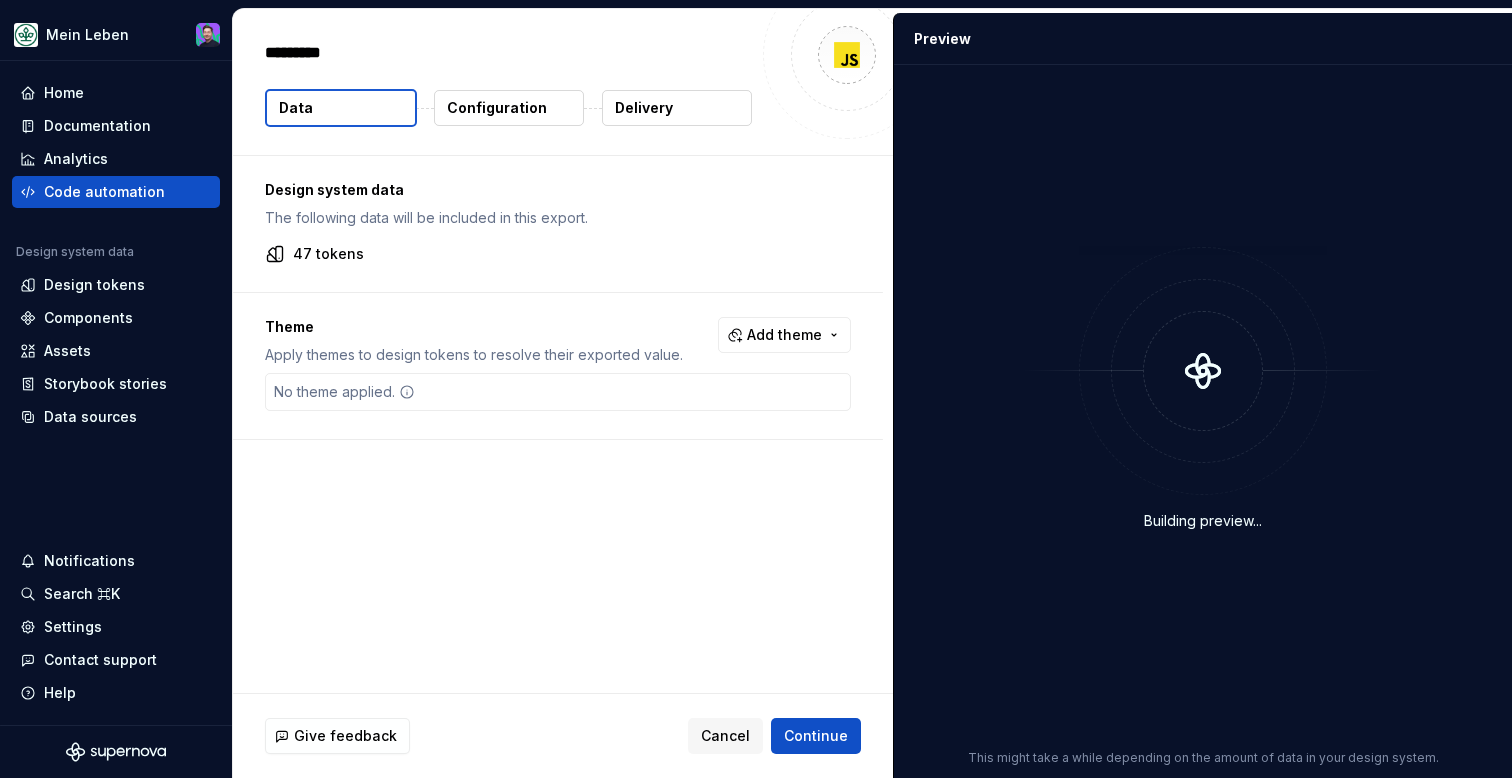 click on "Data" at bounding box center (341, 108) 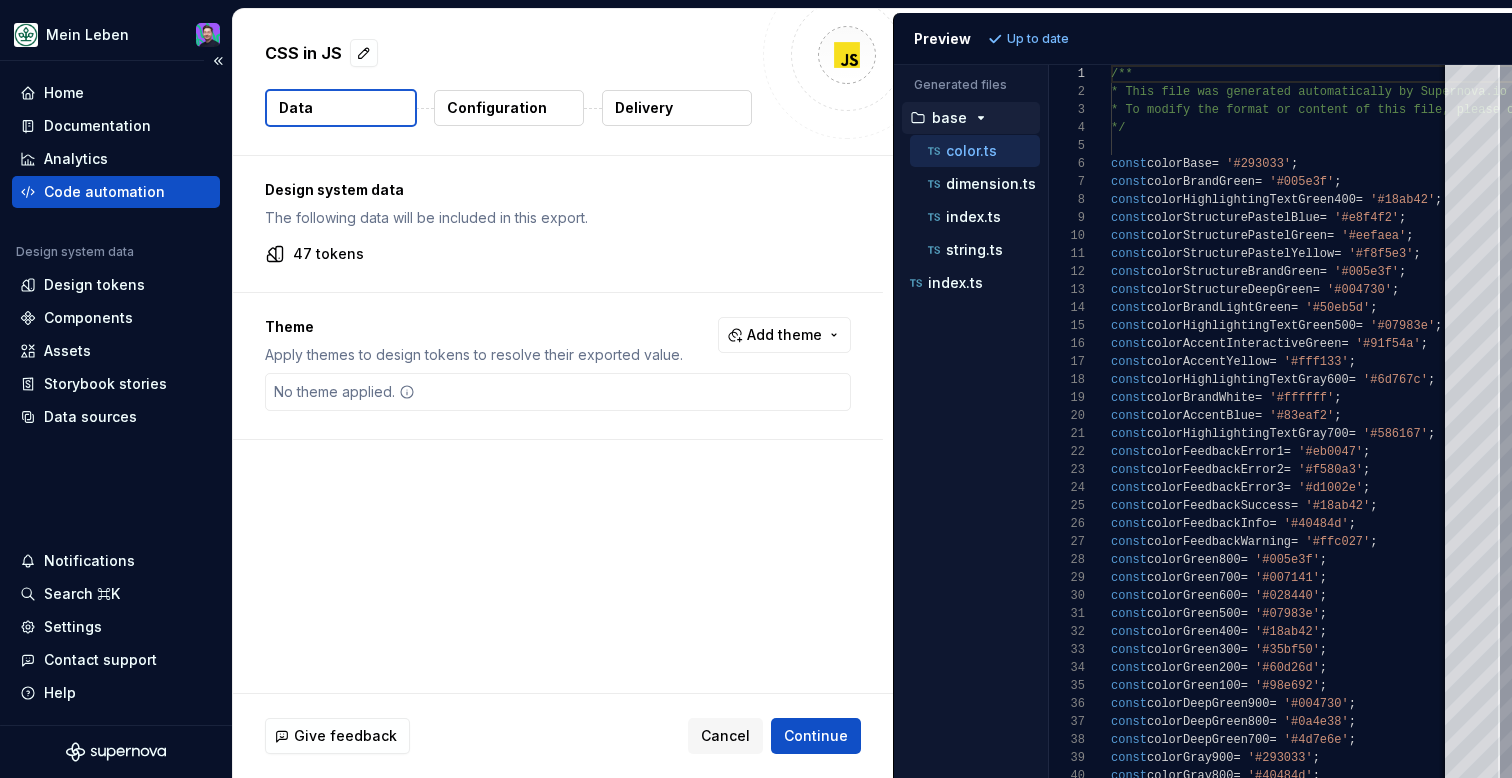 click on "Code automation" at bounding box center [104, 192] 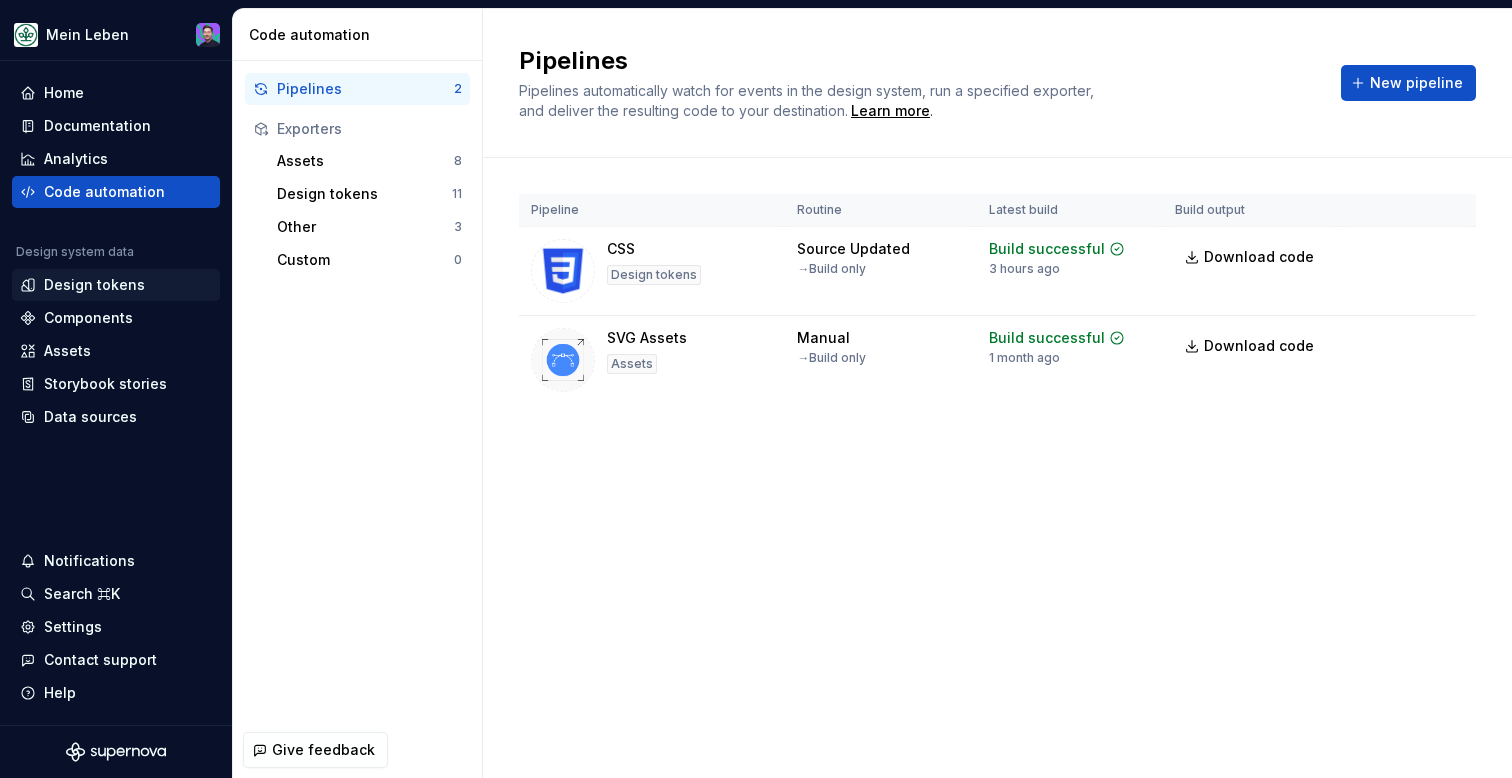 click on "Design tokens" at bounding box center (94, 285) 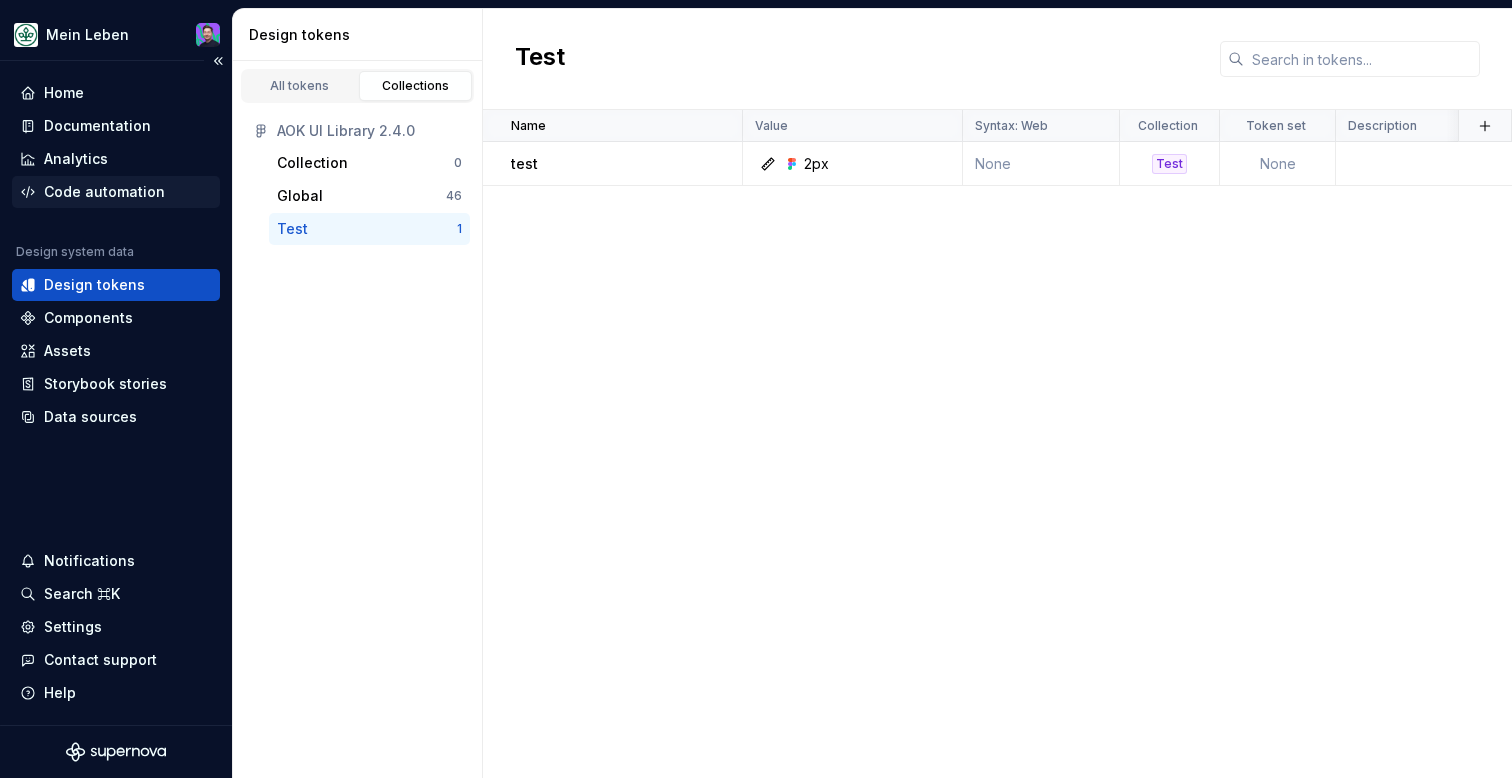click on "Code automation" at bounding box center [104, 192] 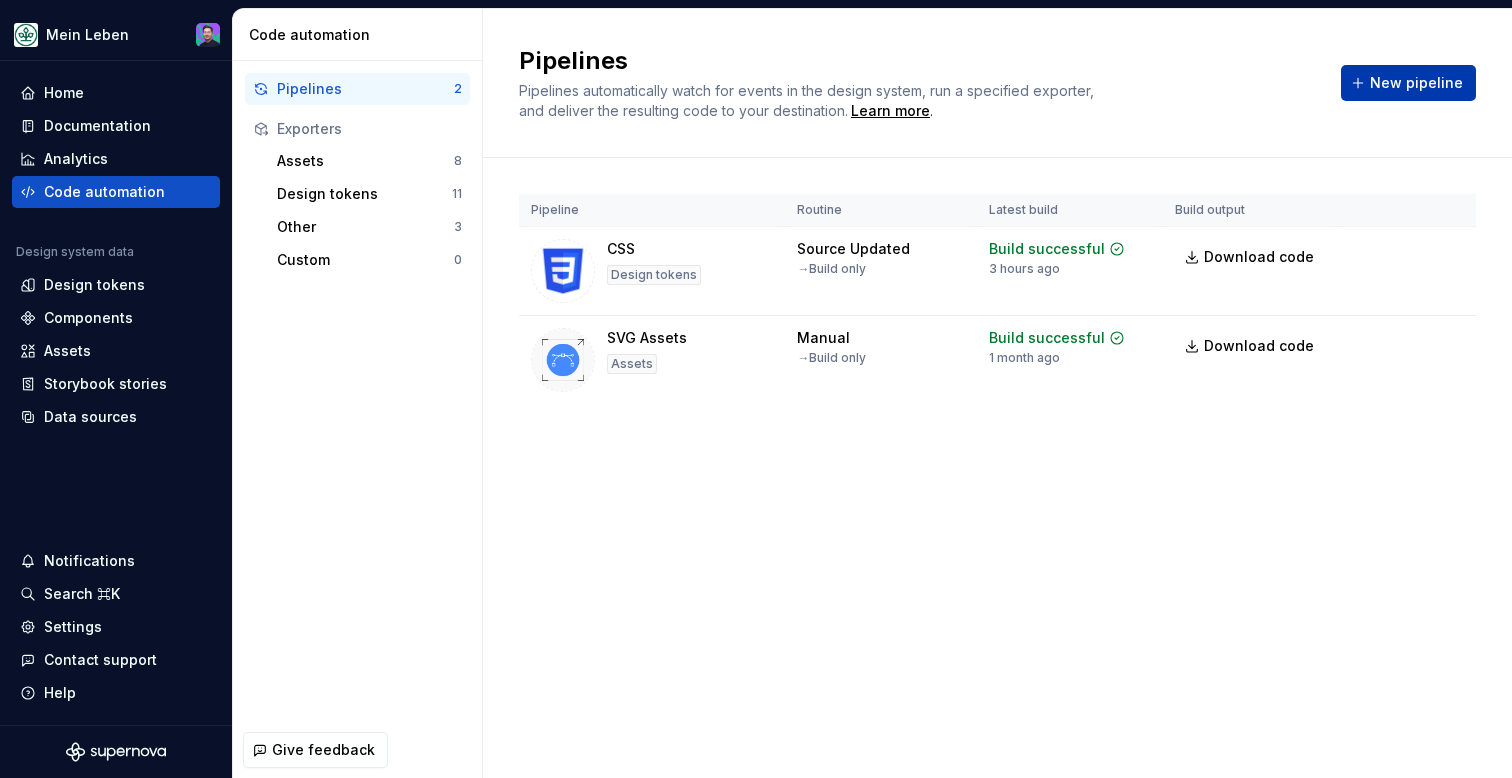 click on "New pipeline" at bounding box center [1416, 83] 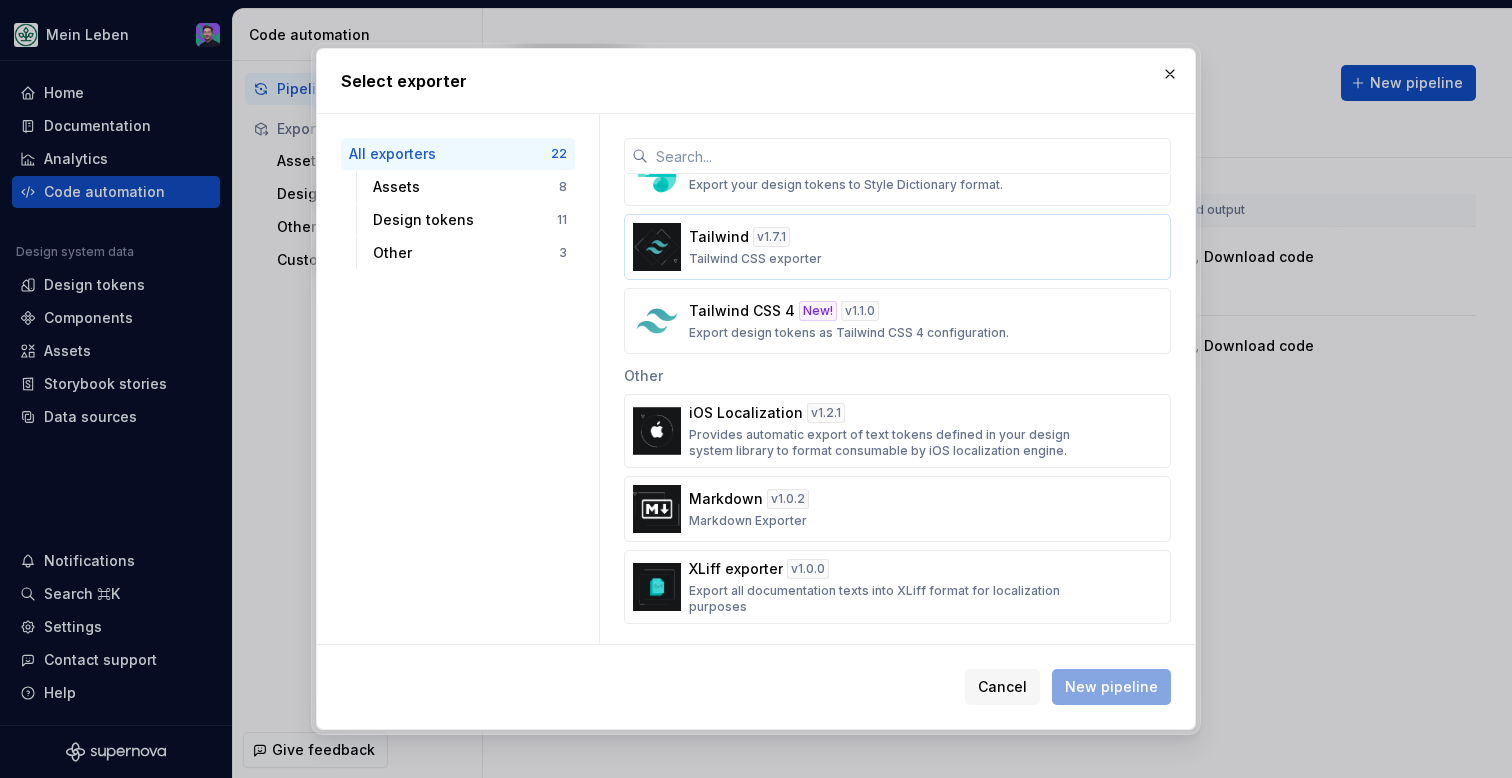 scroll, scrollTop: 1302, scrollLeft: 0, axis: vertical 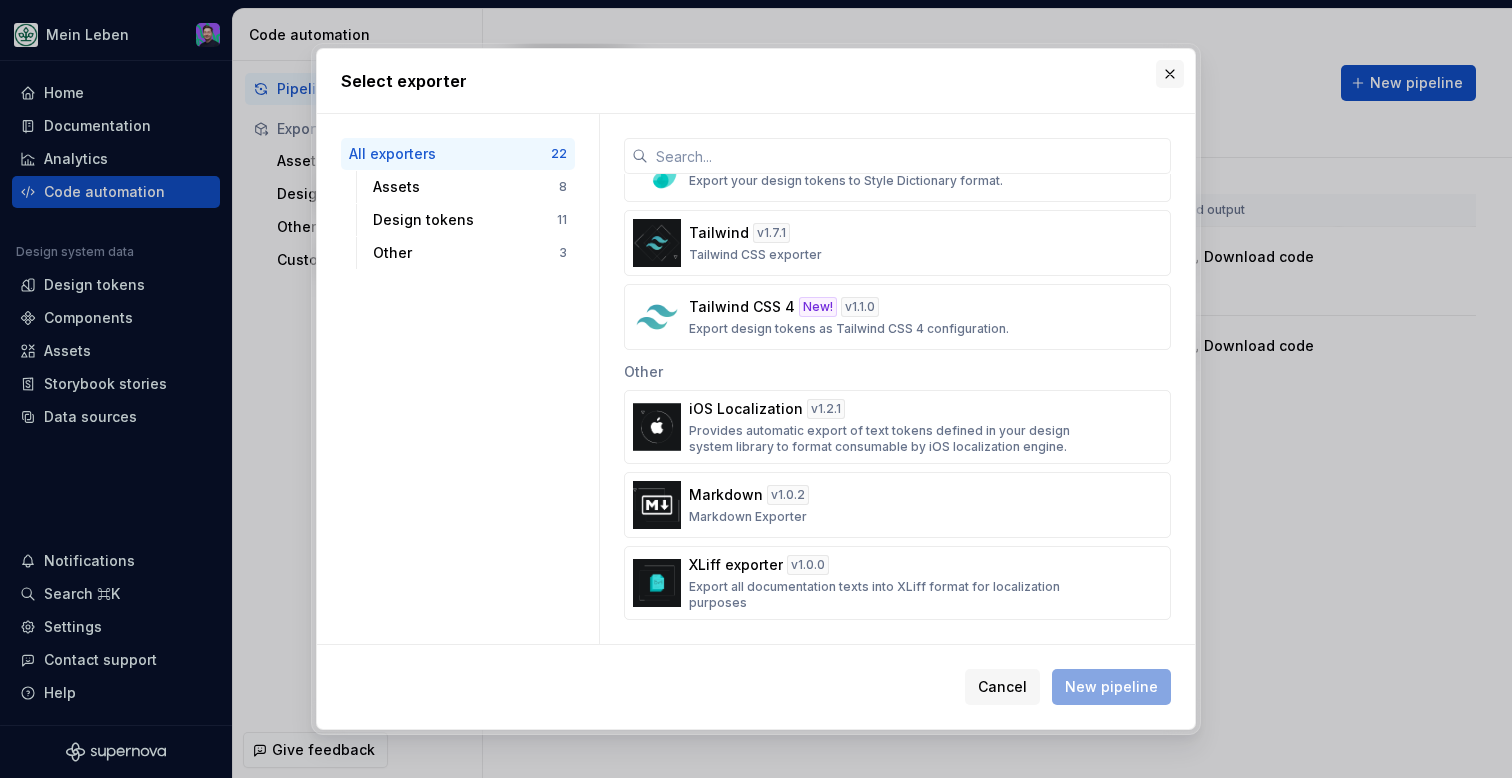 click at bounding box center (1170, 74) 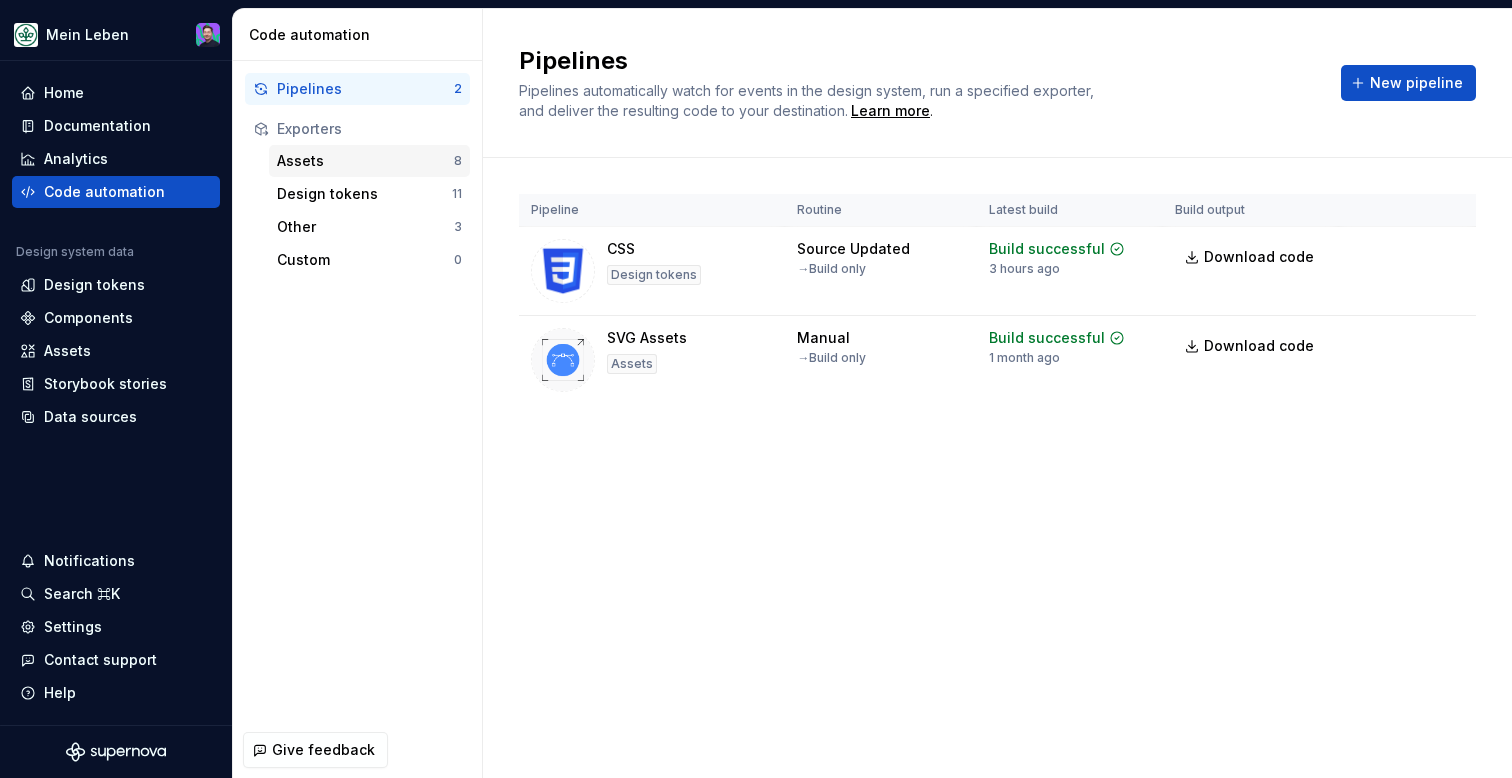 click on "Assets 8" at bounding box center (369, 161) 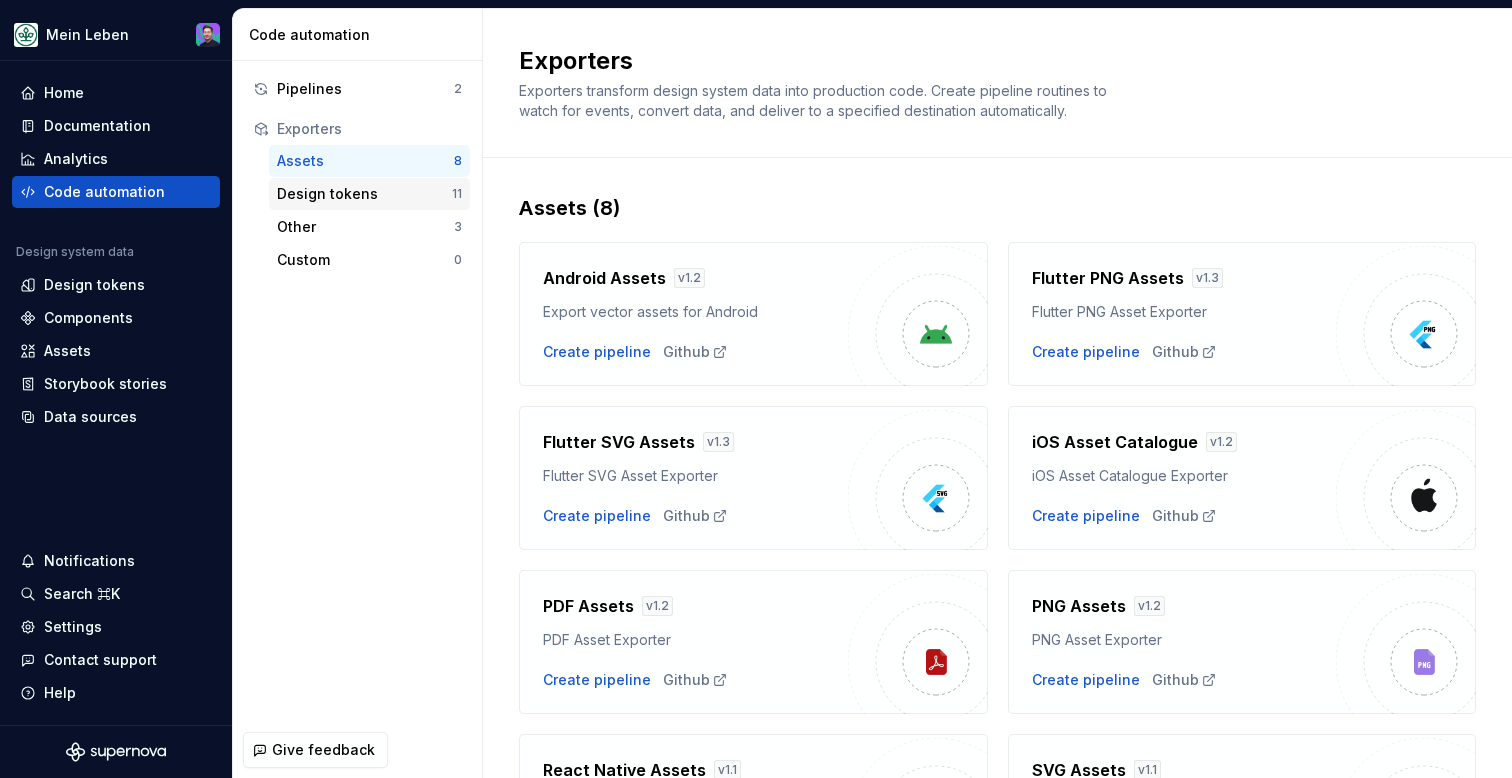 click on "Design tokens" at bounding box center (364, 194) 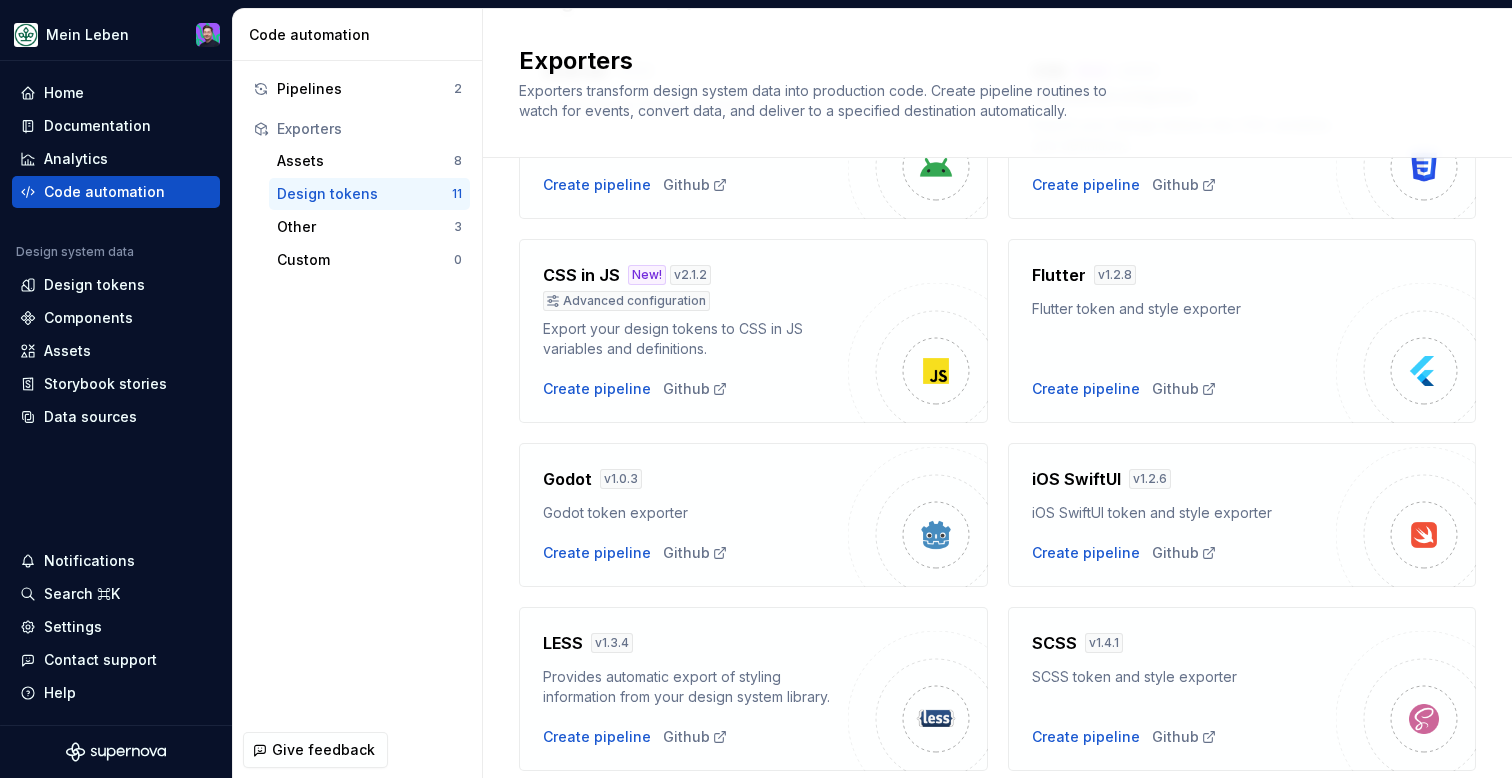 scroll, scrollTop: 0, scrollLeft: 0, axis: both 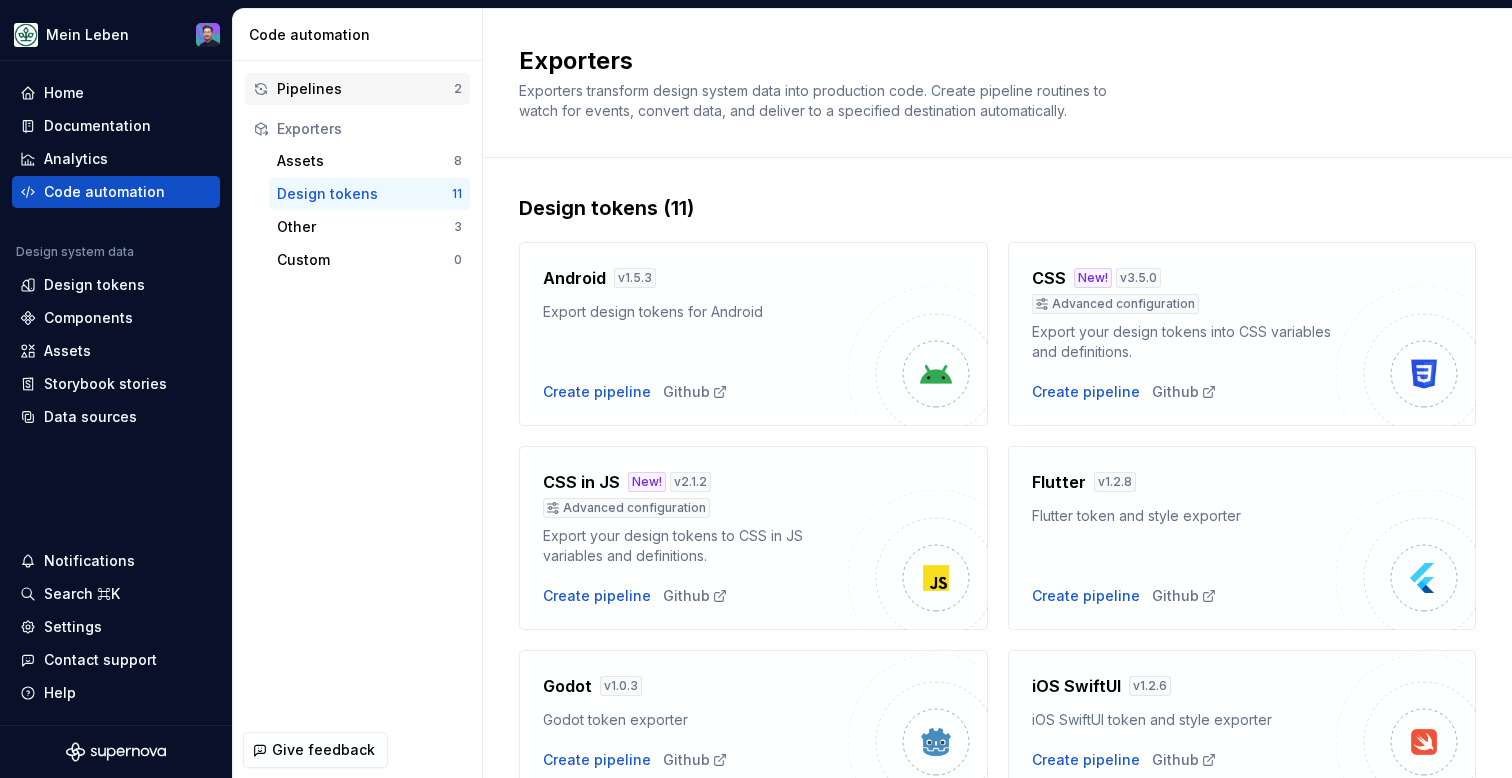 click on "Pipelines" at bounding box center (365, 89) 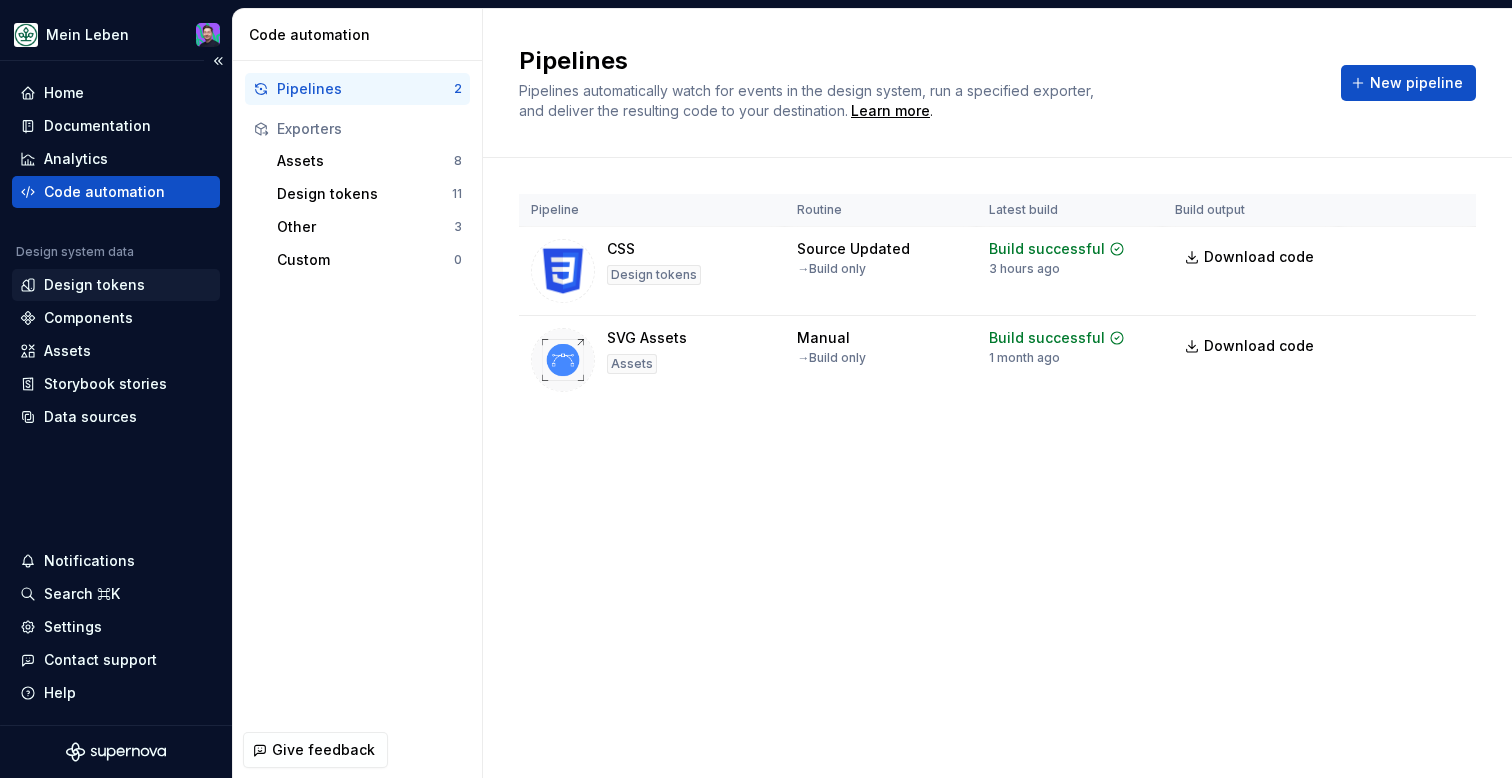 click on "Design tokens" at bounding box center [94, 285] 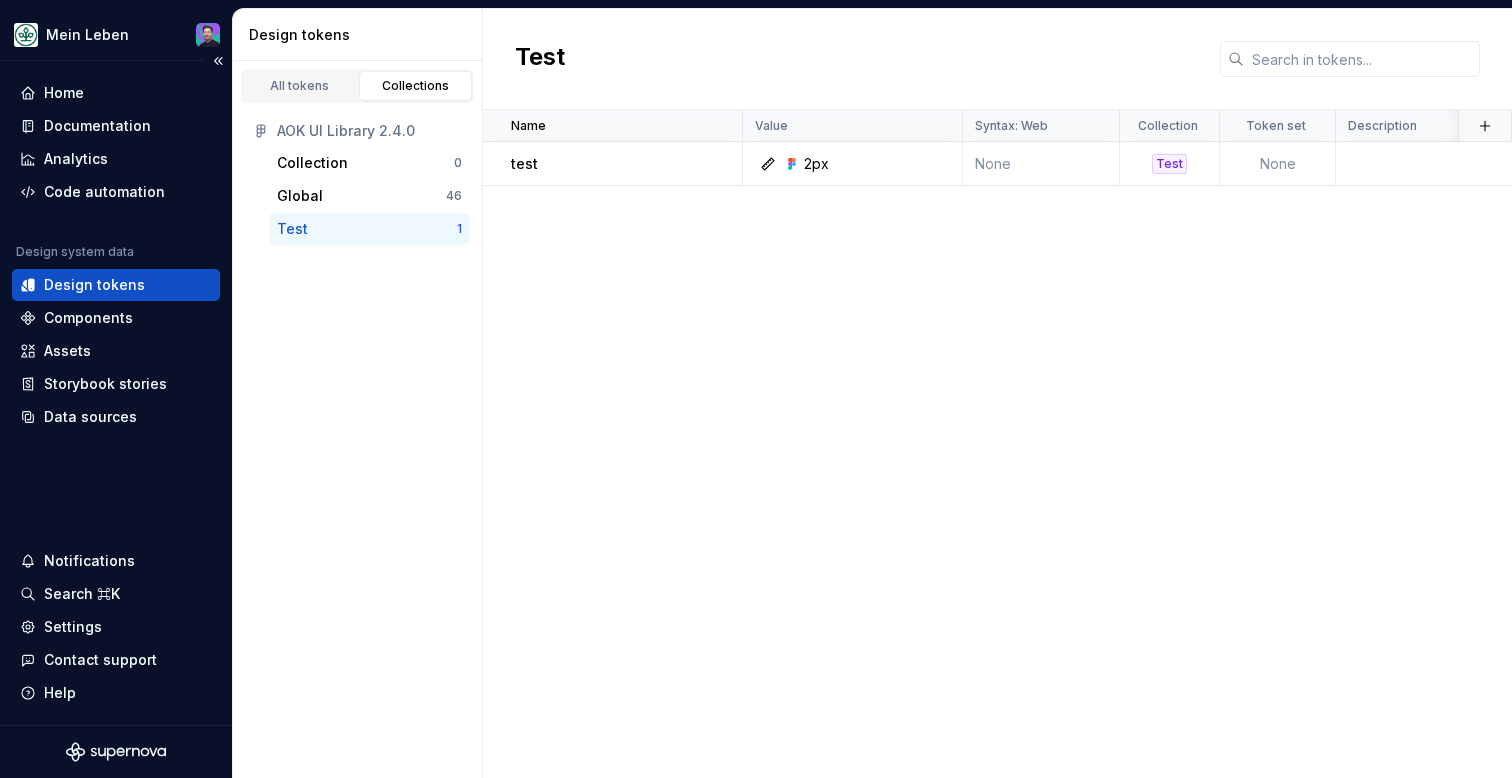 click on "Design tokens" at bounding box center (116, 285) 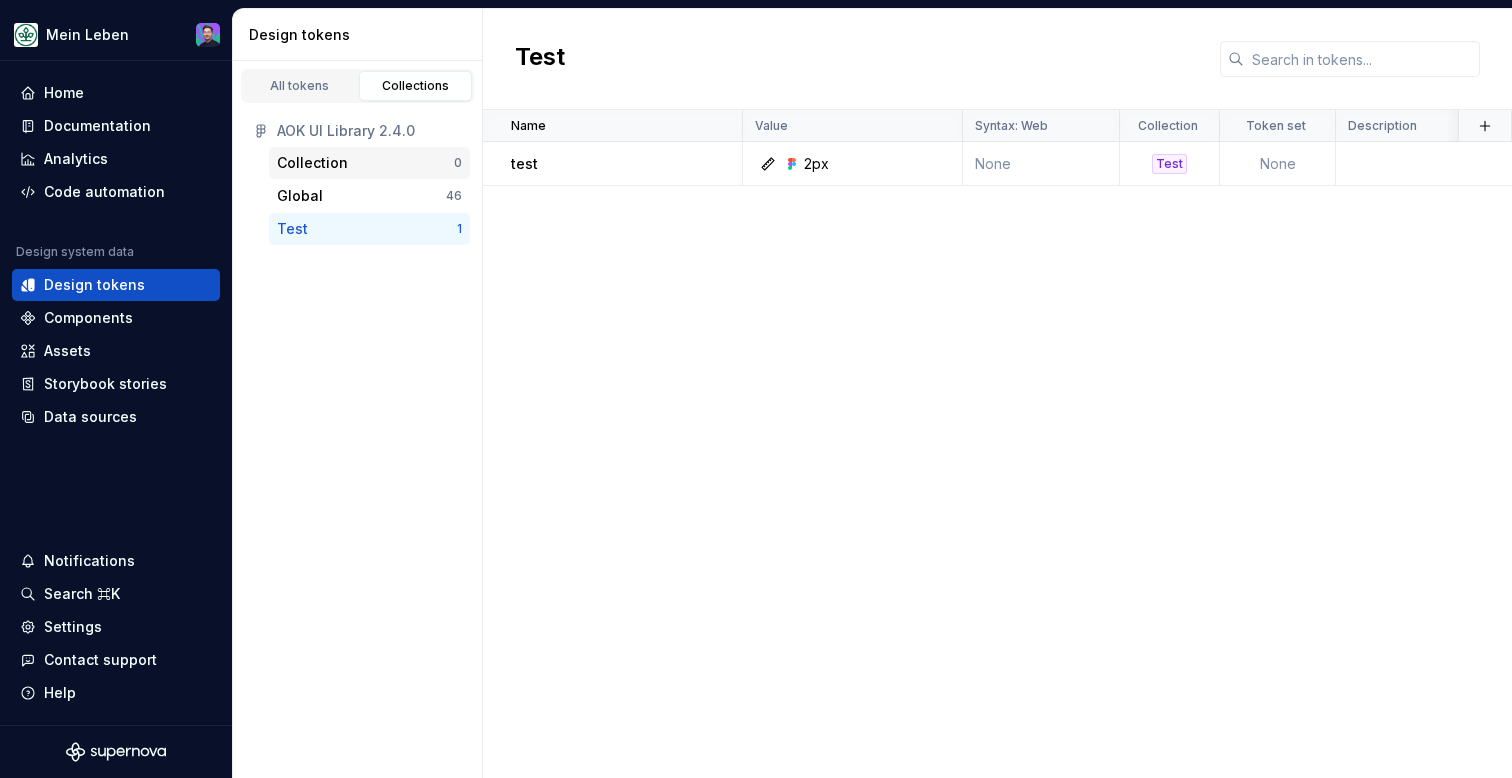 click on "Collection" at bounding box center [312, 163] 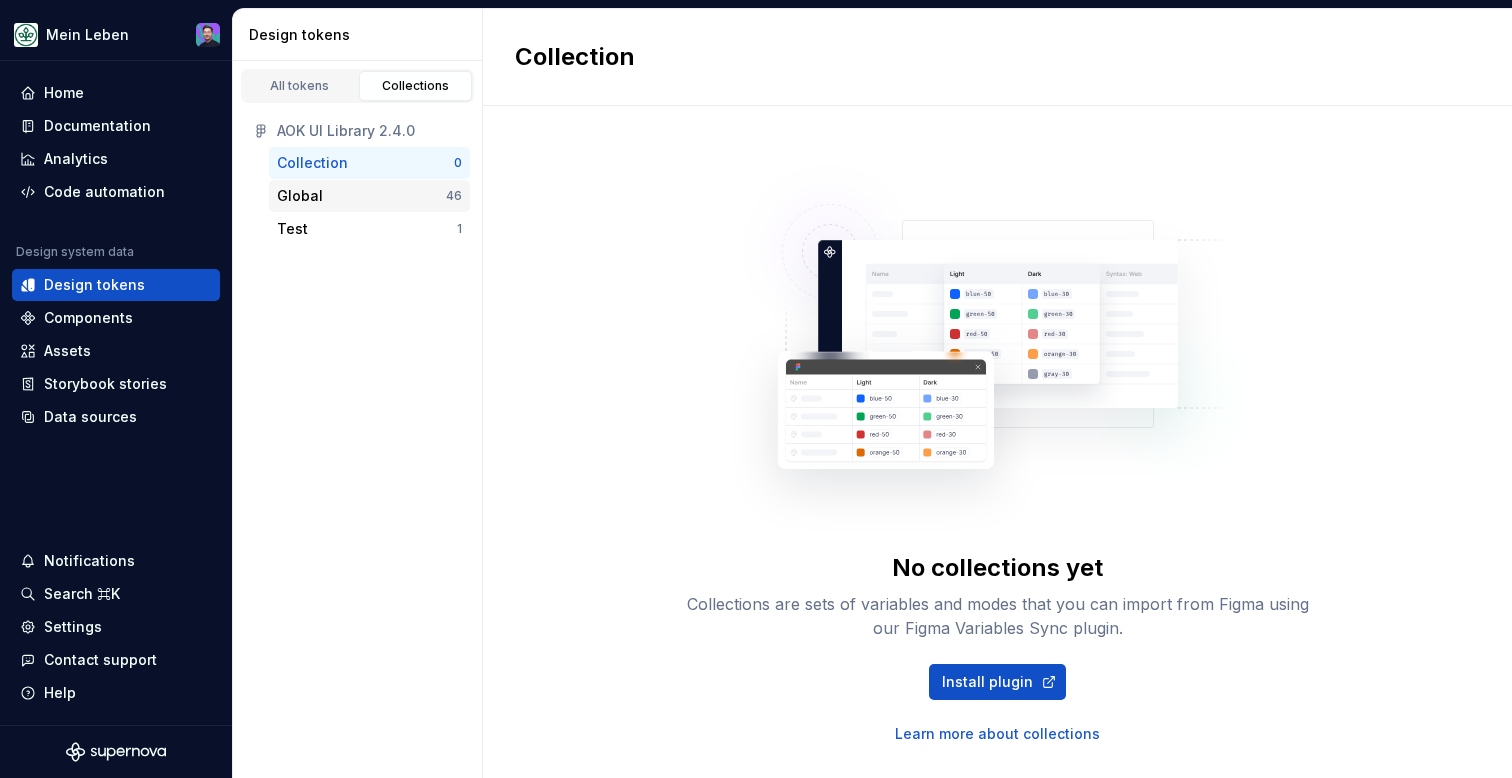 click on "Global" at bounding box center [361, 196] 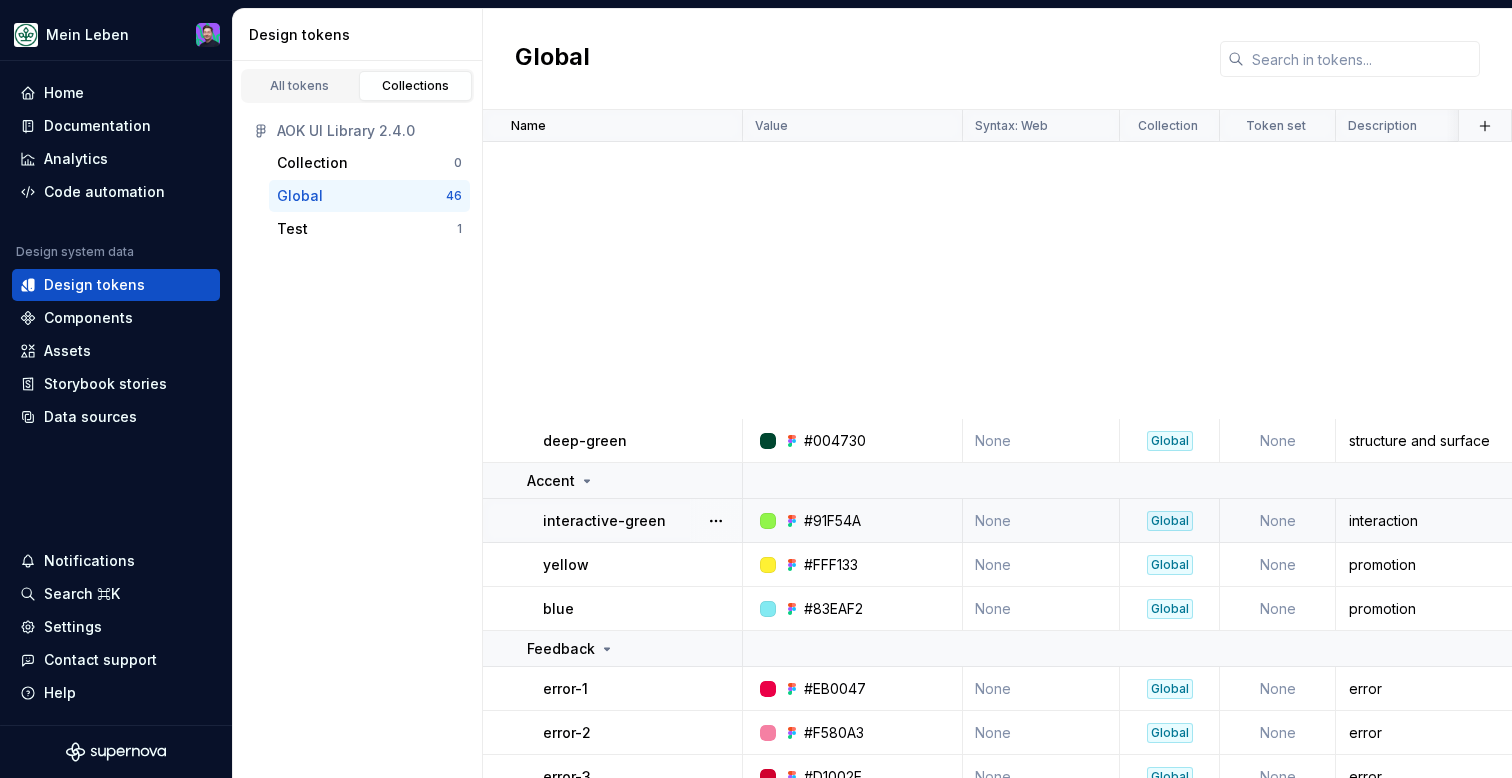 scroll, scrollTop: 184, scrollLeft: 0, axis: vertical 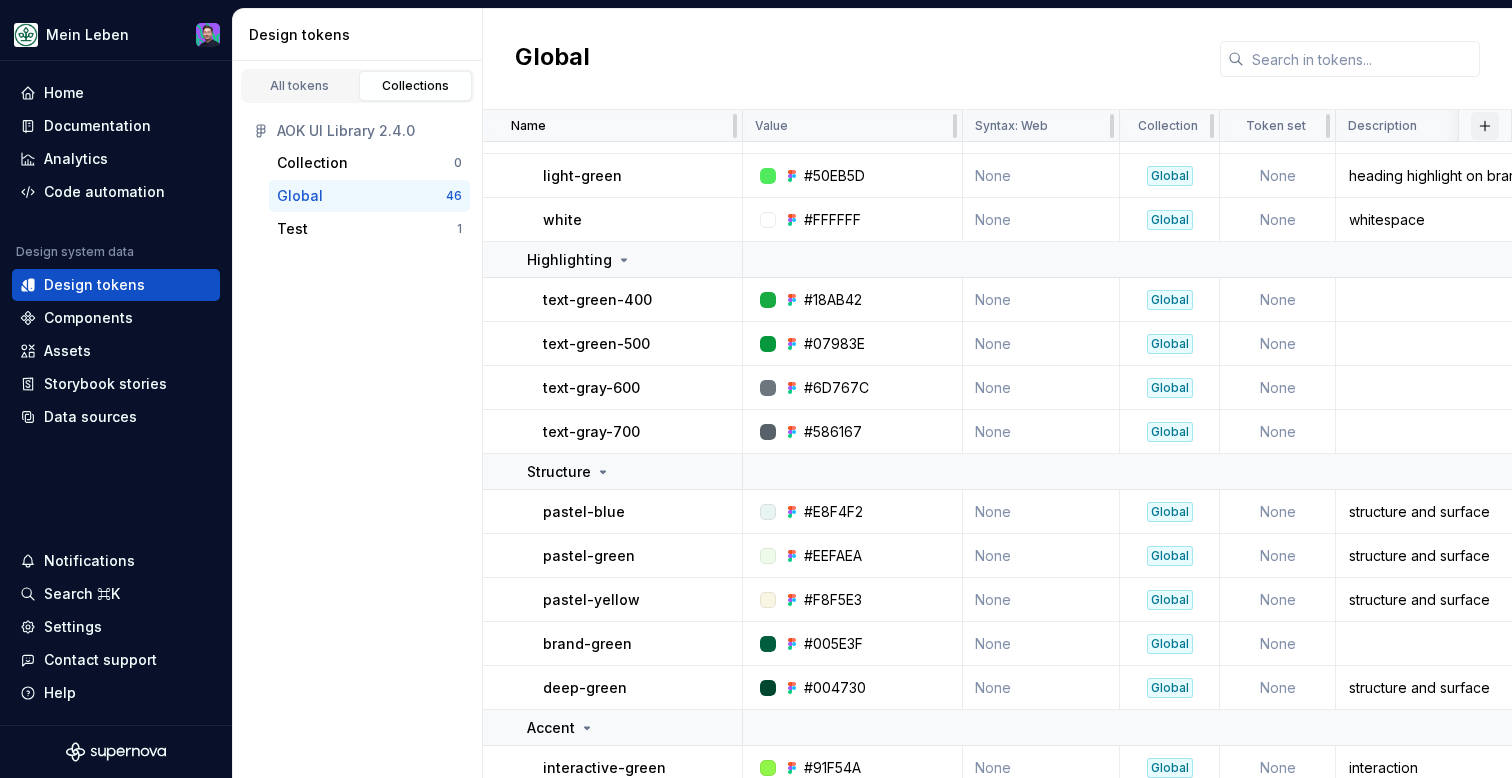 click at bounding box center (1485, 126) 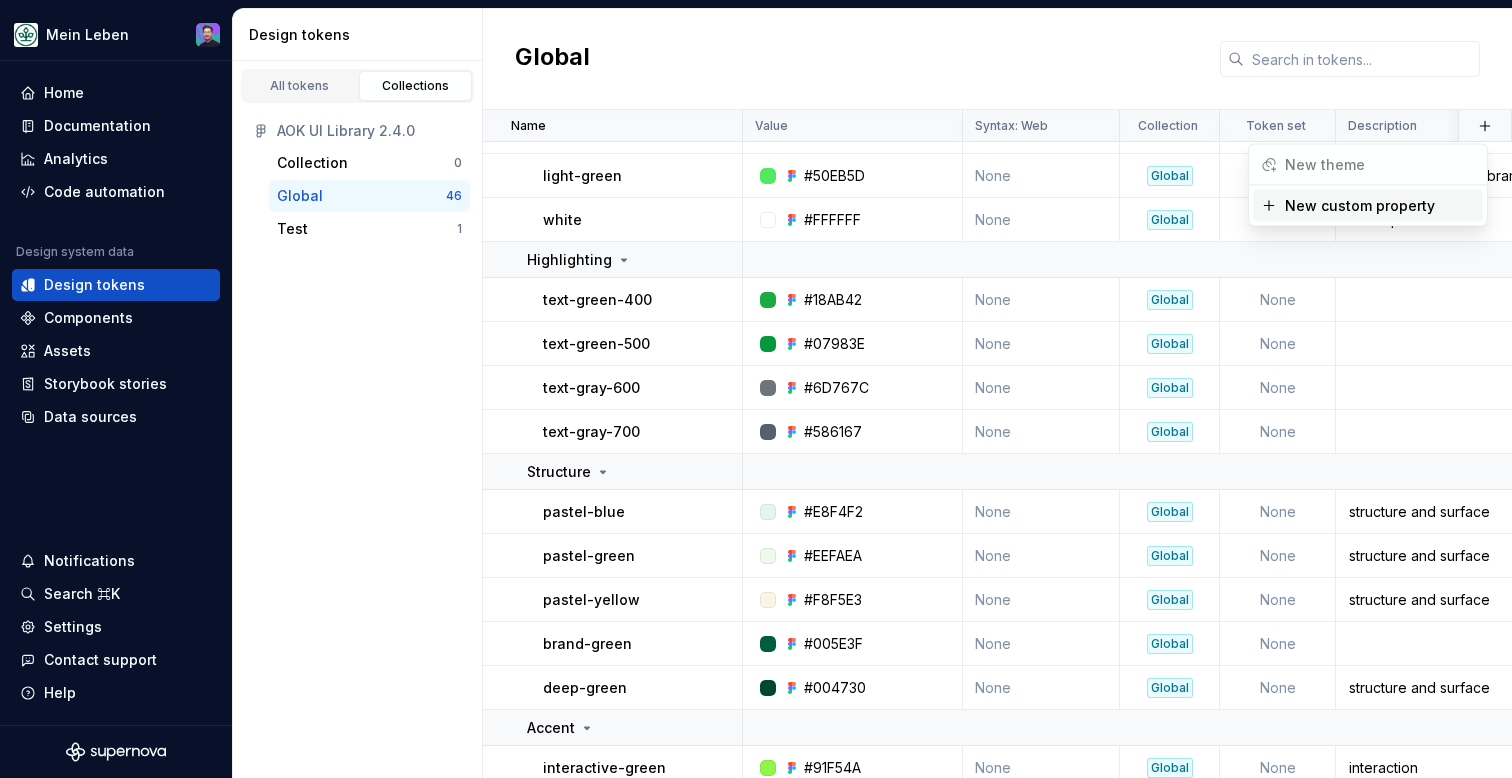 click on "Global" at bounding box center [997, 59] 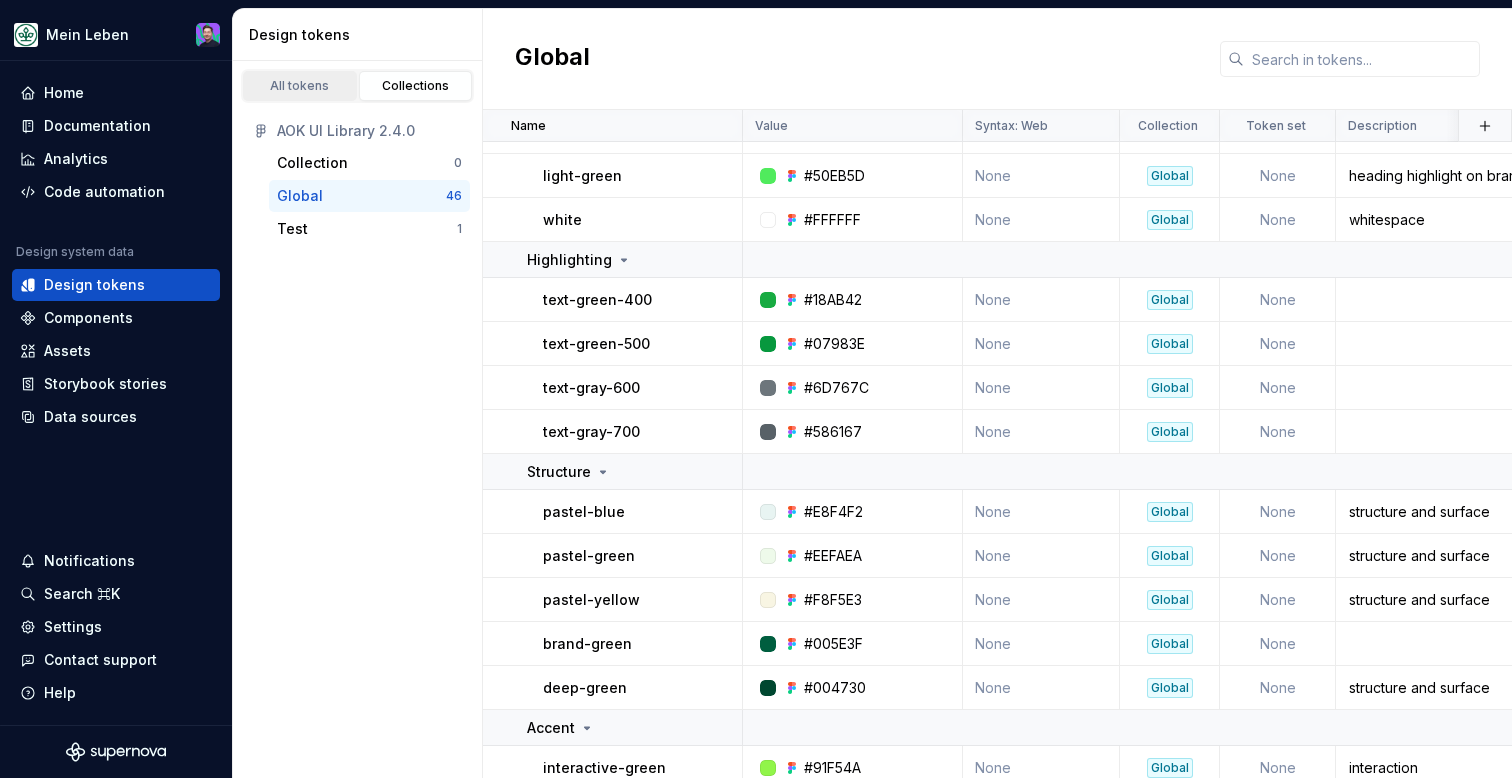 click on "All tokens" at bounding box center [300, 86] 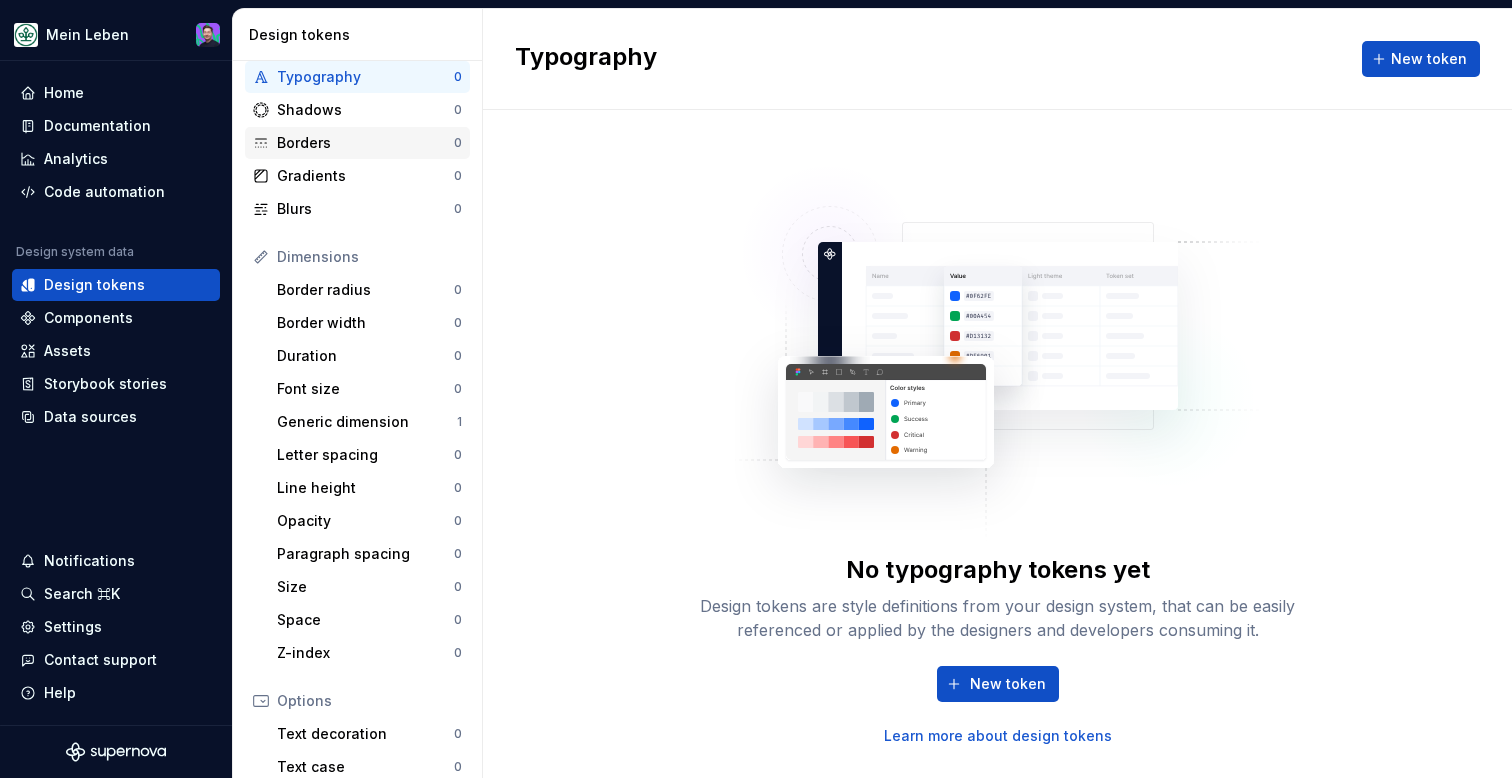 scroll, scrollTop: 0, scrollLeft: 0, axis: both 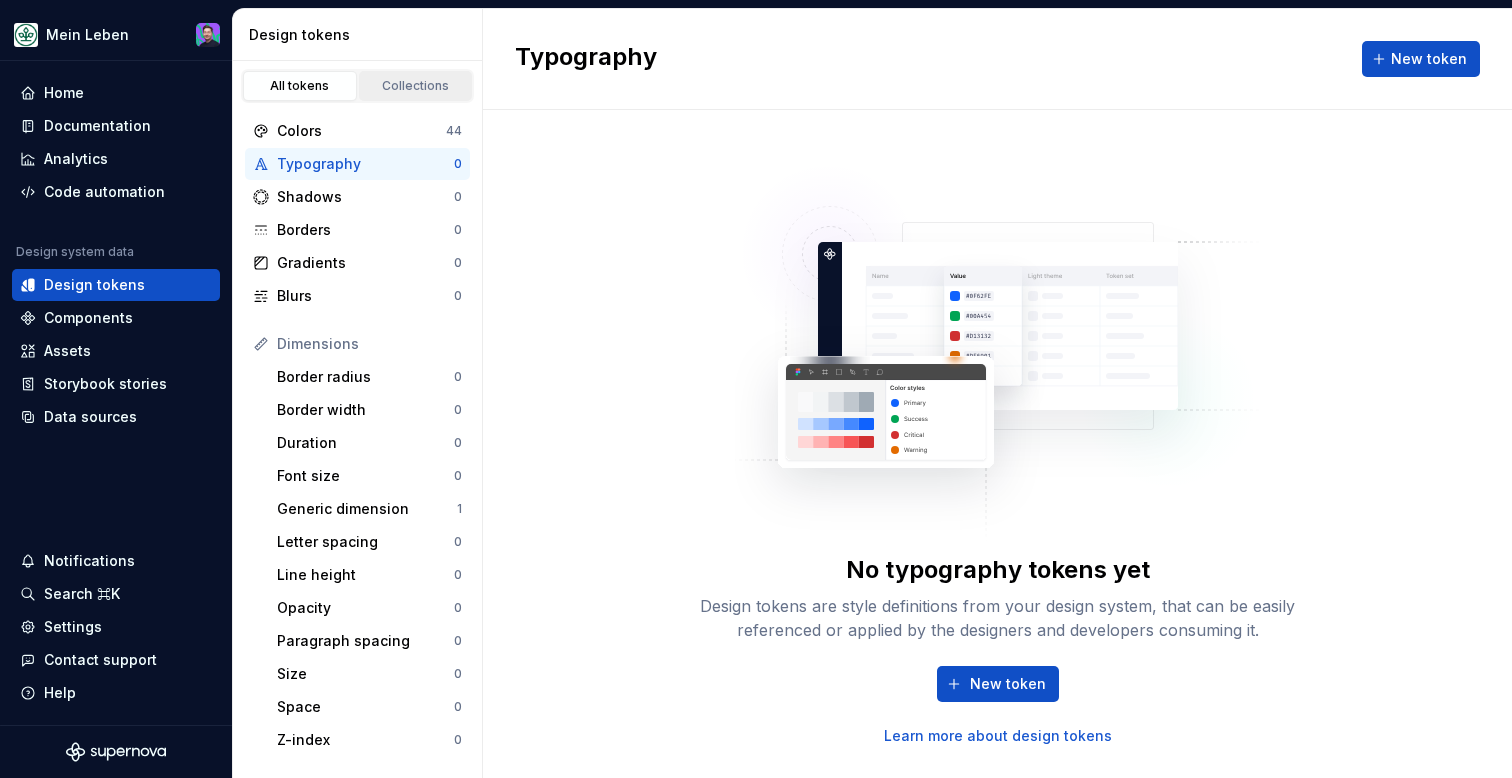 click on "Collections" at bounding box center [416, 86] 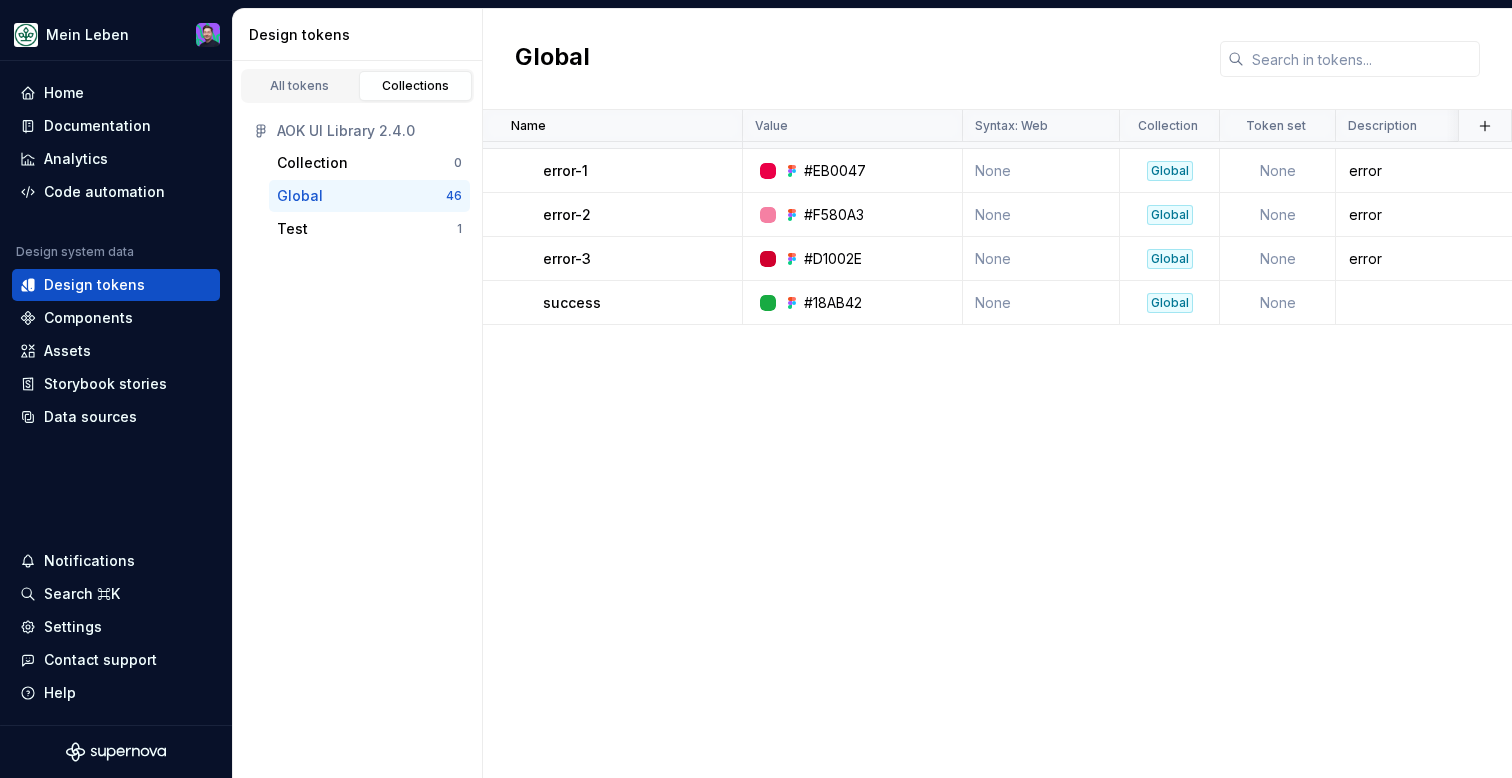 scroll, scrollTop: 1795, scrollLeft: 0, axis: vertical 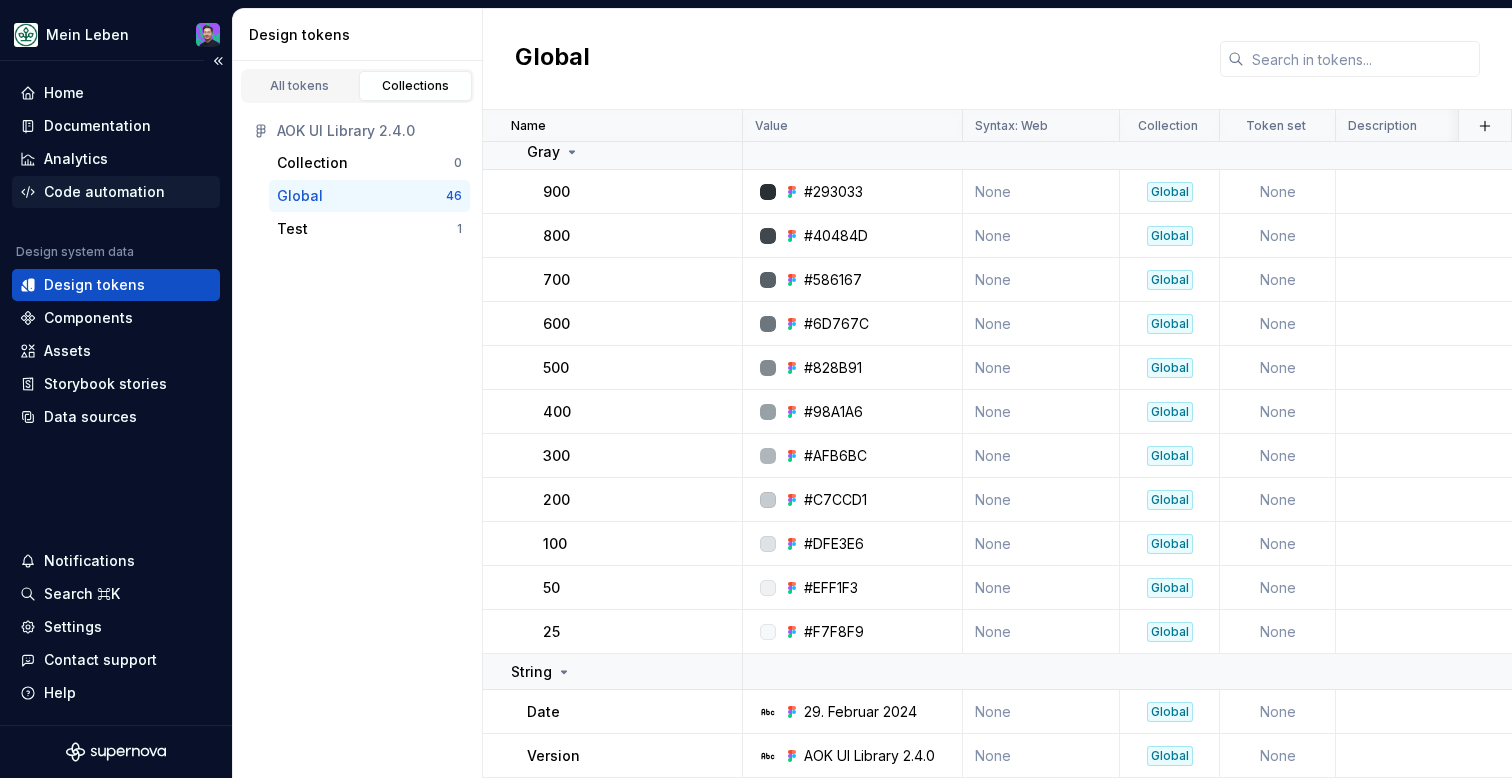 click on "Code automation" at bounding box center (104, 192) 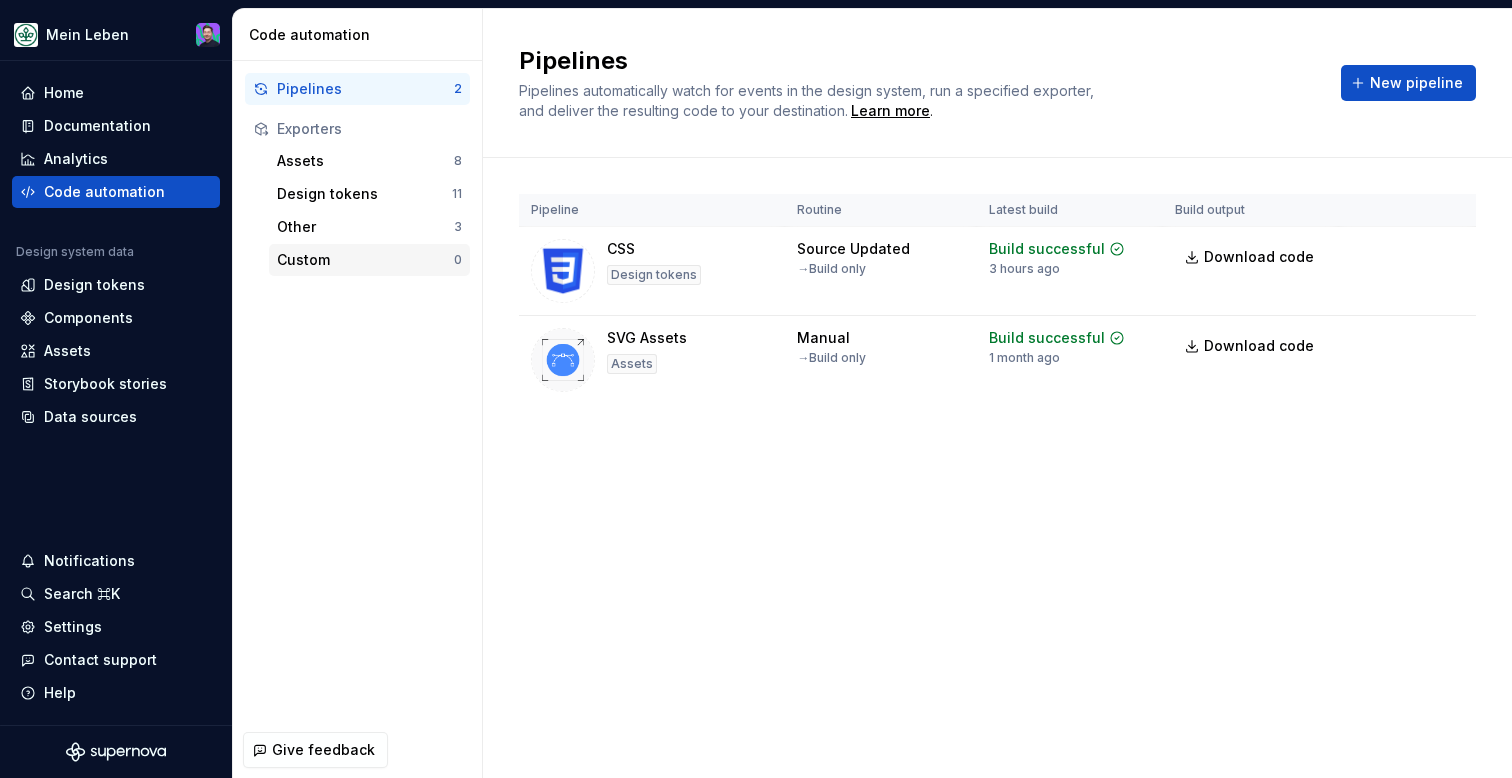 click on "Custom" at bounding box center [365, 260] 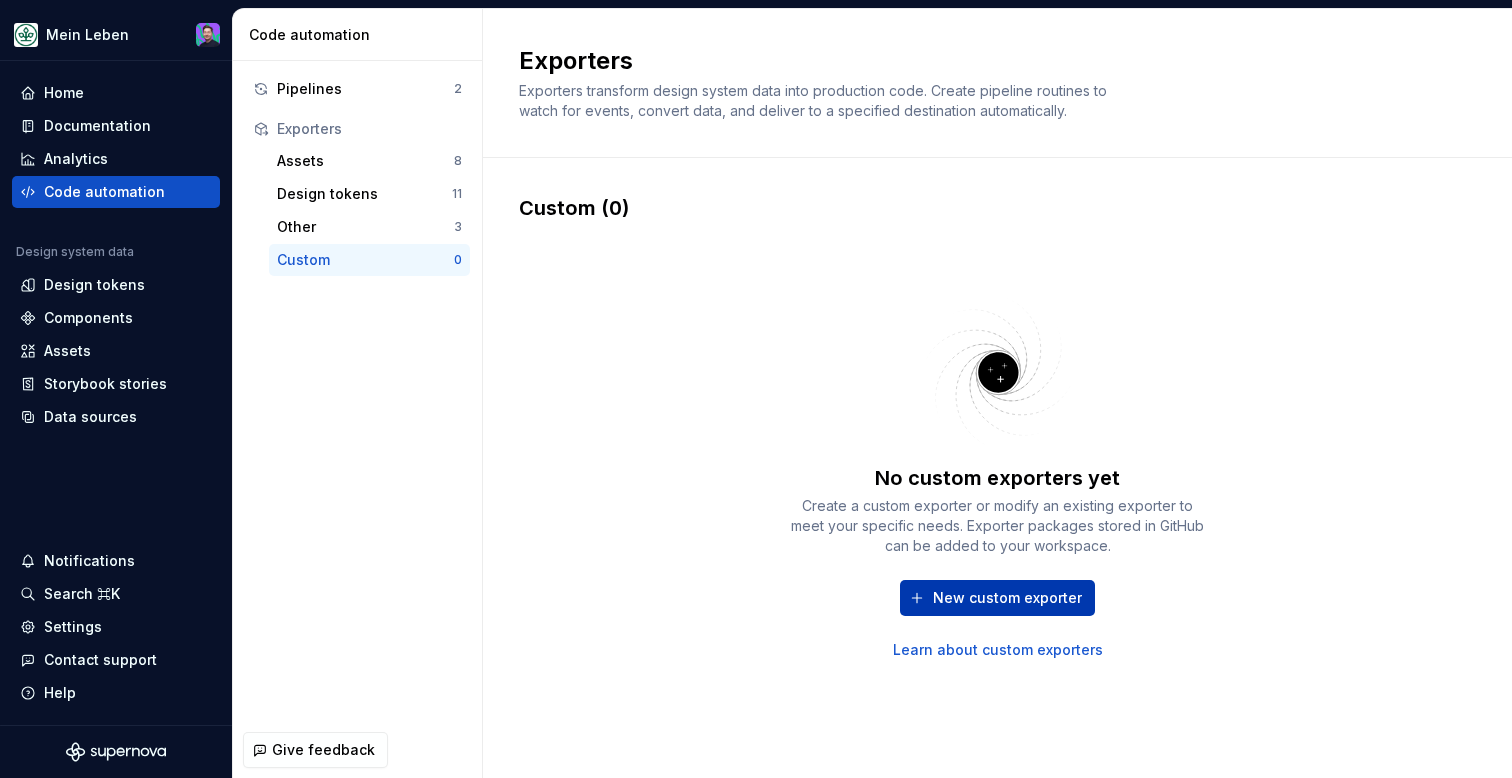 click on "New custom exporter" at bounding box center [1007, 598] 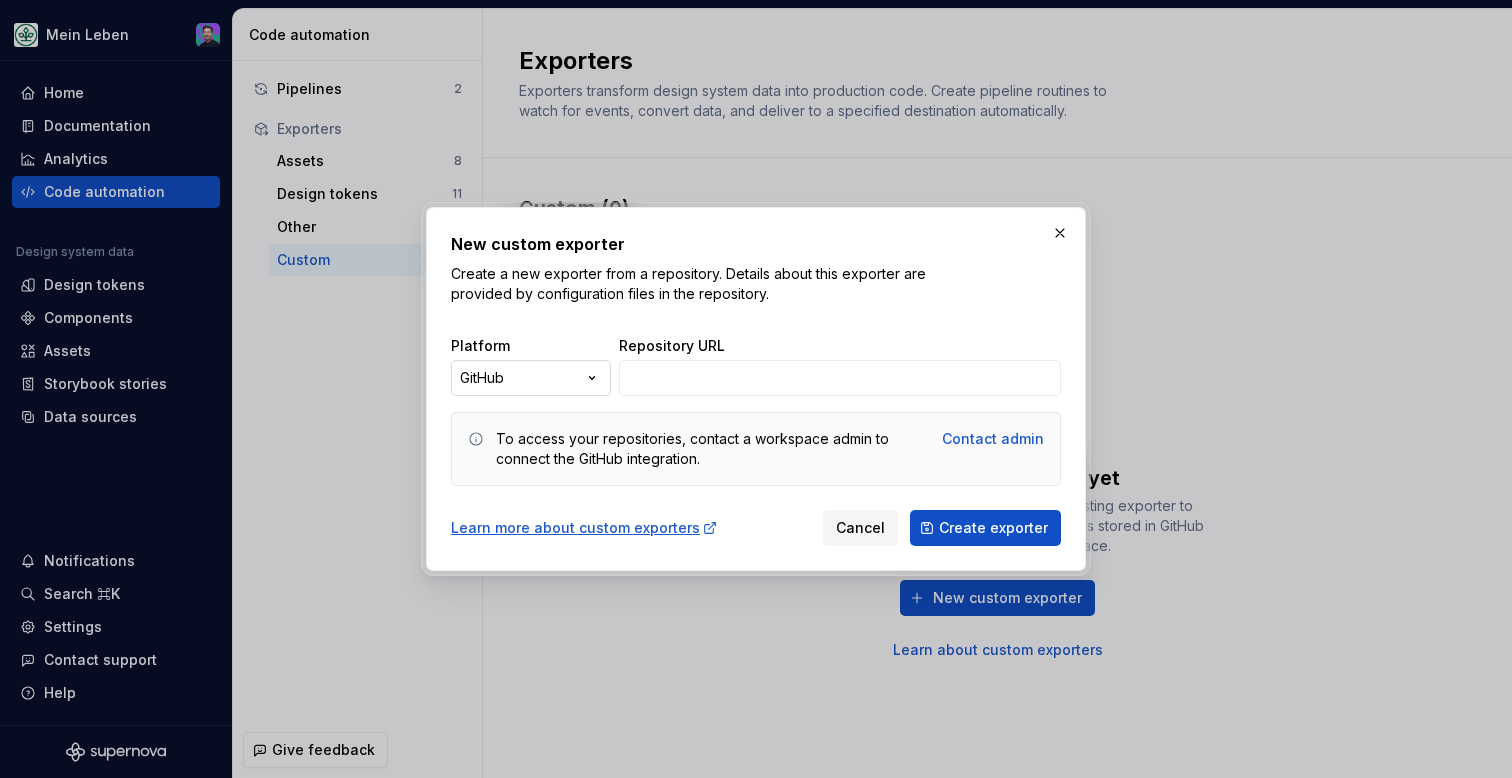 click on "New custom exporter Create a new exporter from a repository. Details about this exporter are provided by configuration files in the repository. Platform GitHub ***** ********* ****** ****** Repository URL To access your repositories, contact a workspace admin to connect the GitHub integration. Contact admin Learn more about custom exporters Cancel Create exporter" at bounding box center (756, 389) 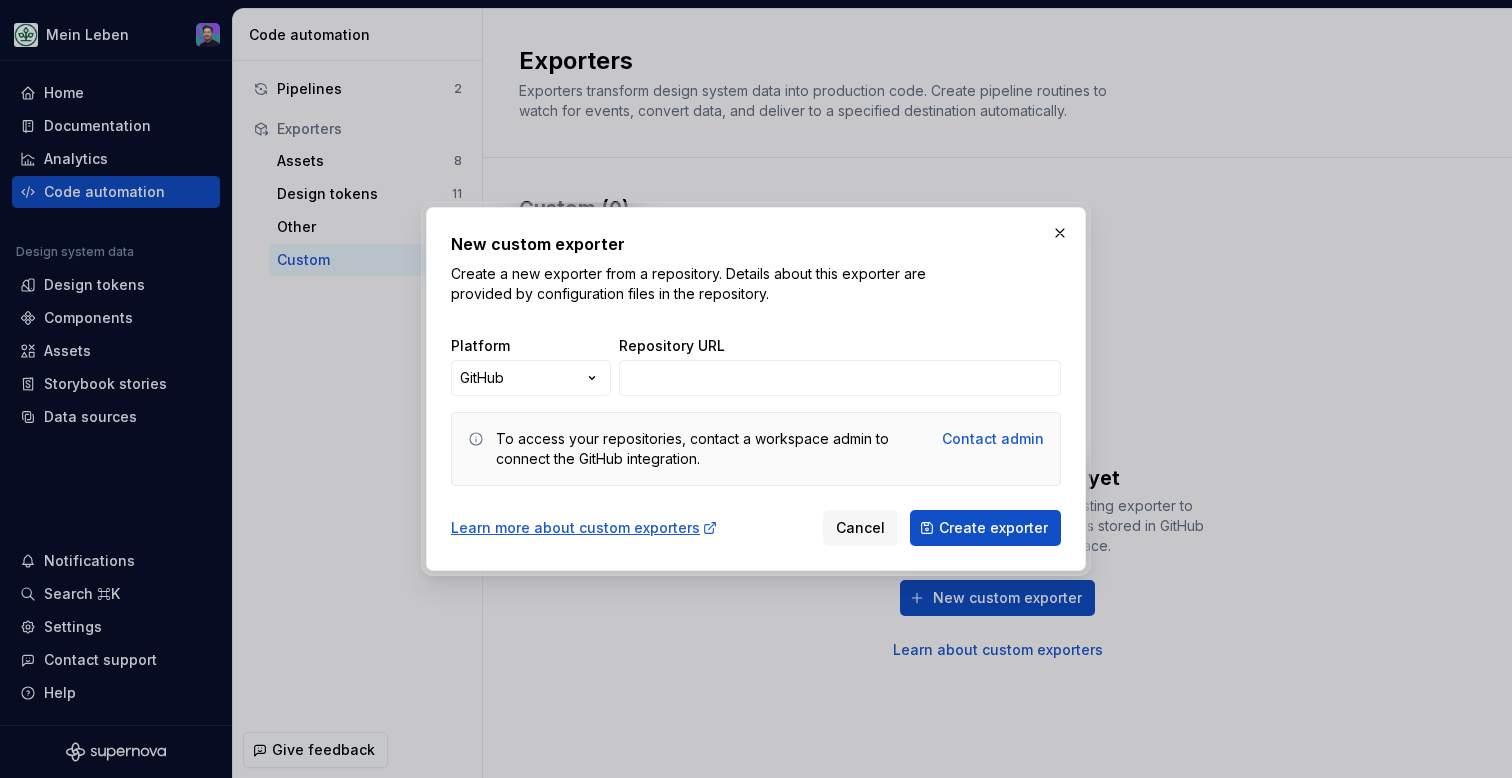 click on "New custom exporter Create a new exporter from a repository. Details about this exporter are provided by configuration files in the repository. Platform GitHub ***** ********* ****** ****** Repository URL To access your repositories, contact a workspace admin to connect the GitHub integration. Contact admin Learn more about custom exporters Cancel Create exporter" at bounding box center [756, 389] 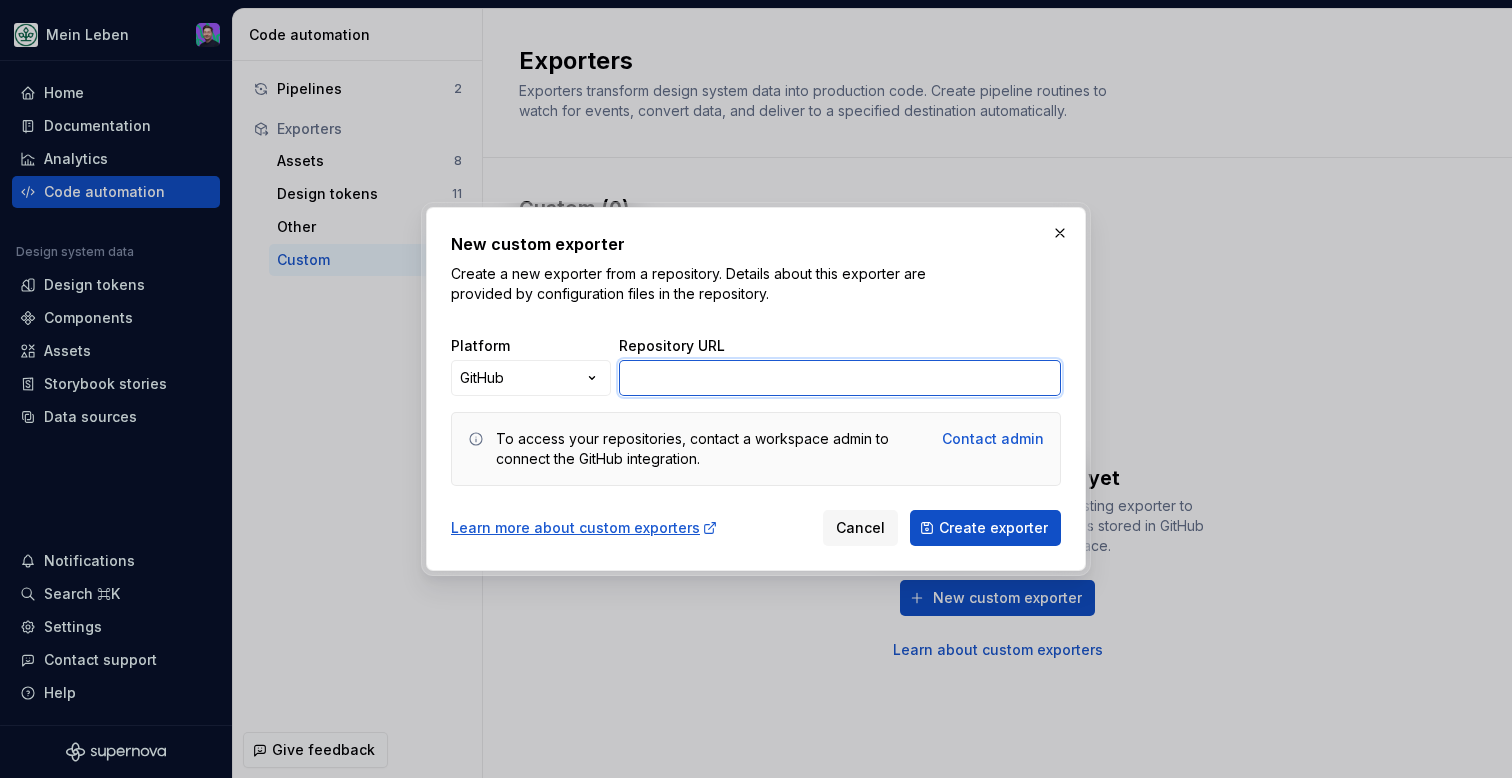 click on "Repository URL" at bounding box center (840, 378) 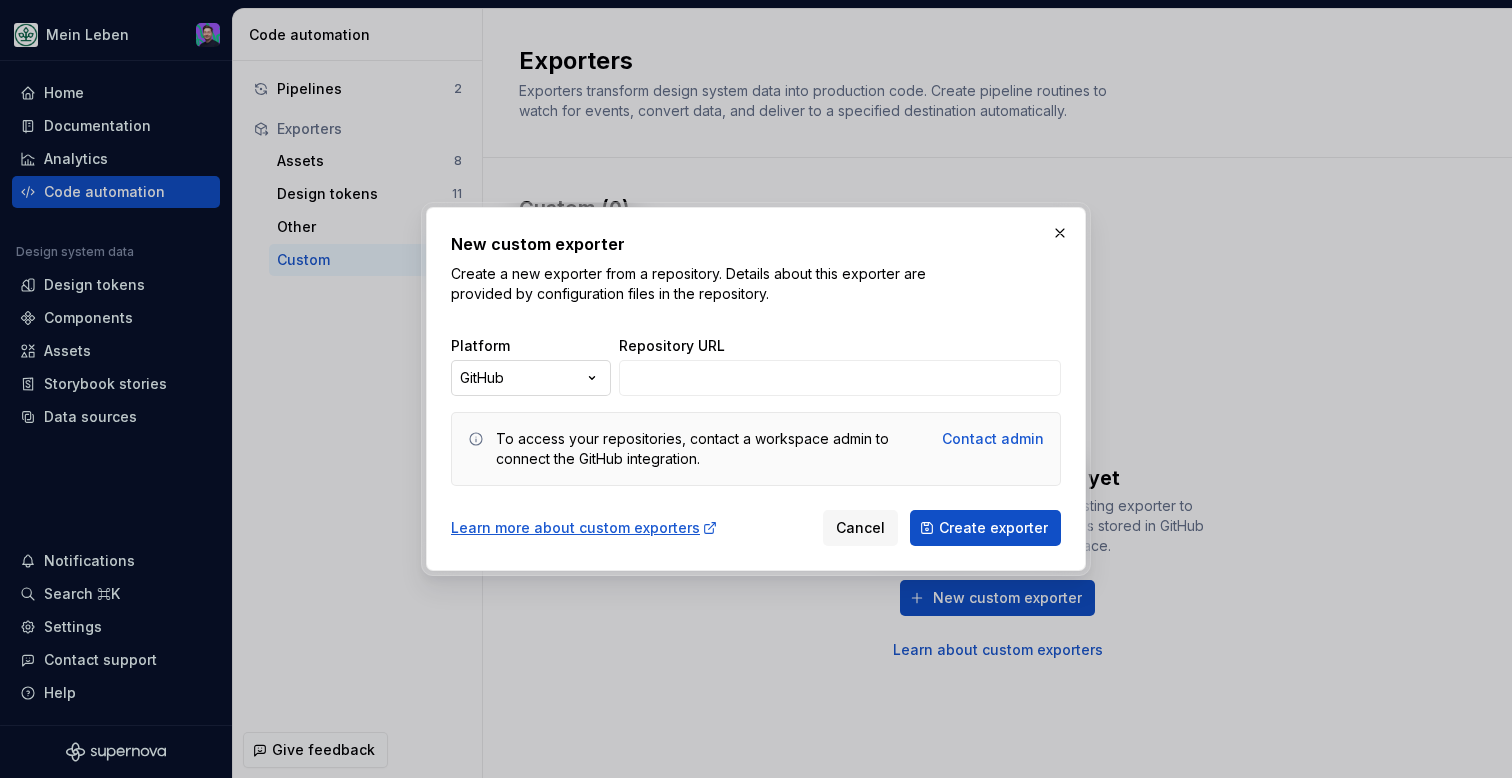 click on "New custom exporter Create a new exporter from a repository. Details about this exporter are provided by configuration files in the repository. Platform GitHub ***** ********* ****** ****** Repository URL To access your repositories, contact a workspace admin to connect the GitHub integration. Contact admin Learn more about custom exporters Cancel Create exporter" at bounding box center (756, 389) 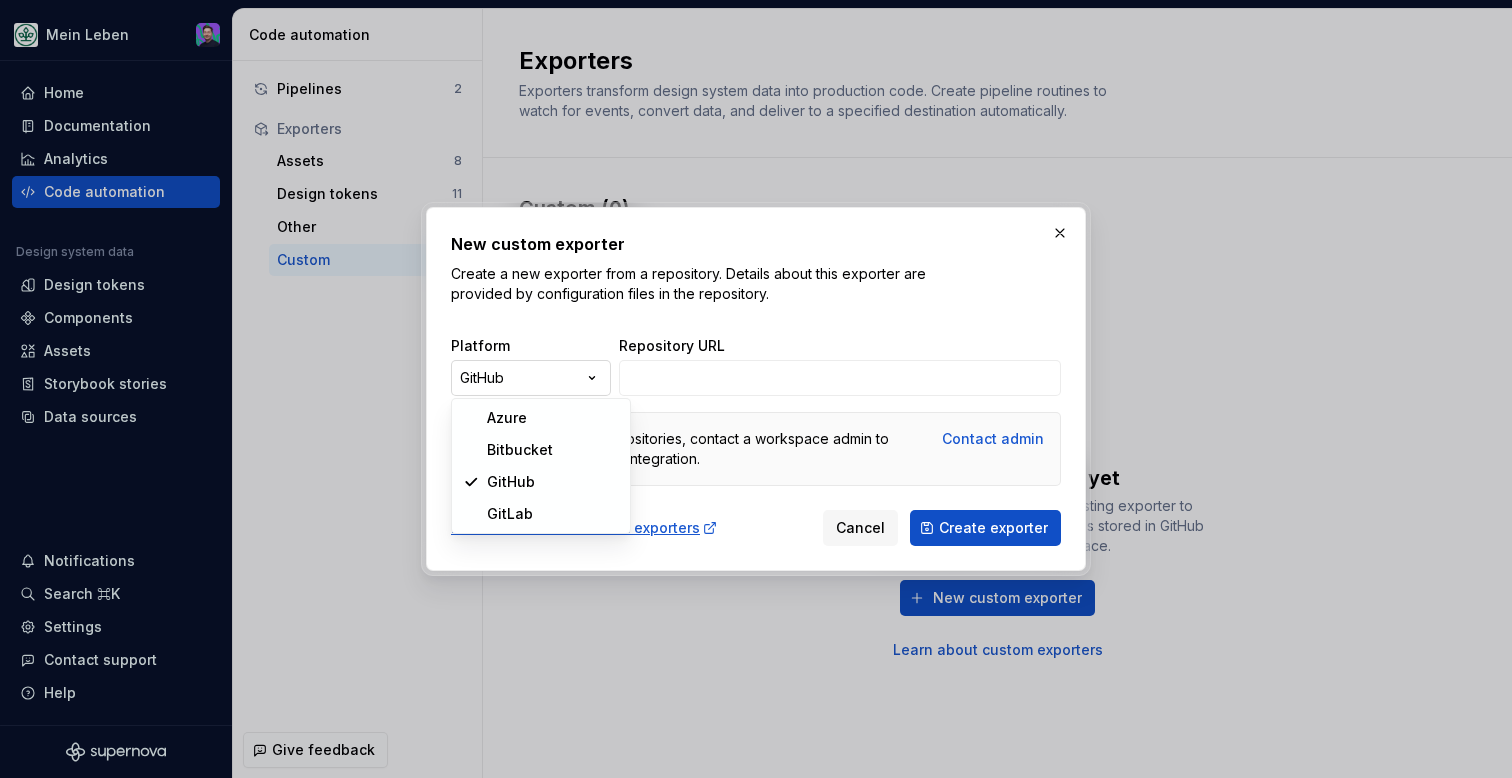 click on "New custom exporter Create a new exporter from a repository. Details about this exporter are provided by configuration files in the repository. Platform GitHub ***** ********* ****** ****** Repository URL To access your repositories, contact a workspace admin to connect the GitHub integration. Contact admin Learn more about custom exporters Cancel Create exporter" at bounding box center (756, 389) 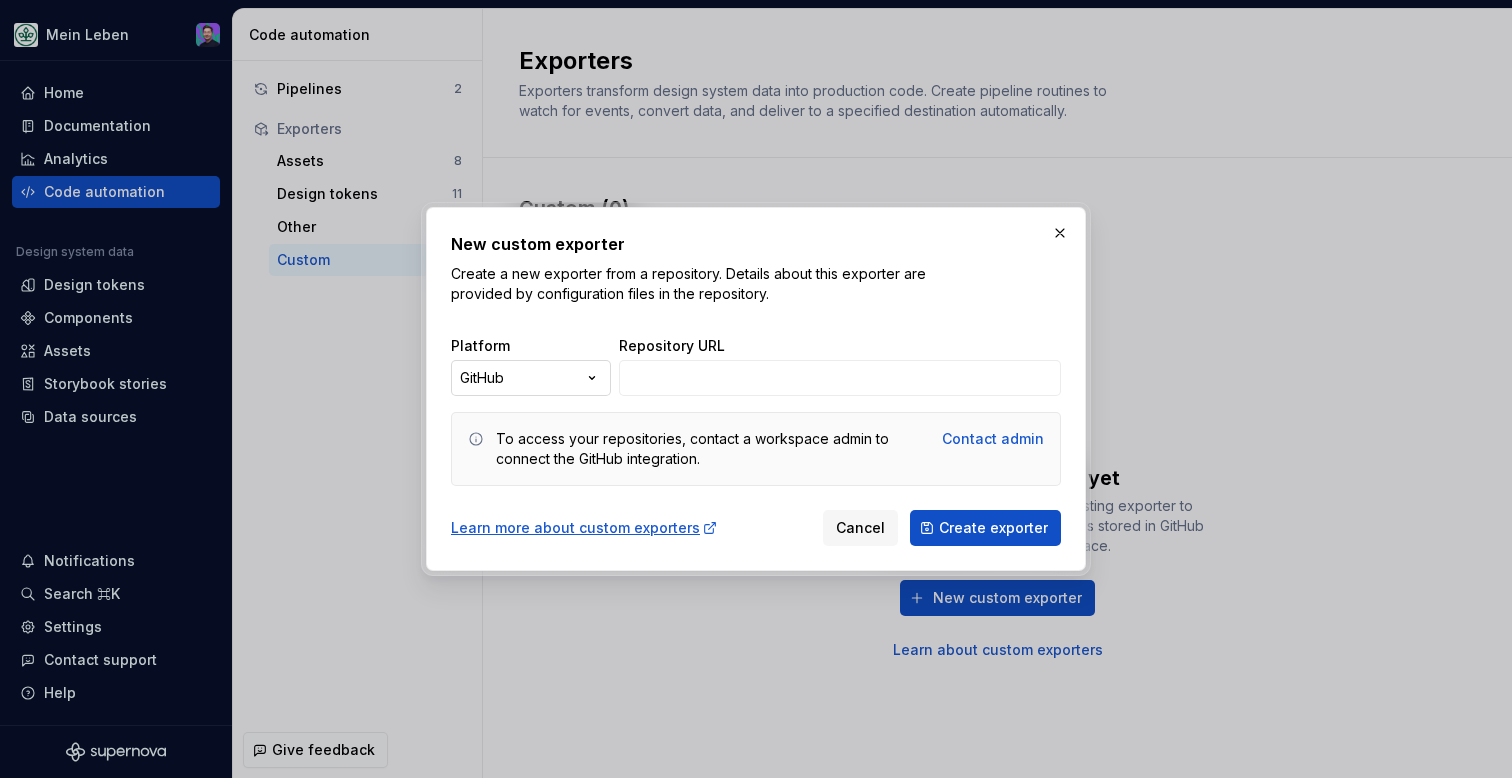 click on "New custom exporter Create a new exporter from a repository. Details about this exporter are provided by configuration files in the repository. Platform GitHub ***** ********* ****** ****** Repository URL To access your repositories, contact a workspace admin to connect the GitHub integration. Contact admin Learn more about custom exporters Cancel Create exporter" at bounding box center [756, 389] 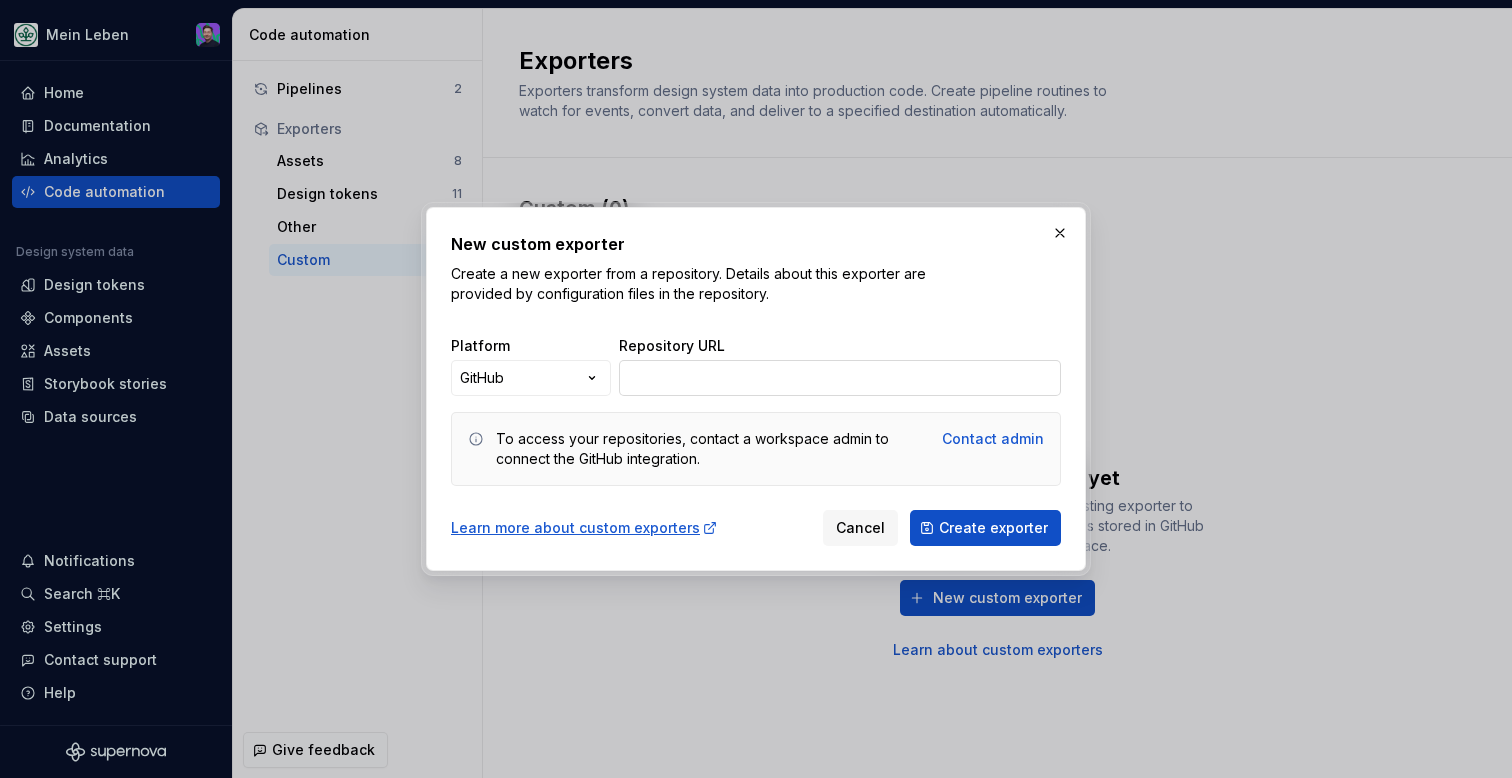 click on "Repository URL" at bounding box center [840, 378] 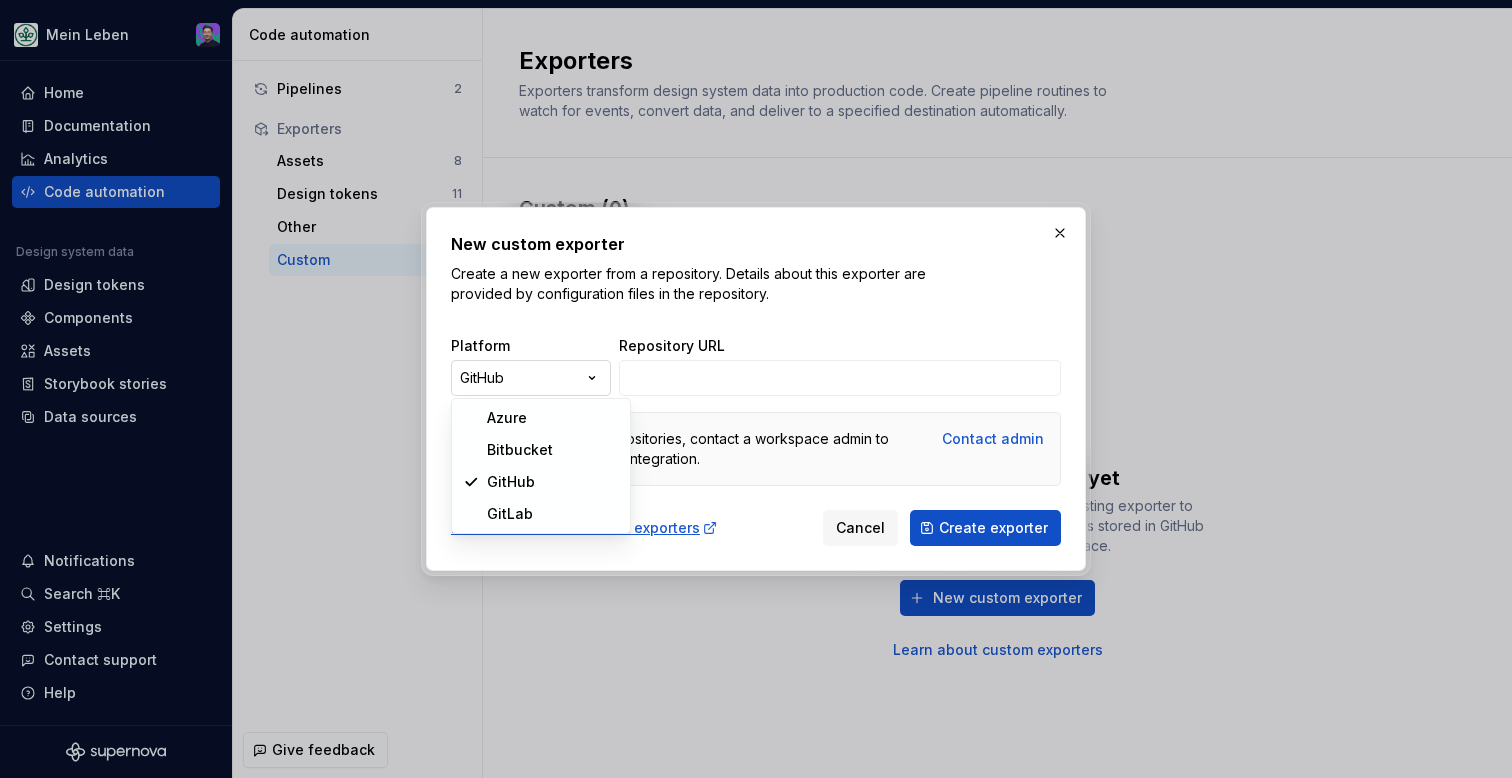 click on "New custom exporter Create a new exporter from a repository. Details about this exporter are provided by configuration files in the repository. Platform GitHub ***** ********* ****** ****** Repository URL To access your repositories, contact a workspace admin to connect the GitHub integration. Contact admin Learn more about custom exporters Cancel Create exporter" at bounding box center (756, 389) 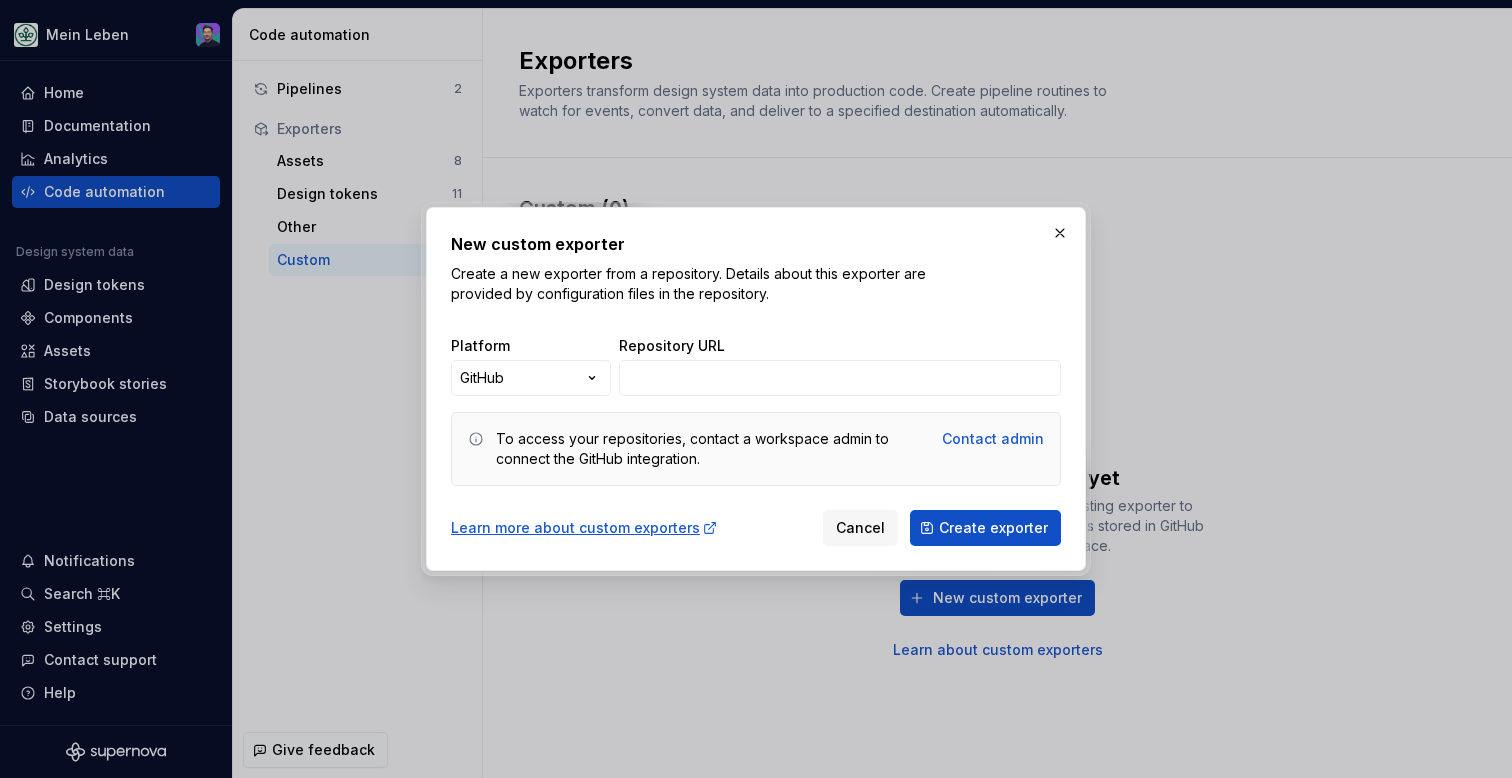 click on "New custom exporter Create a new exporter from a repository. Details about this exporter are provided by configuration files in the repository. Platform GitHub ***** ********* ****** ****** Repository URL To access your repositories, contact a workspace admin to connect the GitHub integration. Contact admin Learn more about custom exporters Cancel Create exporter" at bounding box center [756, 389] 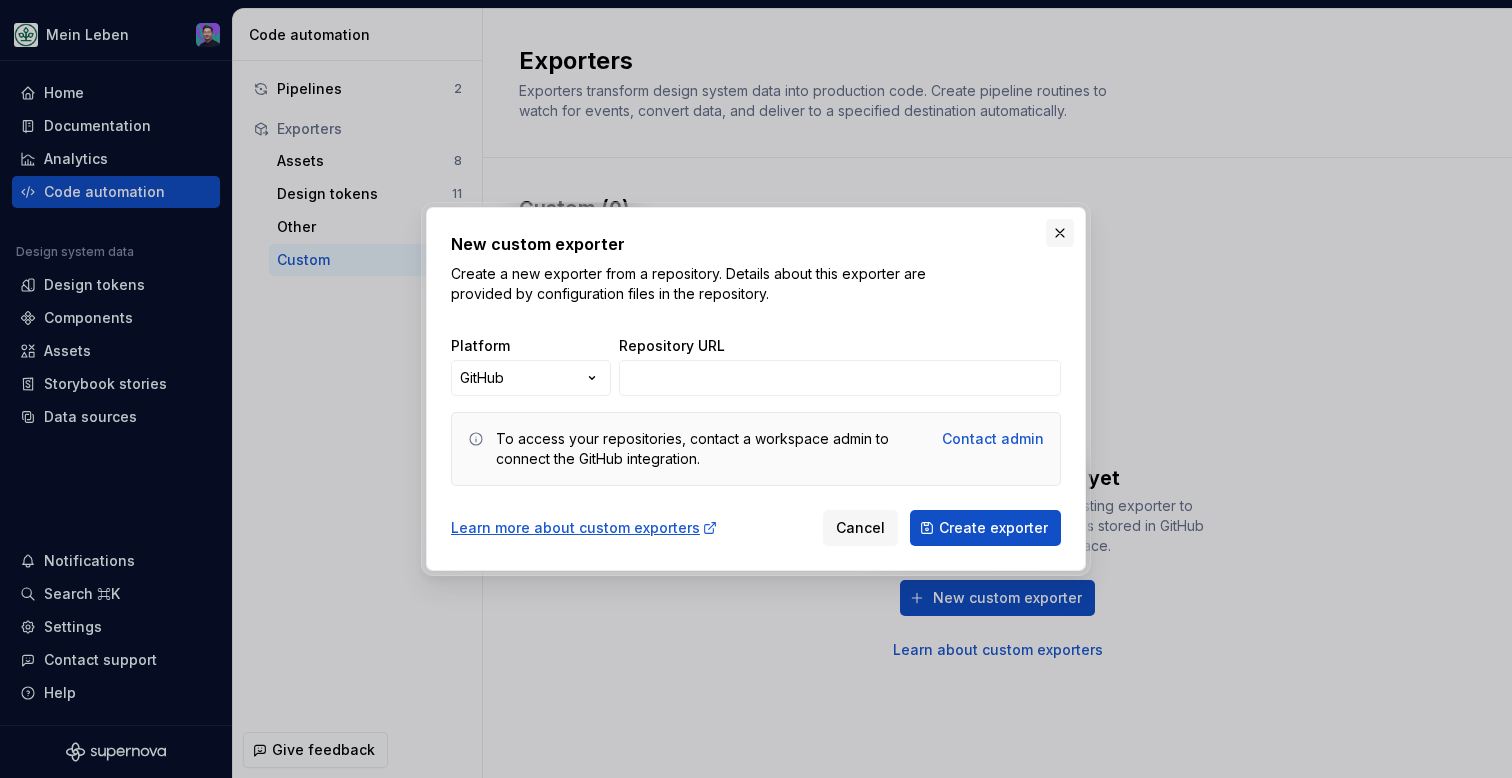 click at bounding box center (1060, 233) 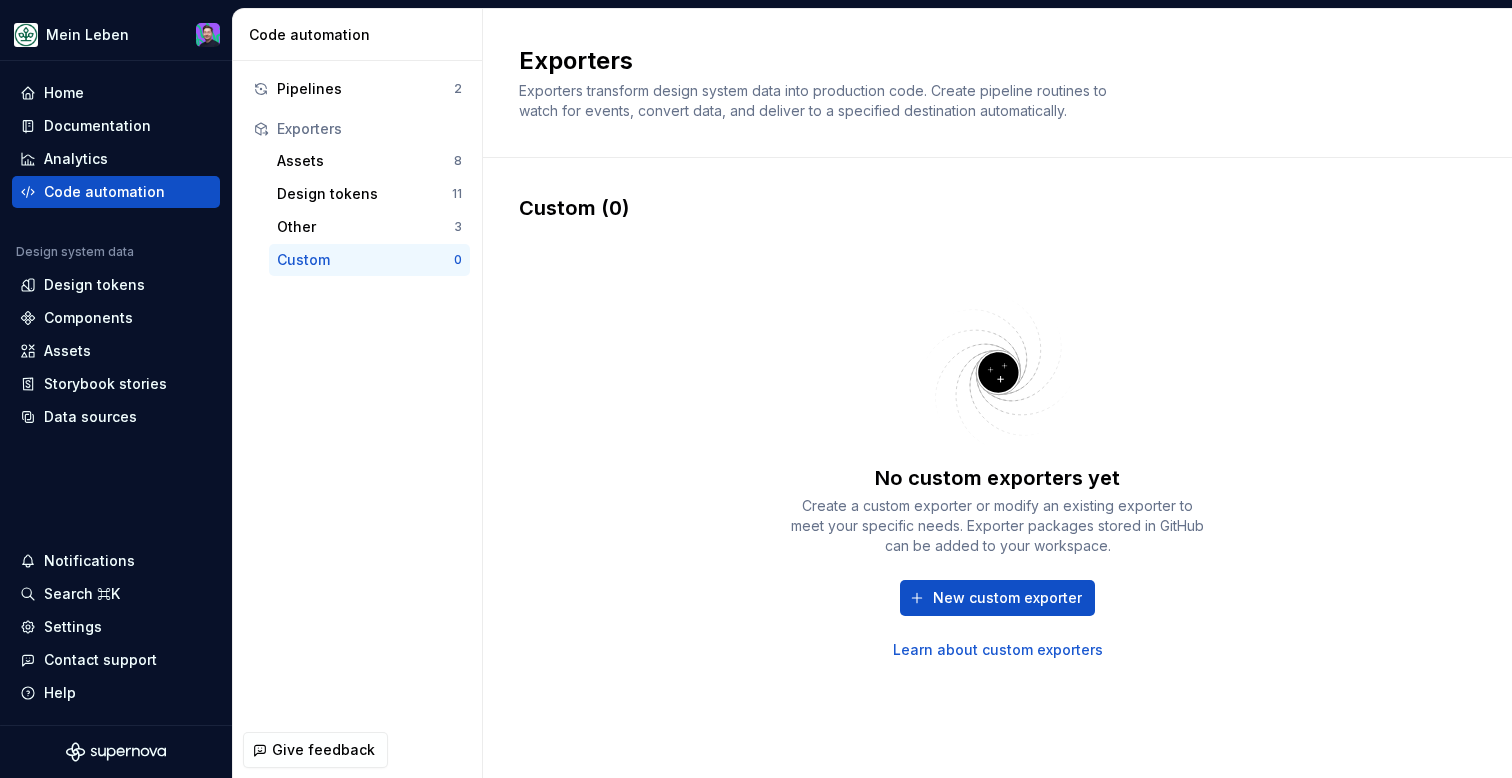 click on "0" at bounding box center [458, 260] 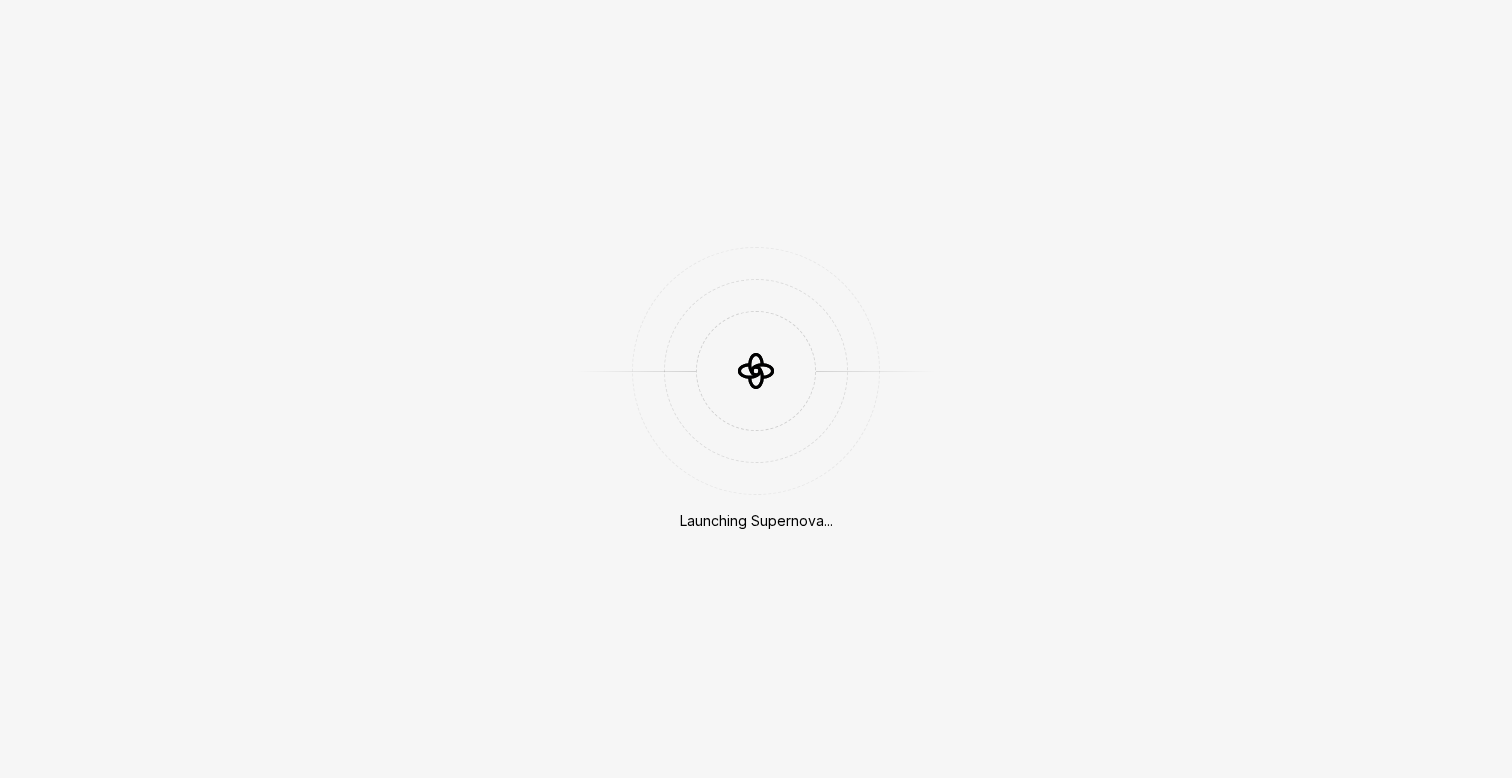 scroll, scrollTop: 0, scrollLeft: 0, axis: both 